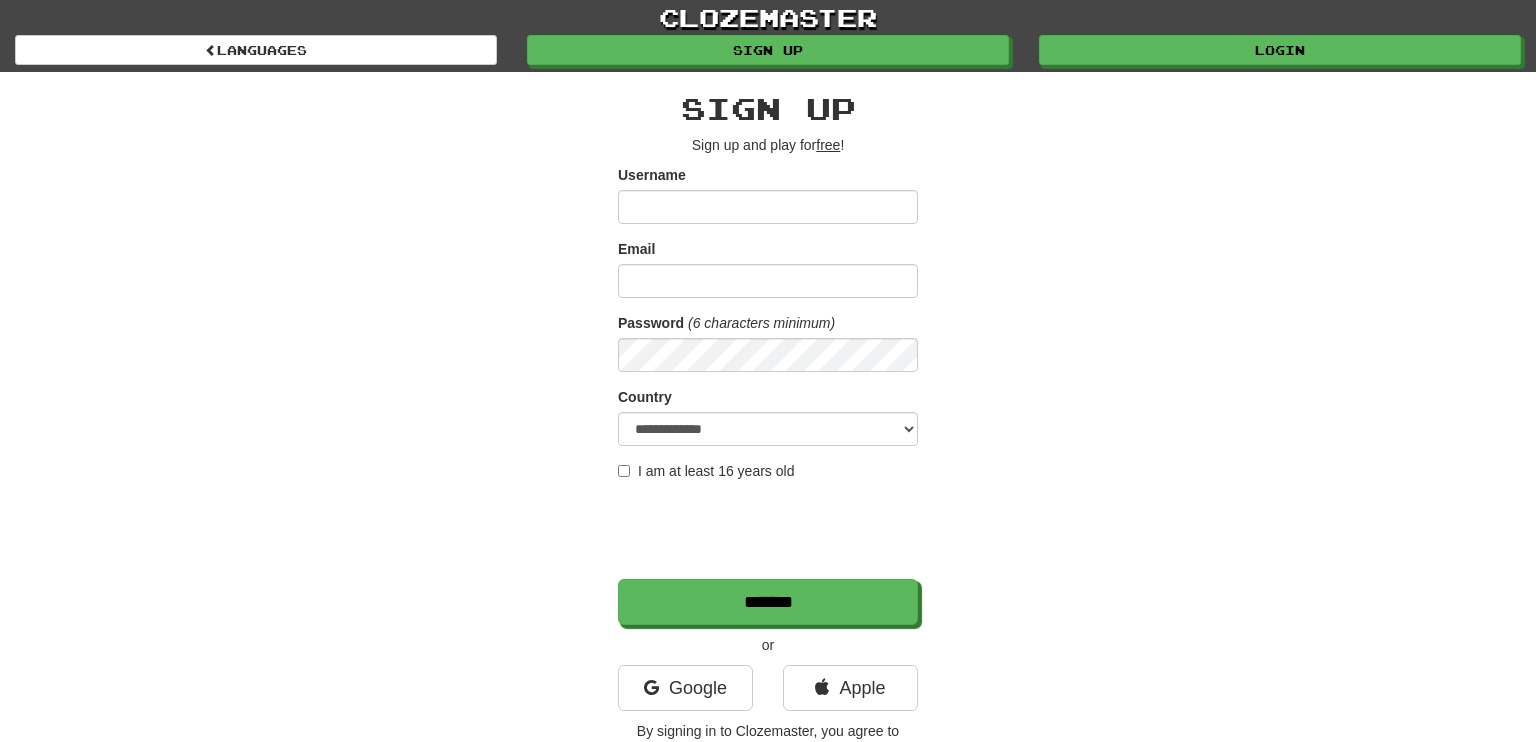 scroll, scrollTop: 0, scrollLeft: 0, axis: both 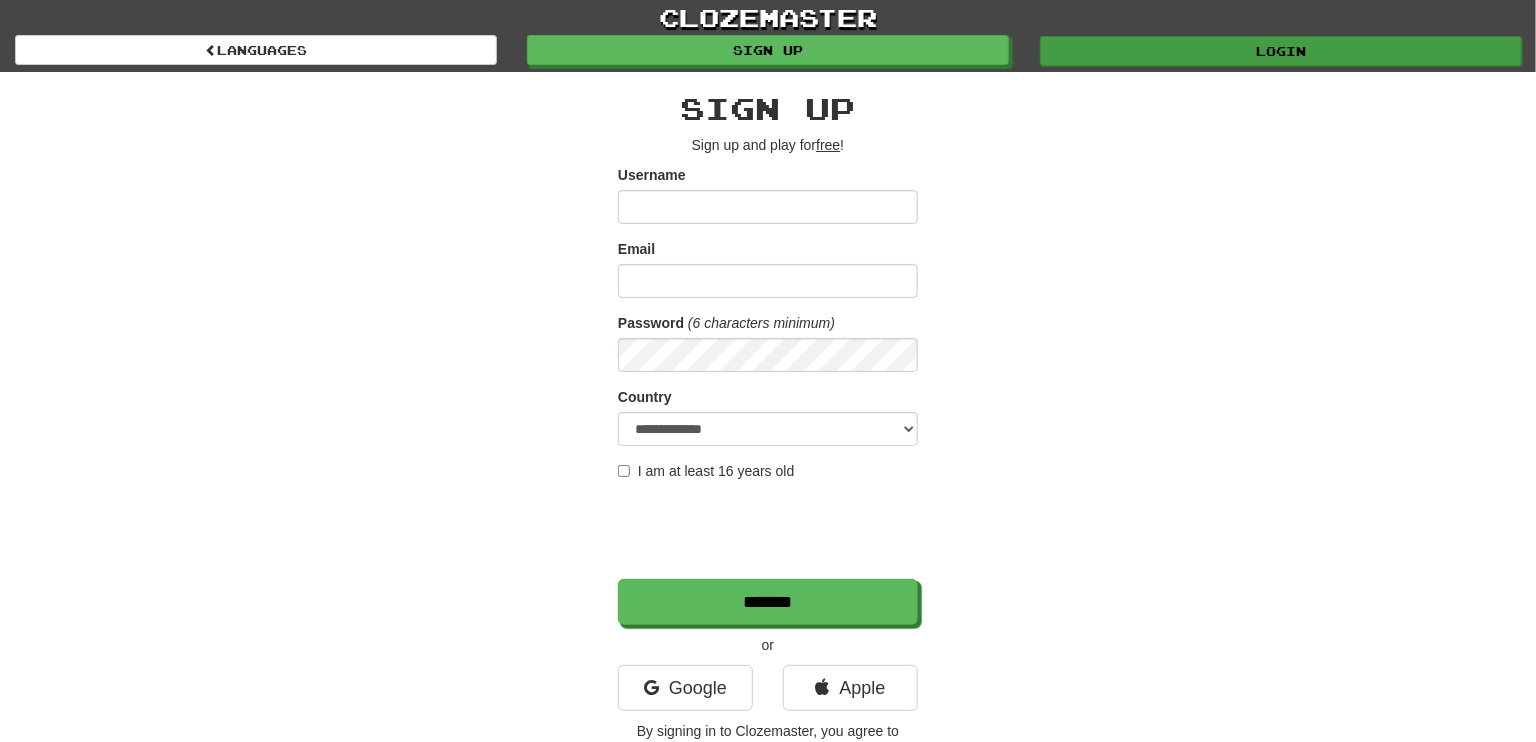 click on "Login" at bounding box center [1281, 51] 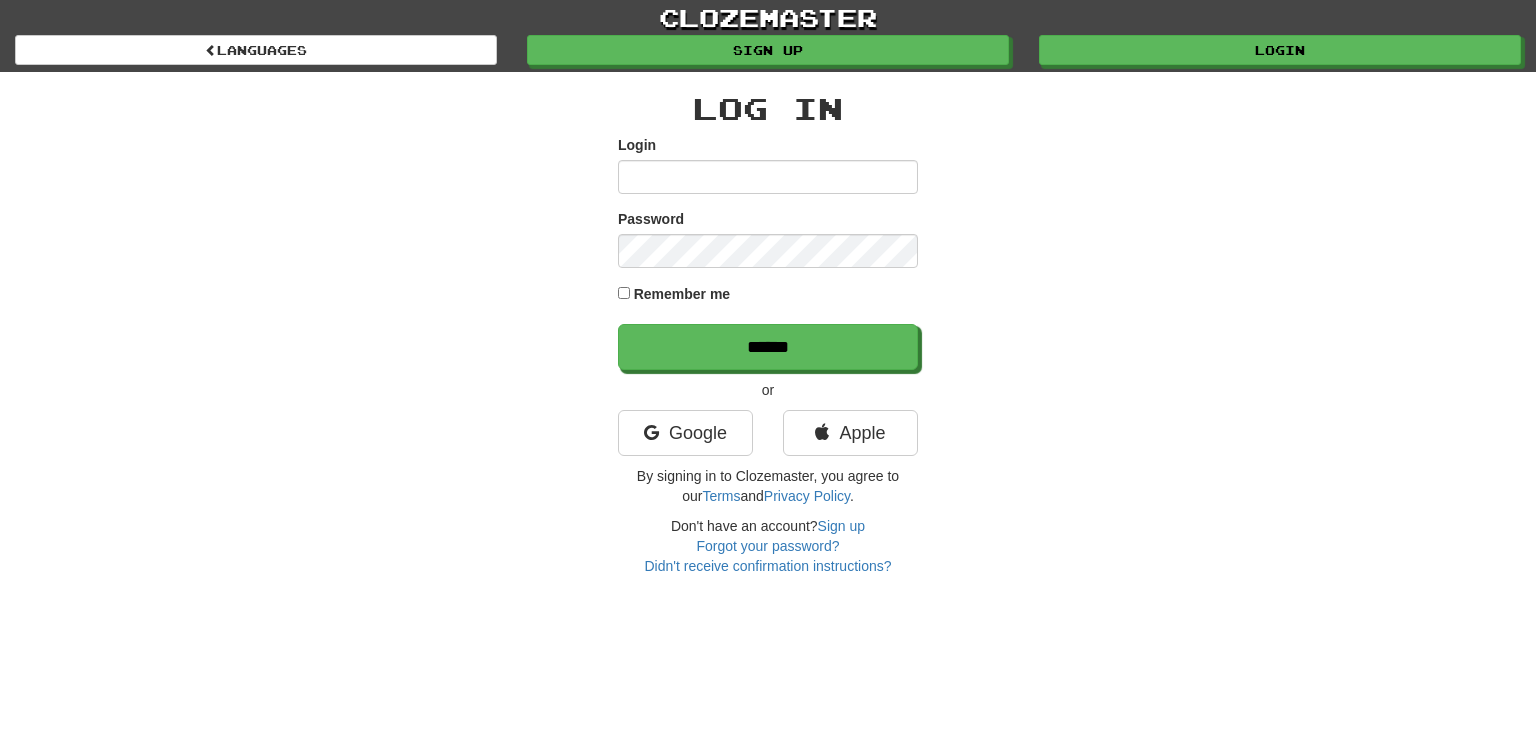 scroll, scrollTop: 0, scrollLeft: 0, axis: both 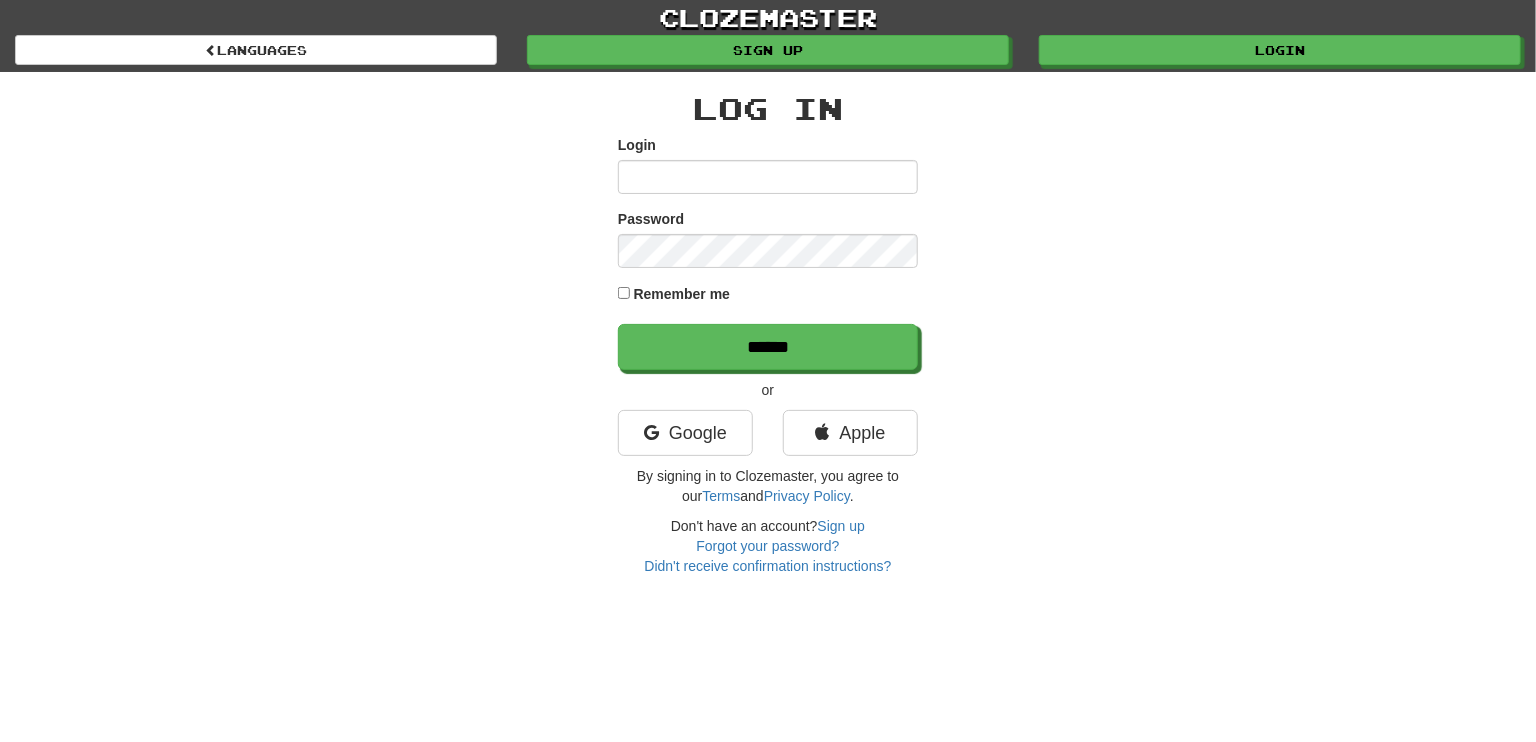 click on "Login" at bounding box center (768, 177) 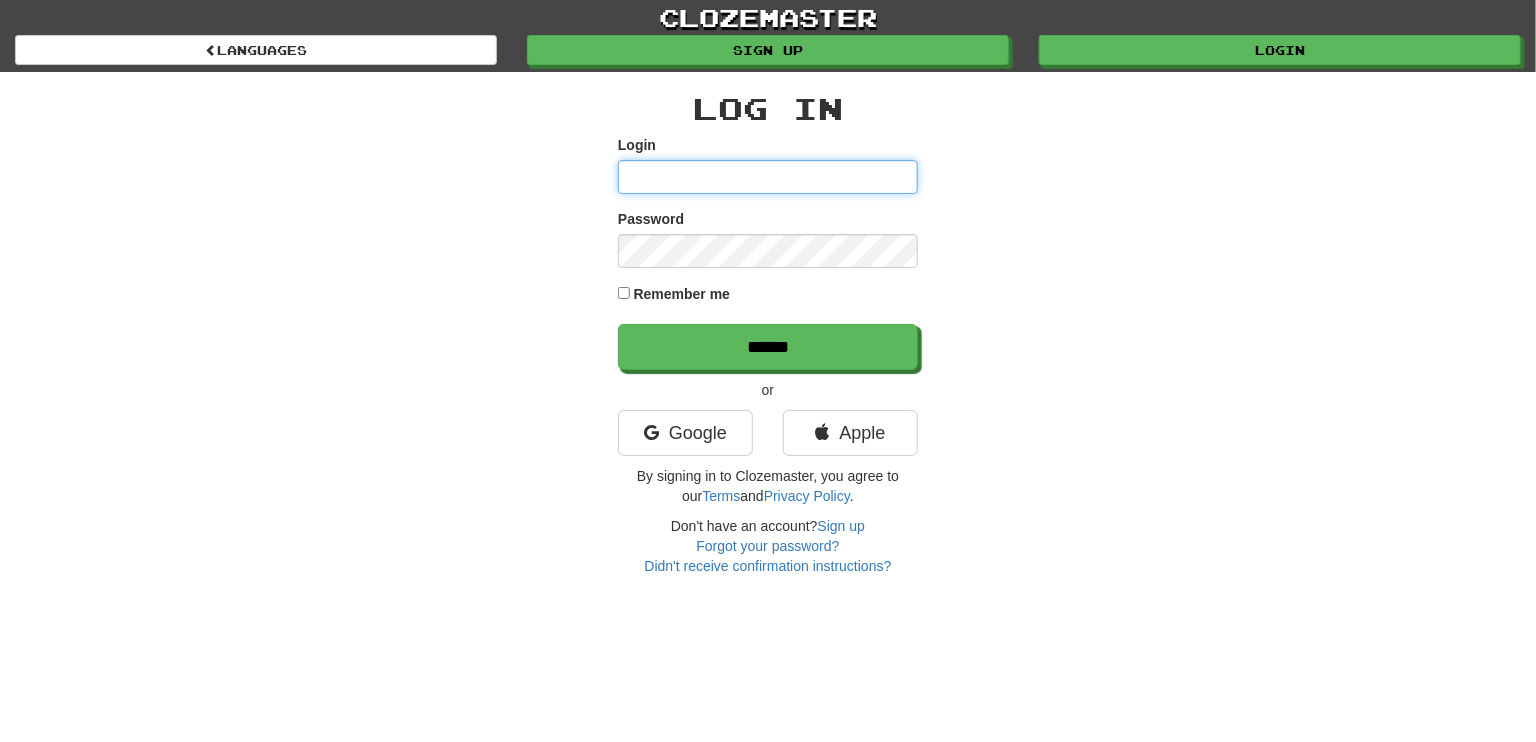 click on "Login" at bounding box center (768, 177) 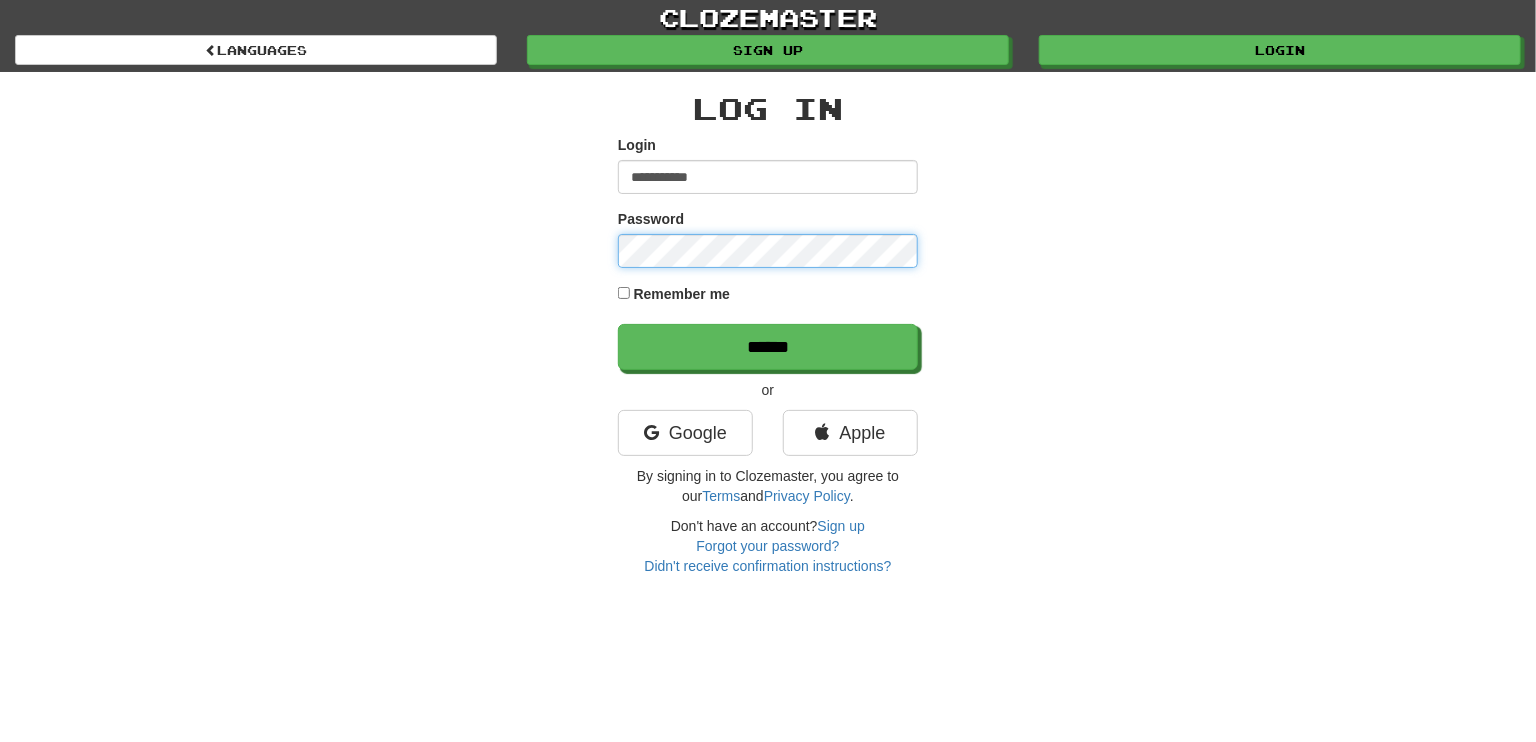 click on "******" at bounding box center [768, 347] 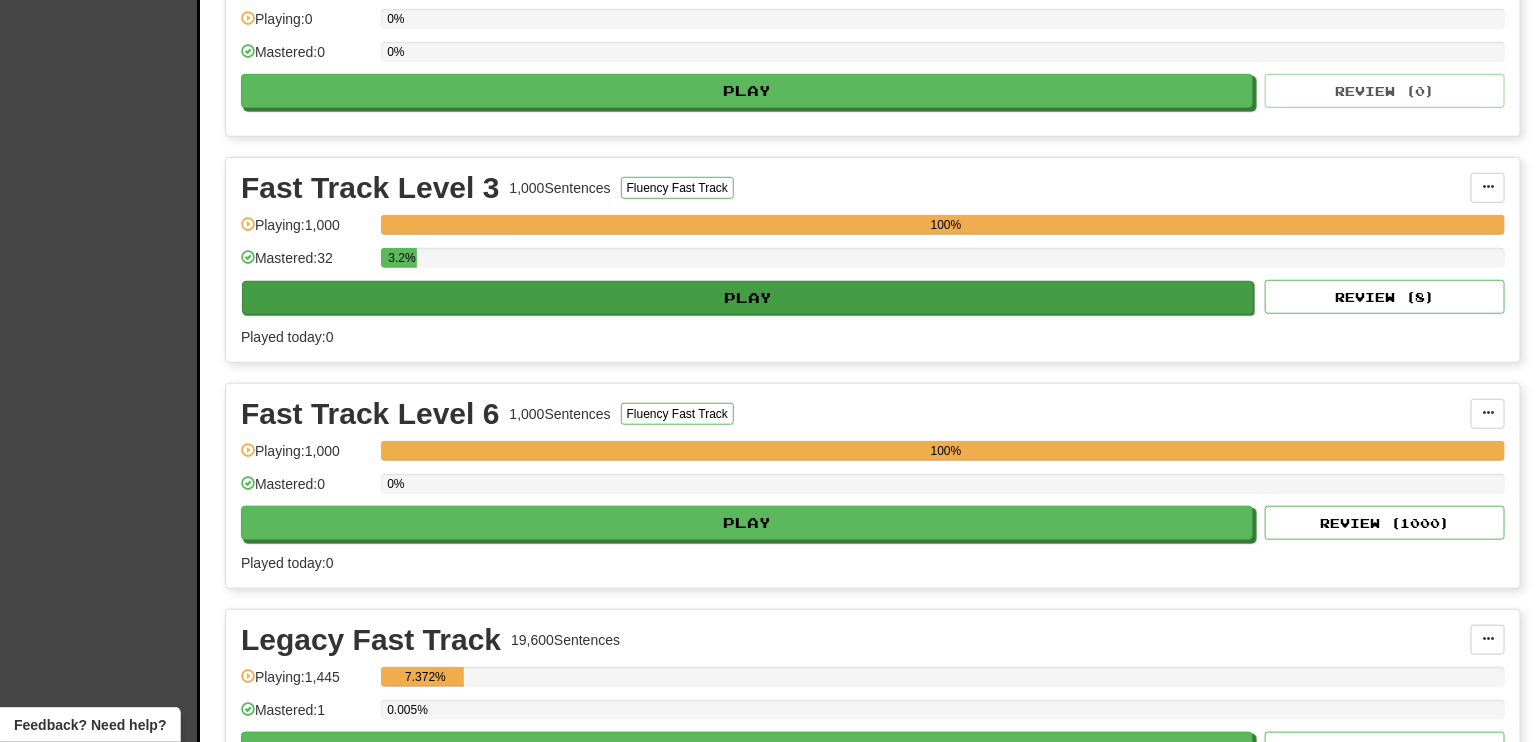 scroll, scrollTop: 512, scrollLeft: 0, axis: vertical 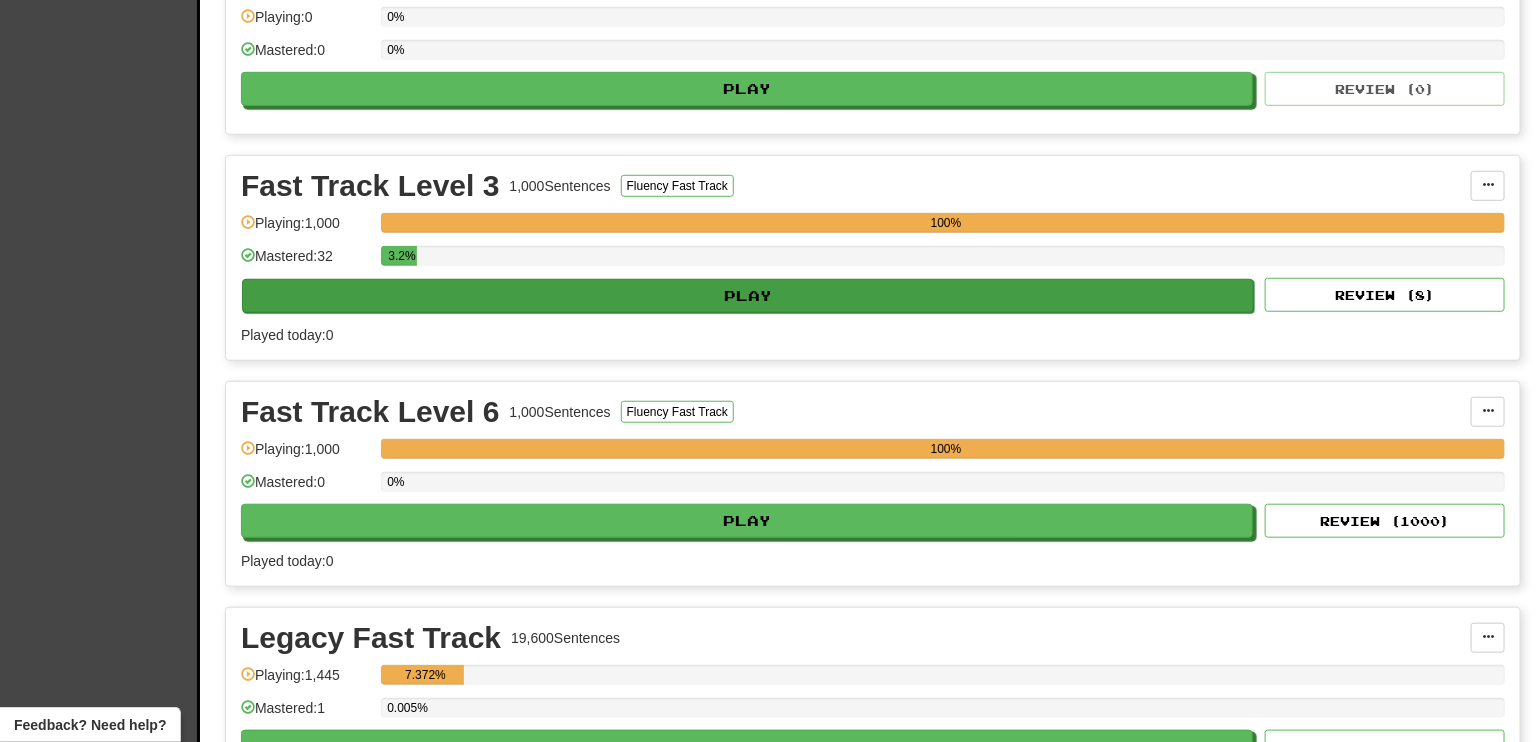 click on "Play" at bounding box center (748, 296) 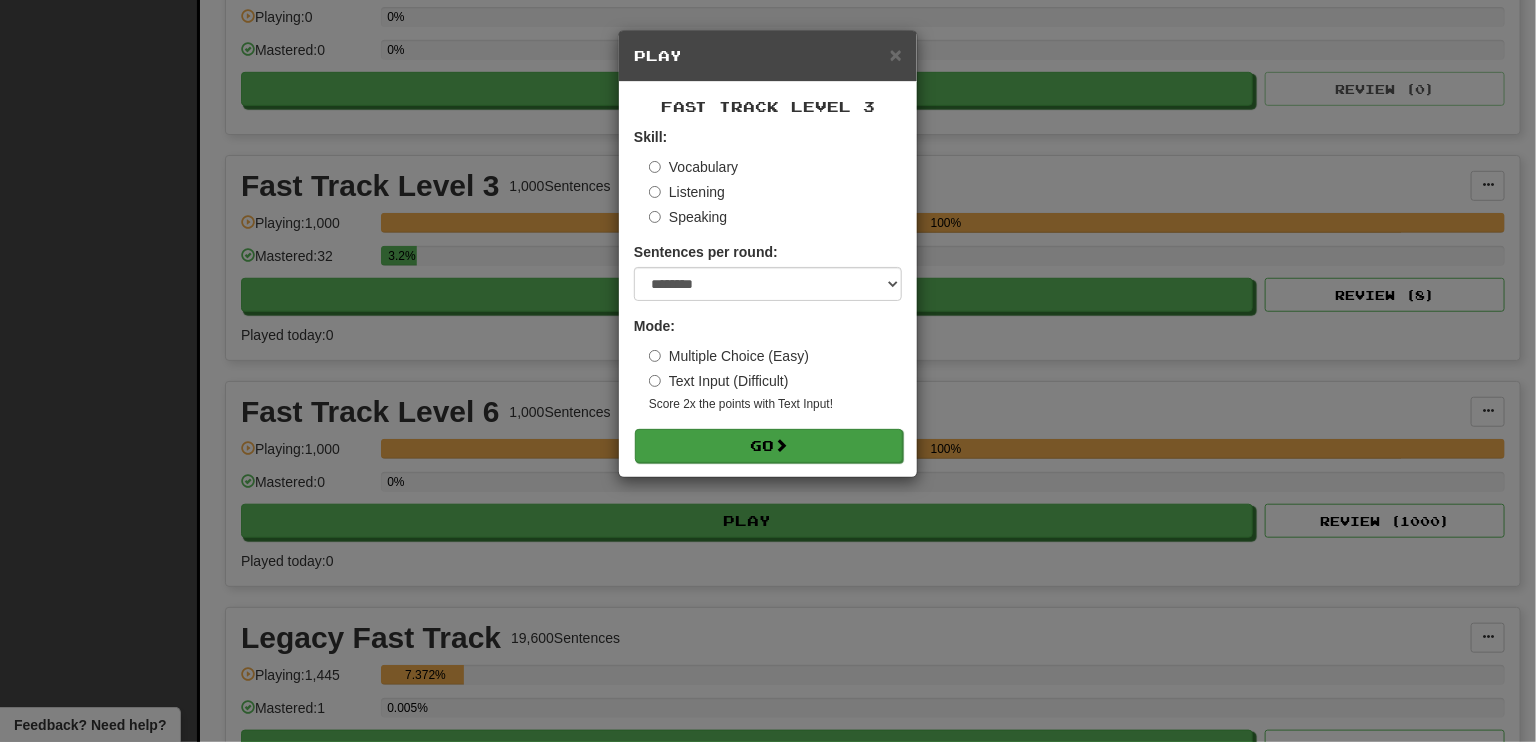 click on "Go" at bounding box center [769, 446] 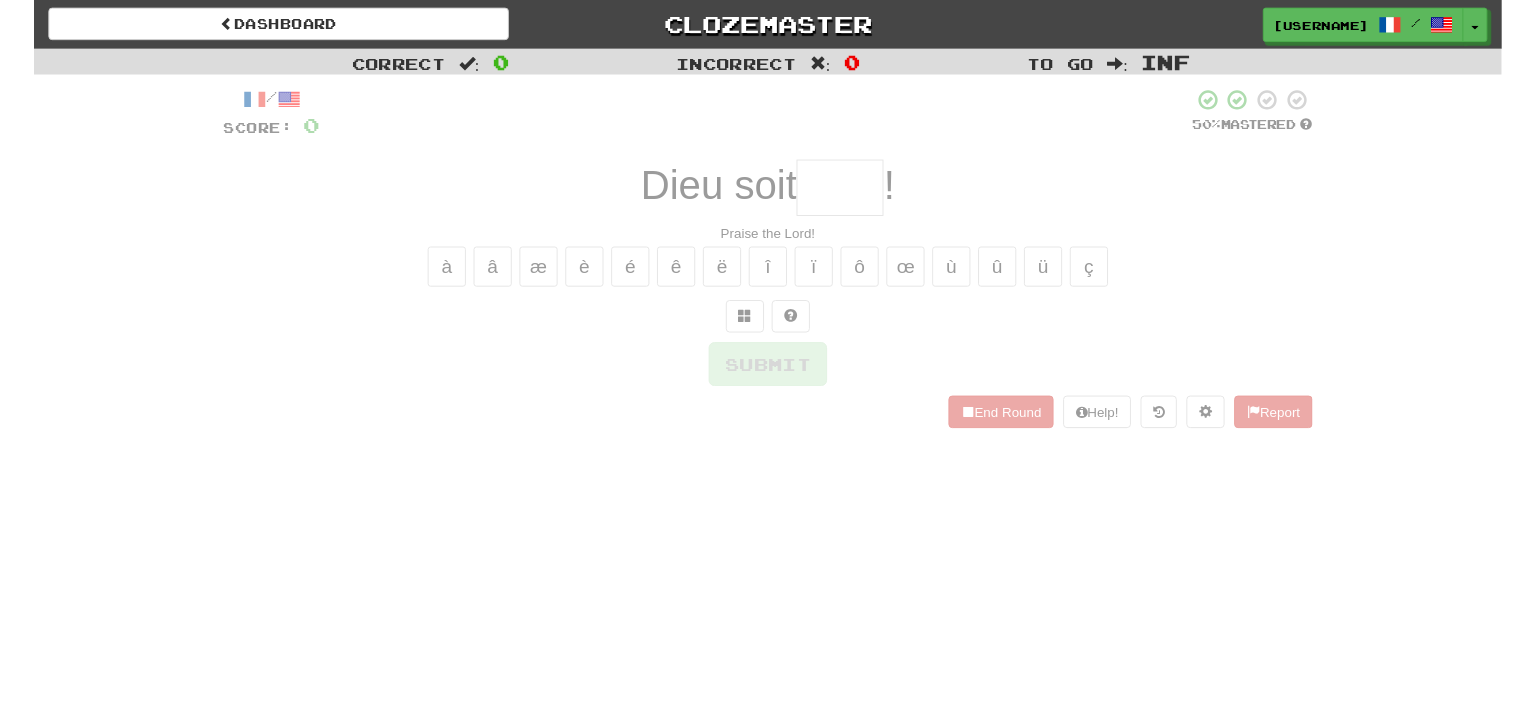 scroll, scrollTop: 0, scrollLeft: 0, axis: both 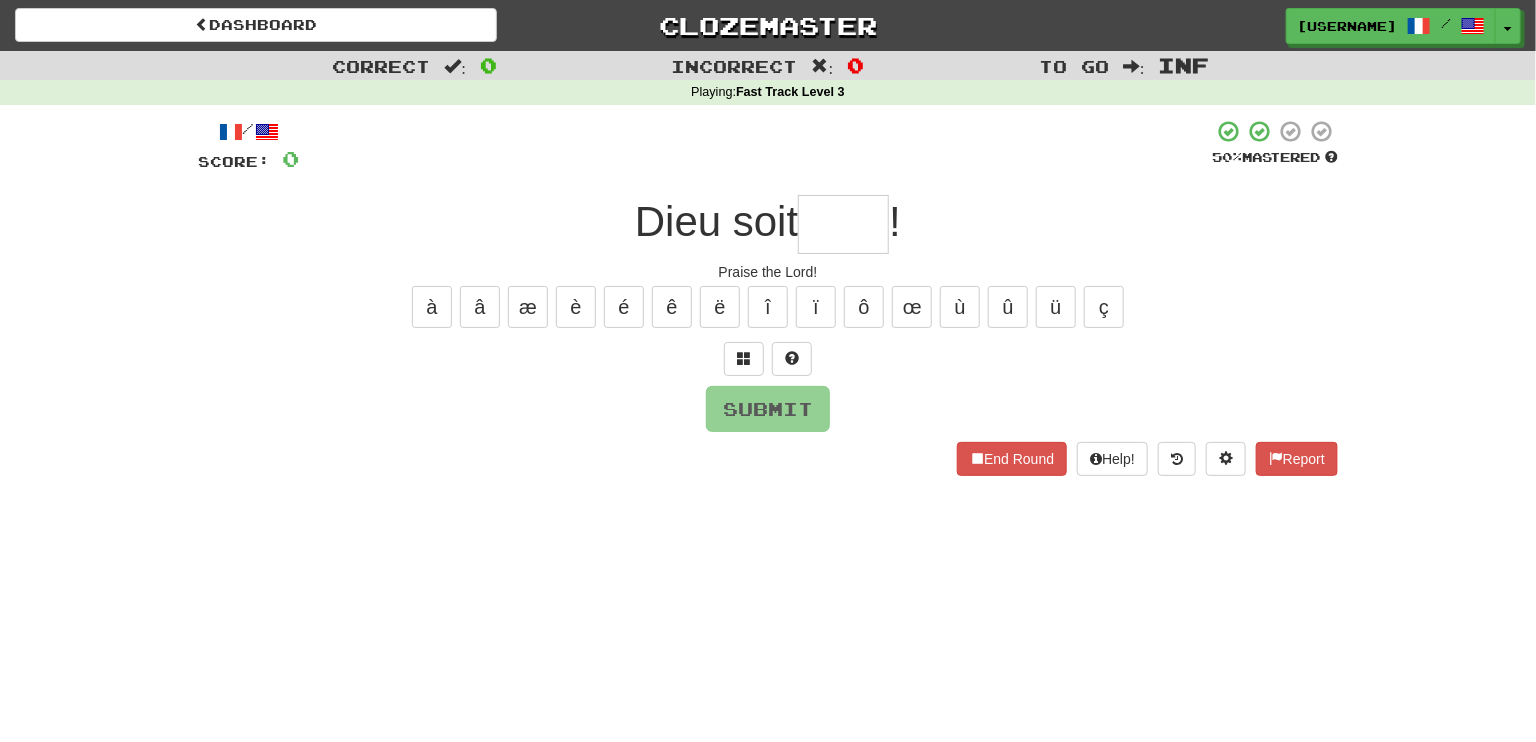 type on "*" 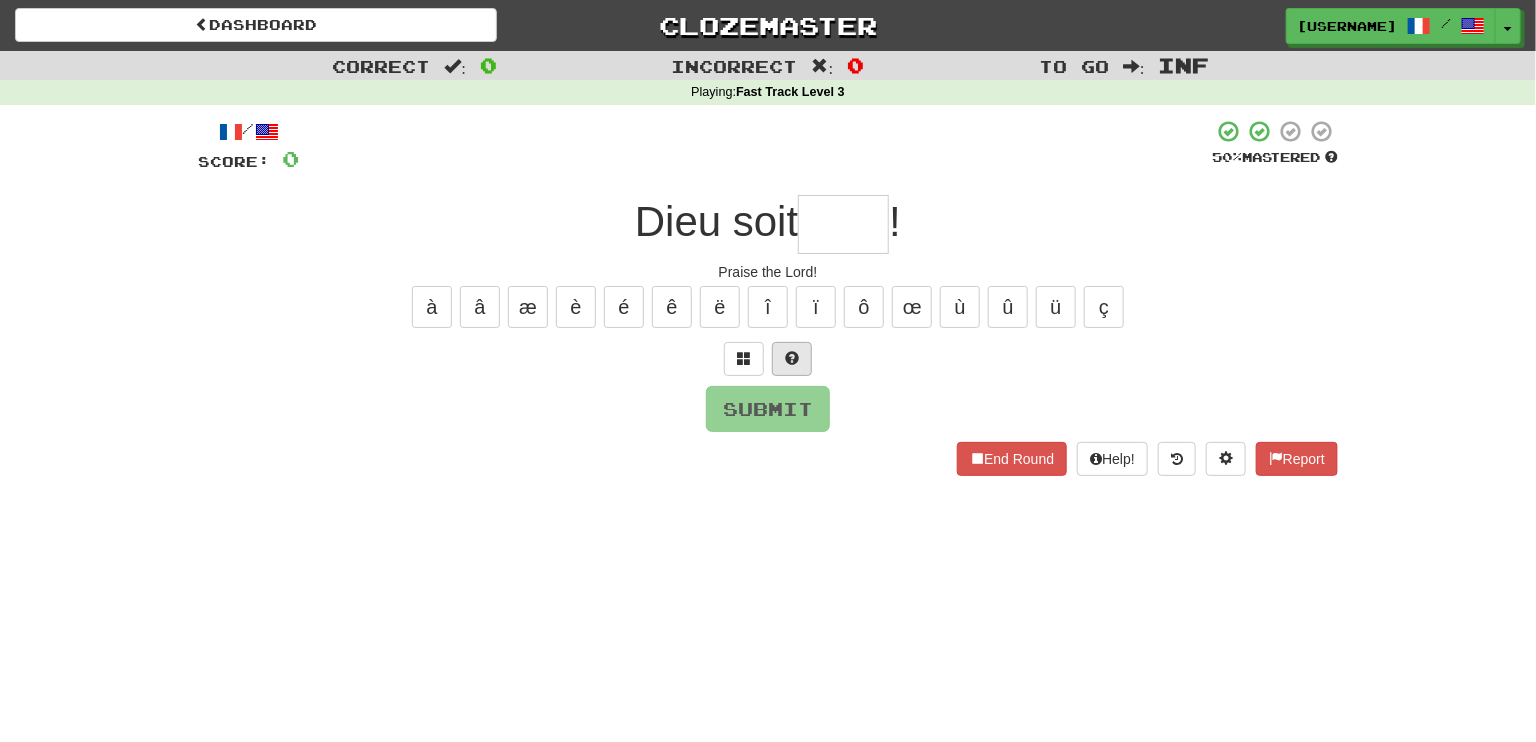 click at bounding box center (792, 358) 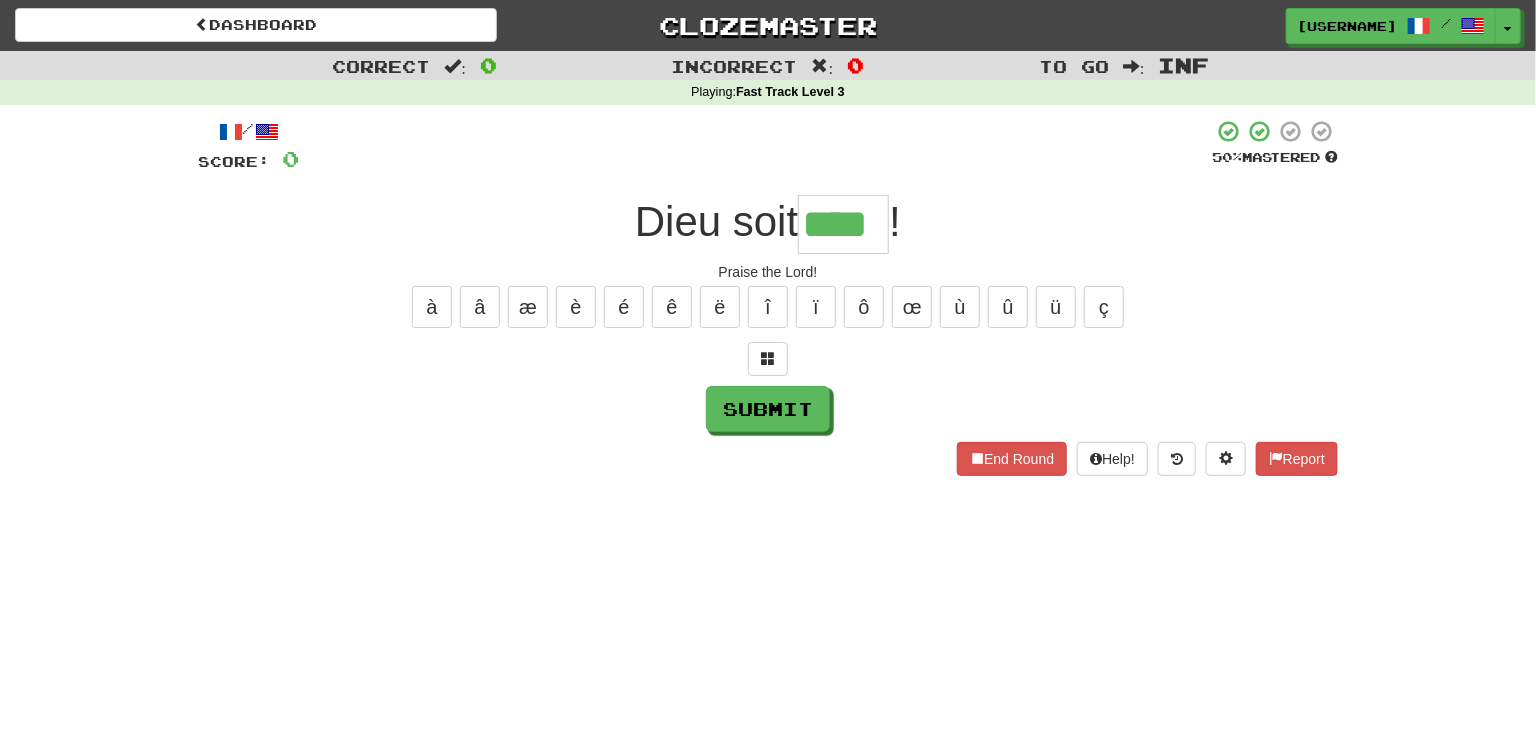type on "****" 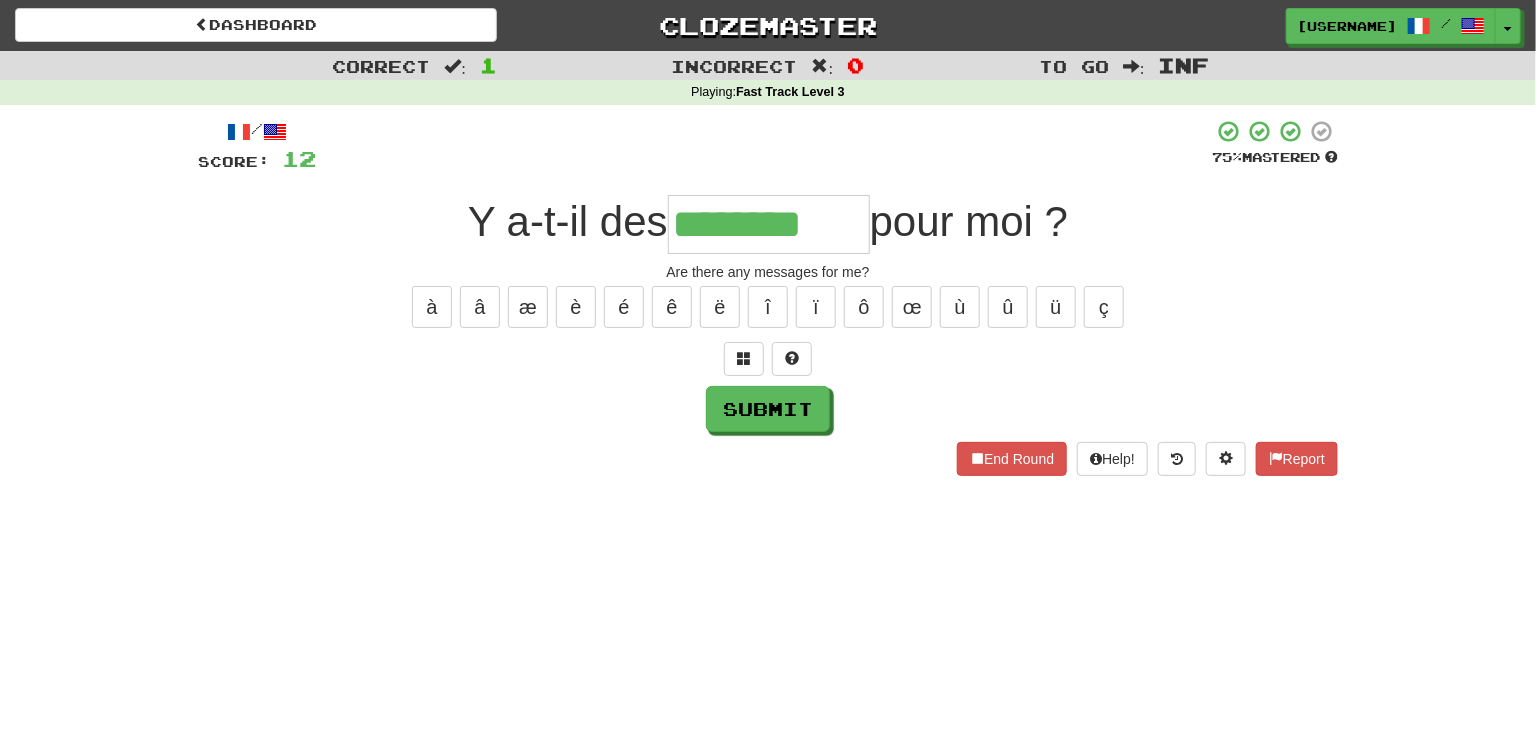 type on "********" 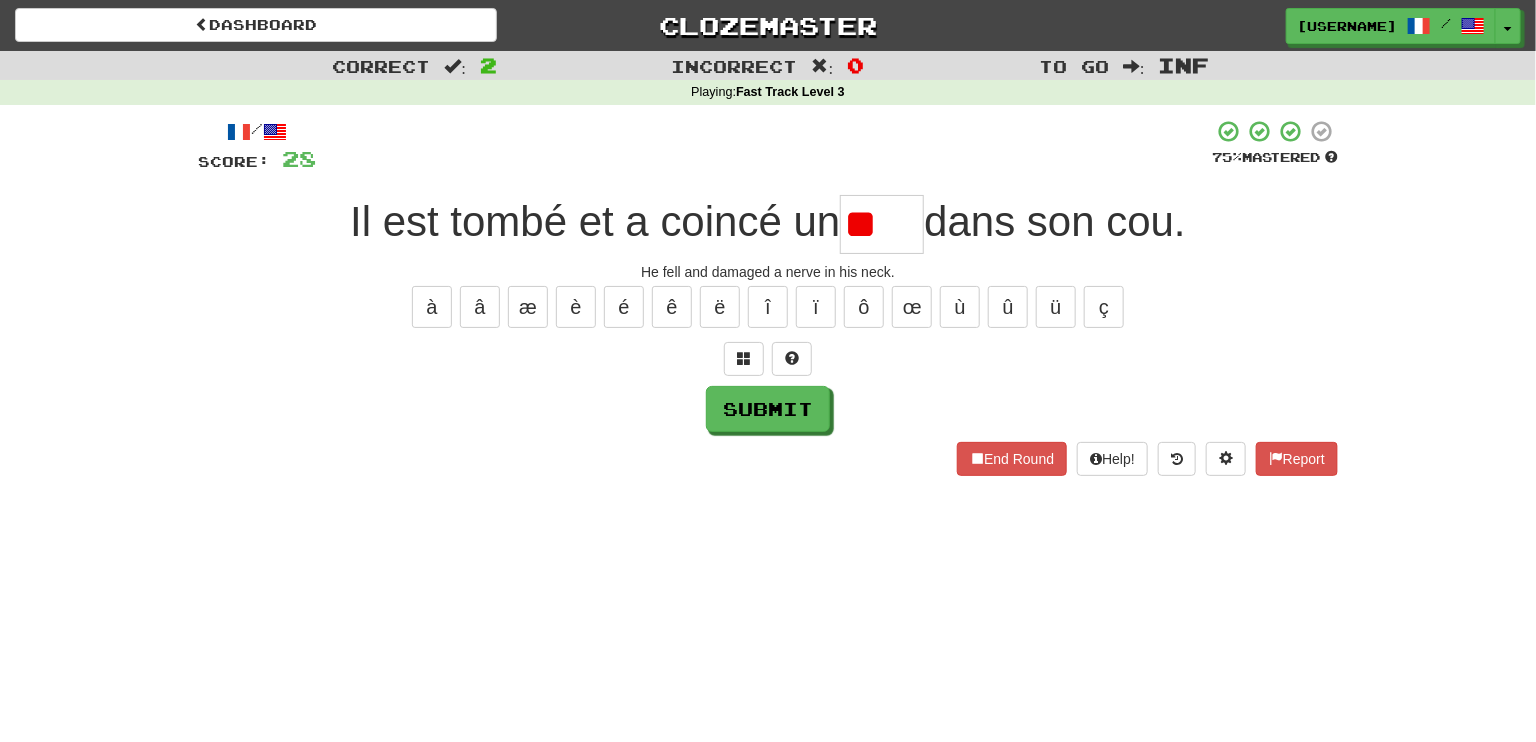 type on "*" 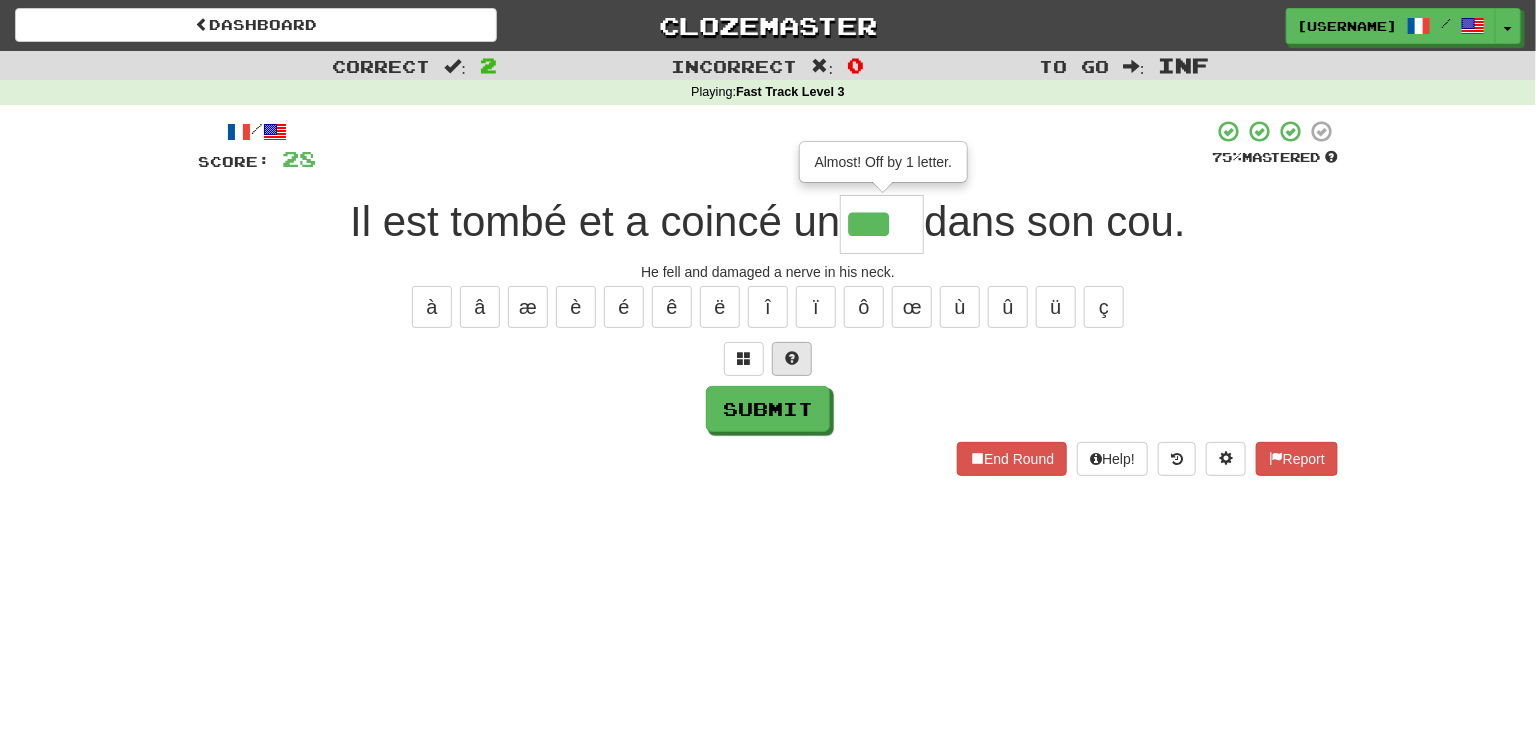 click at bounding box center (792, 358) 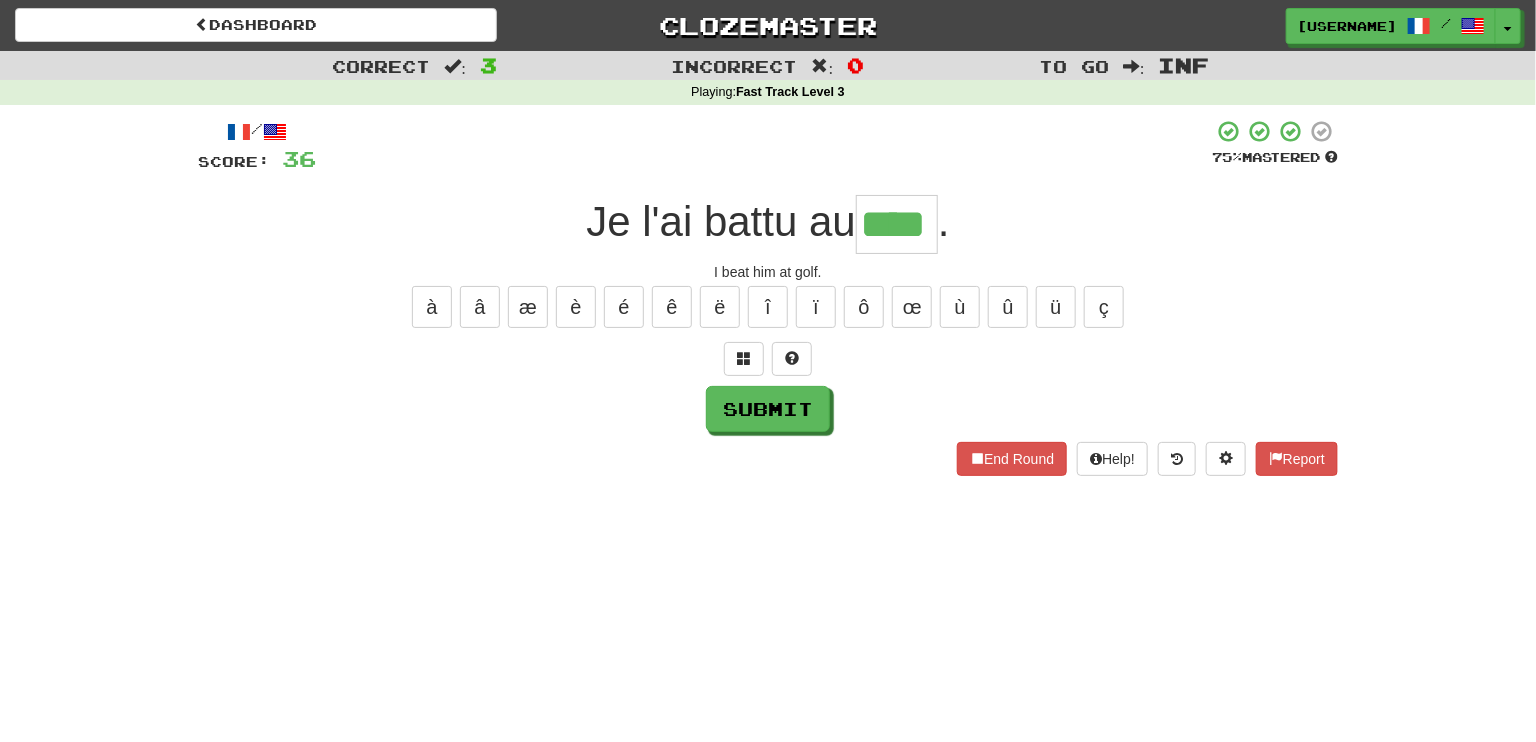 type on "****" 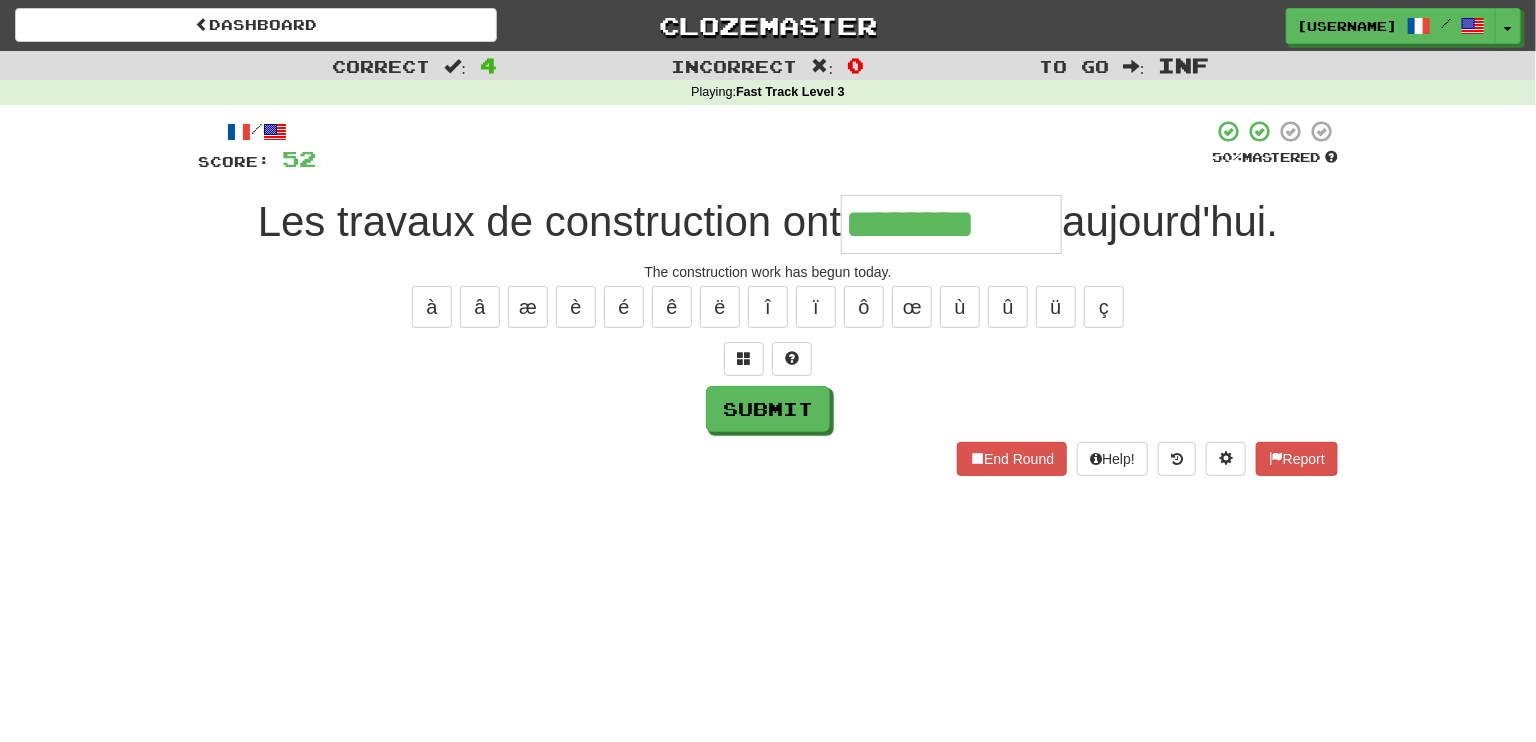 type on "********" 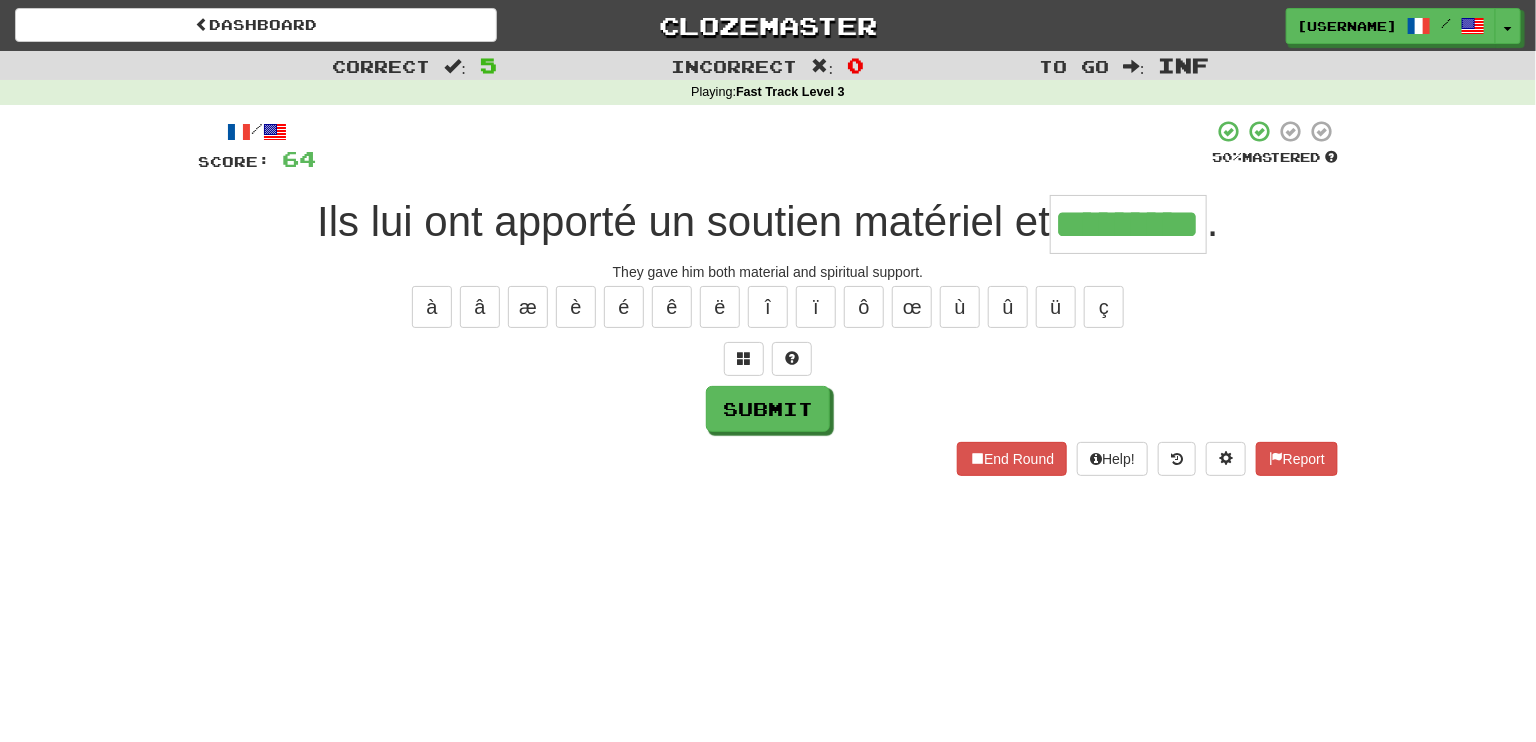 type on "*********" 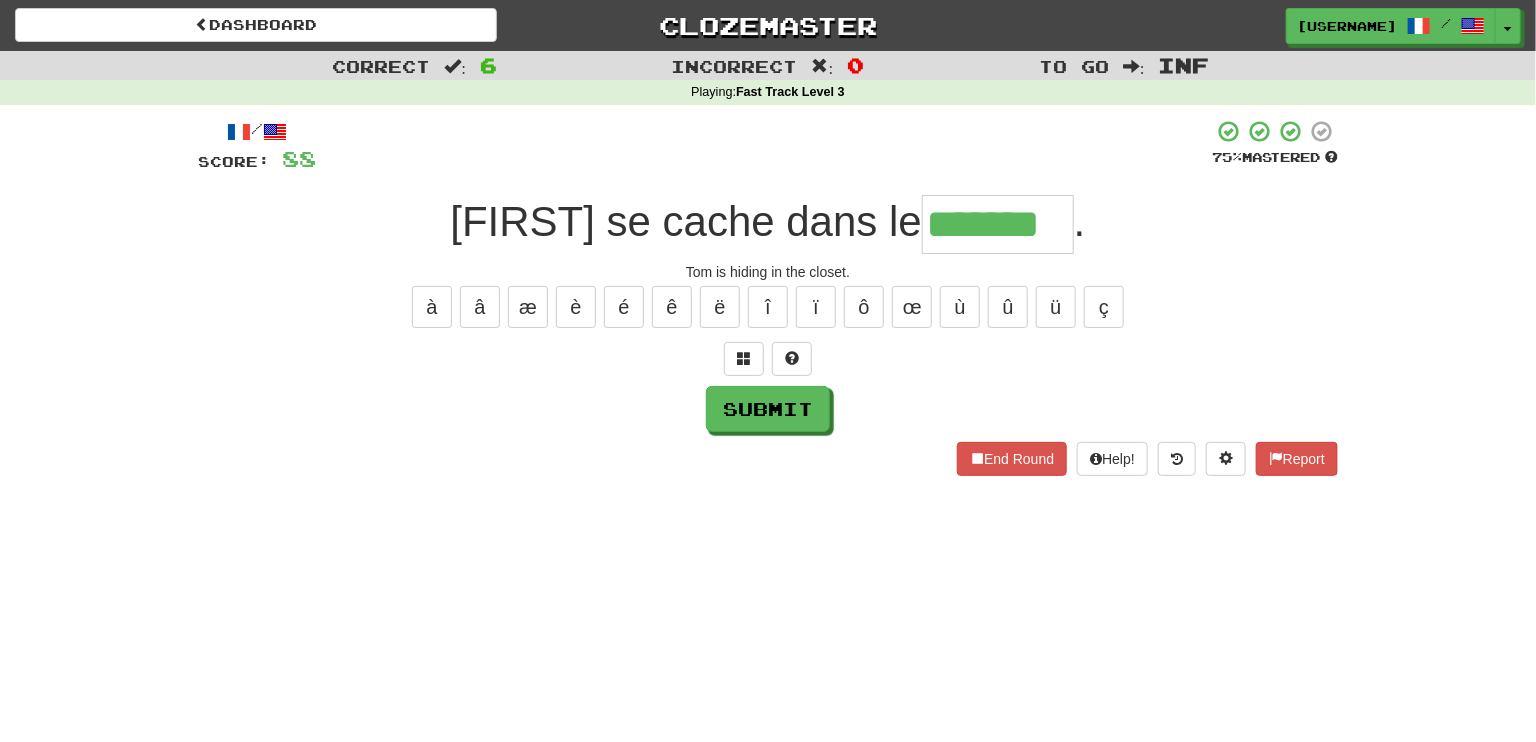 type on "*******" 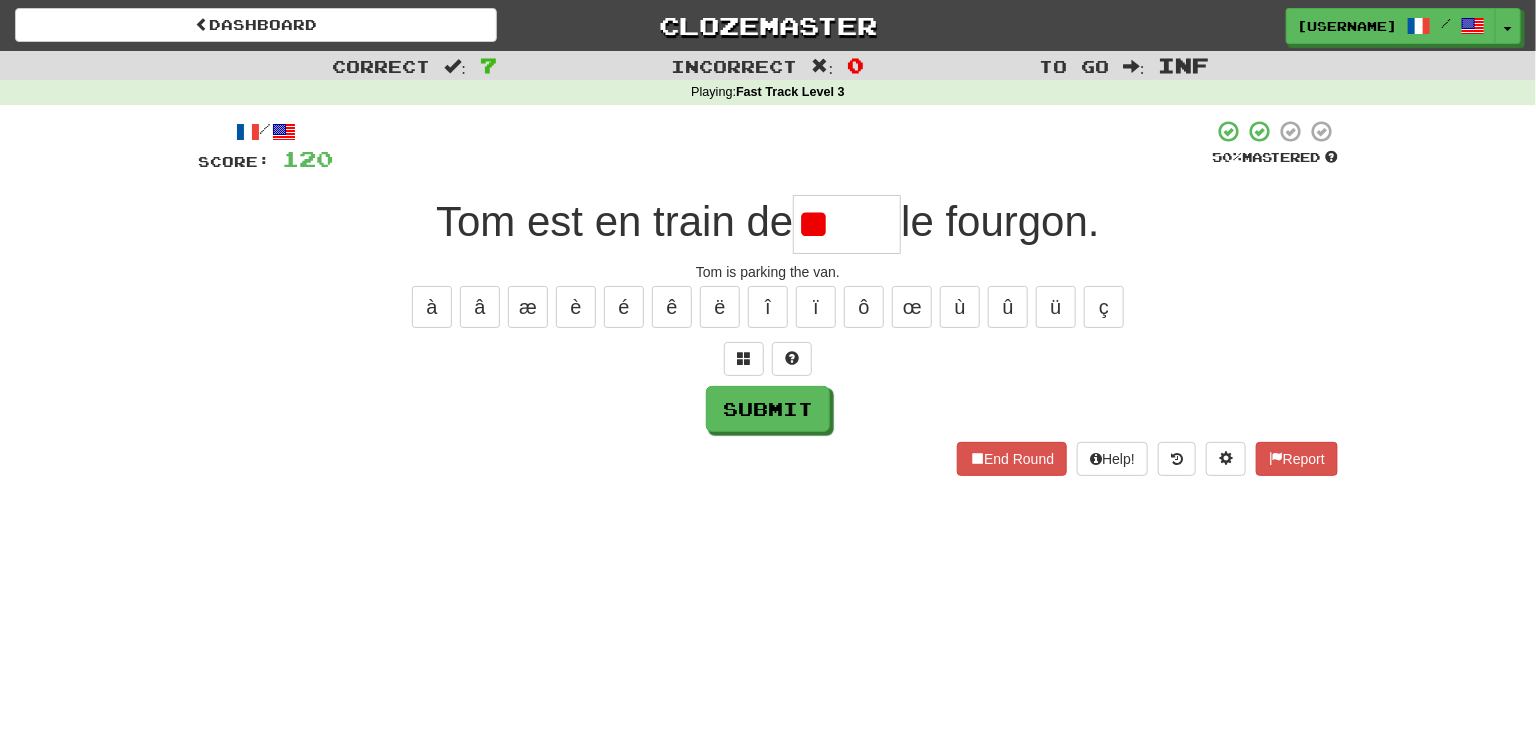 type on "*" 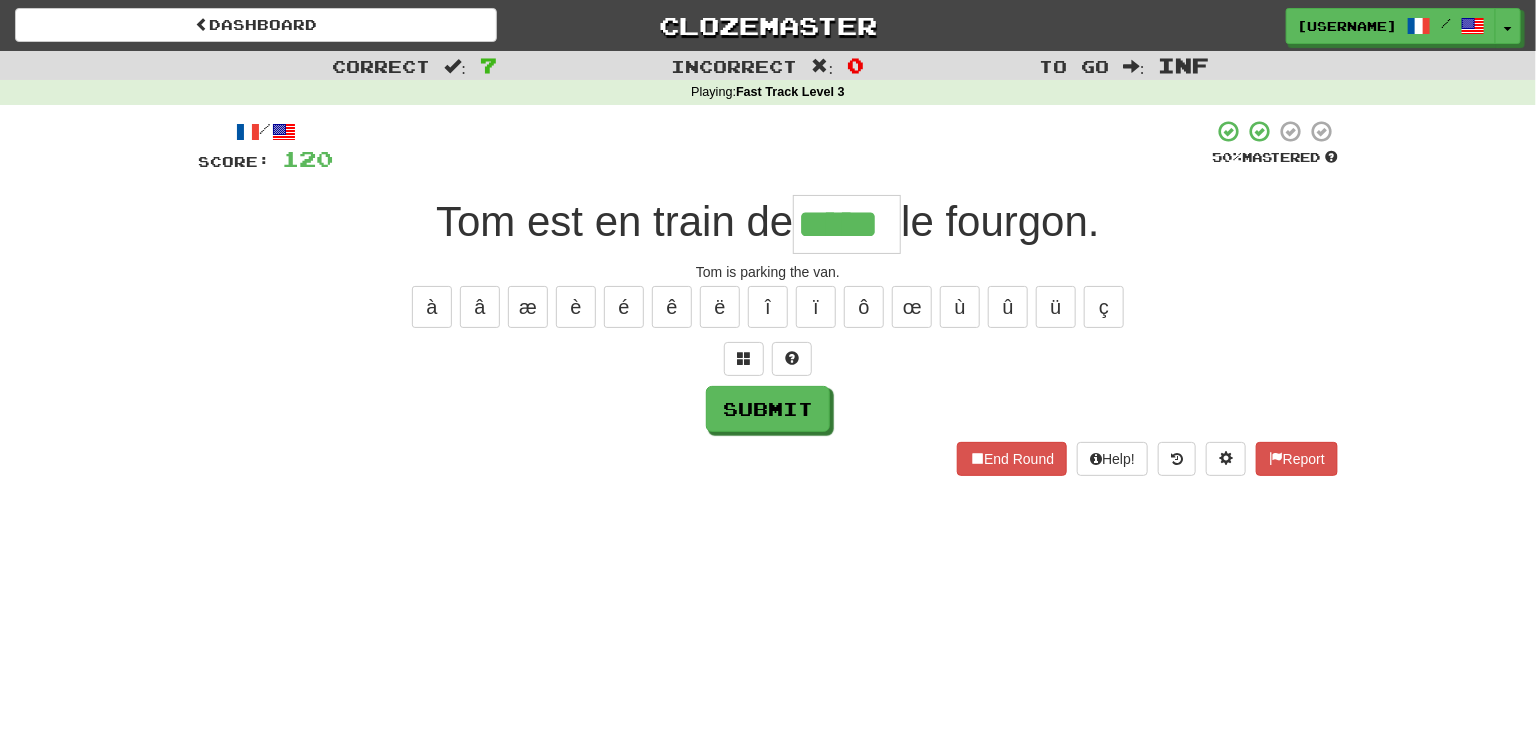 type on "*****" 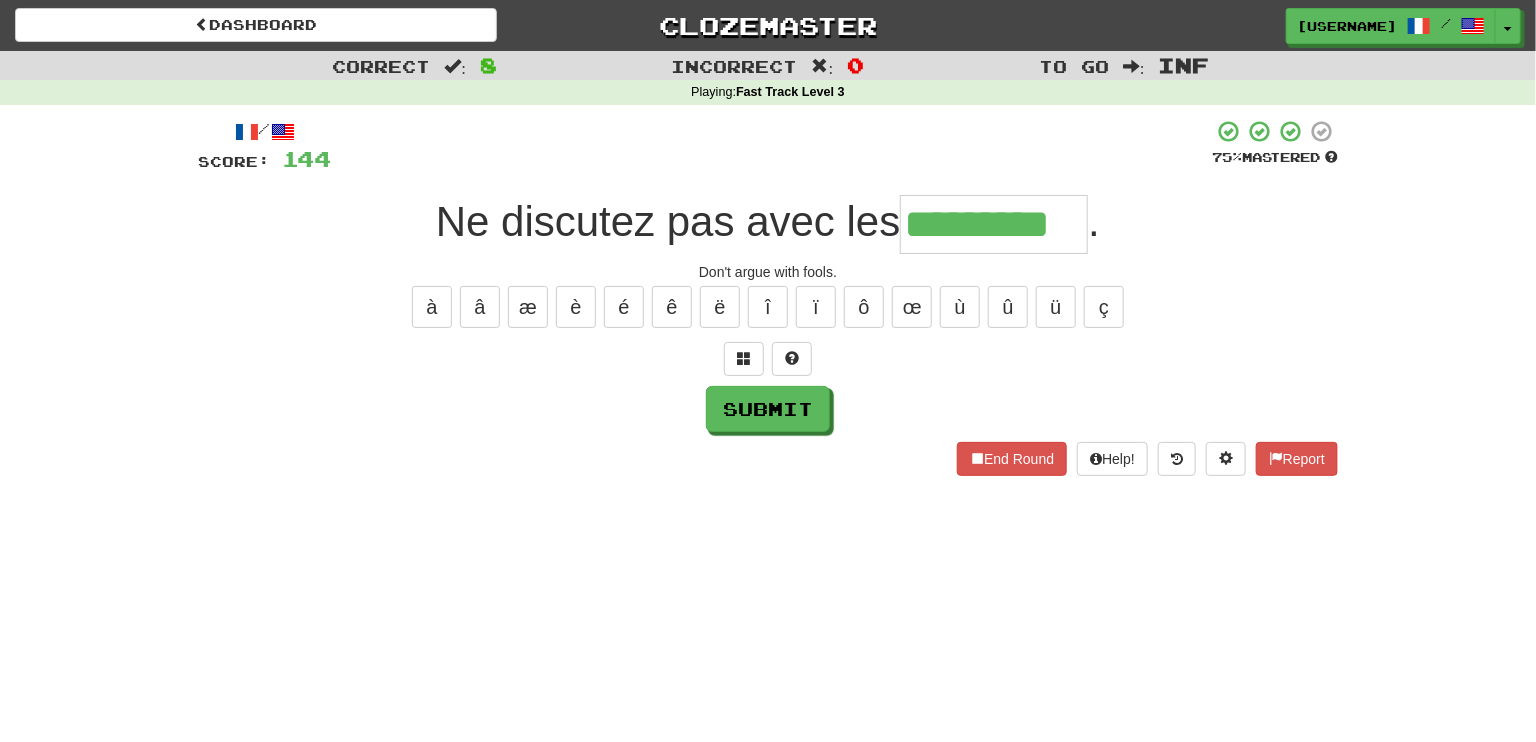 type on "*********" 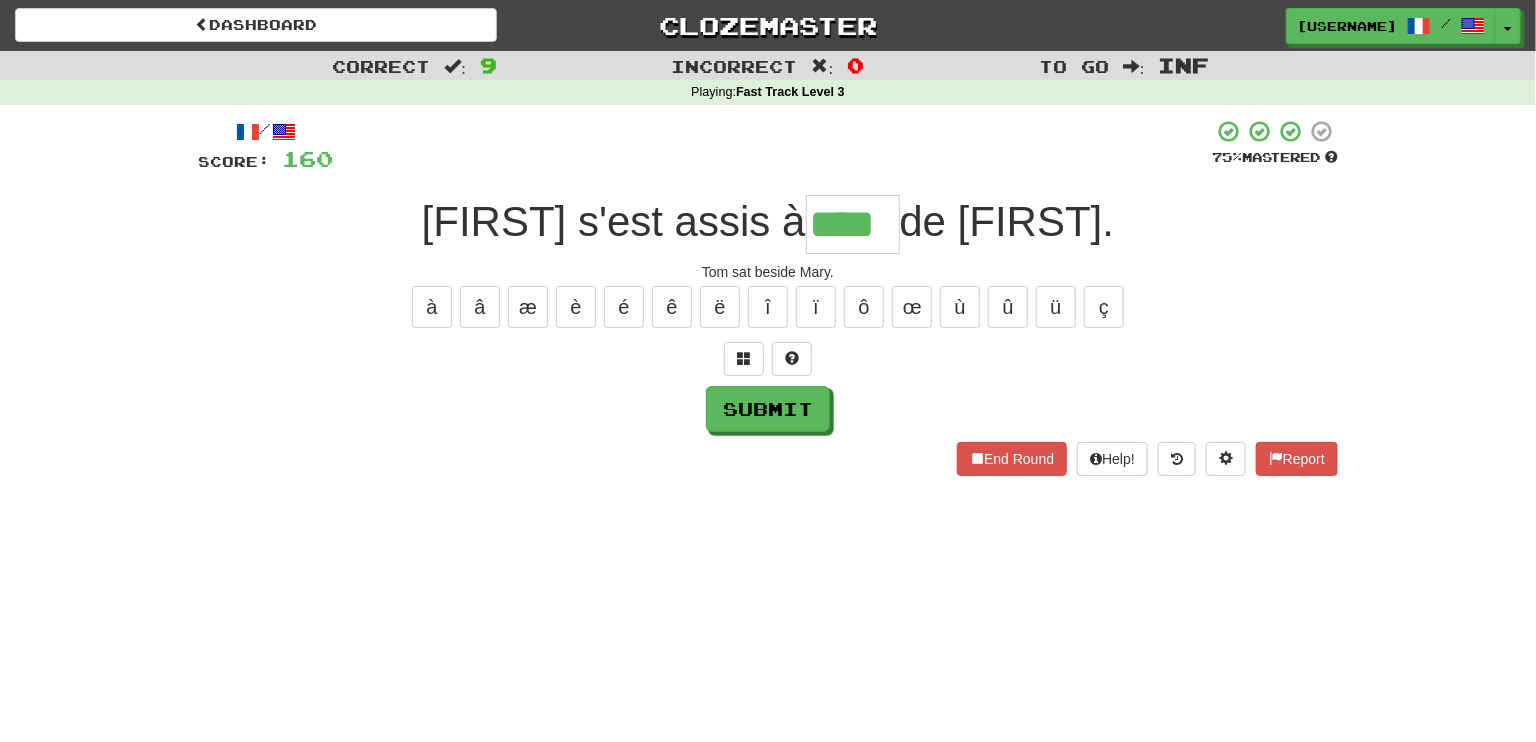 type on "****" 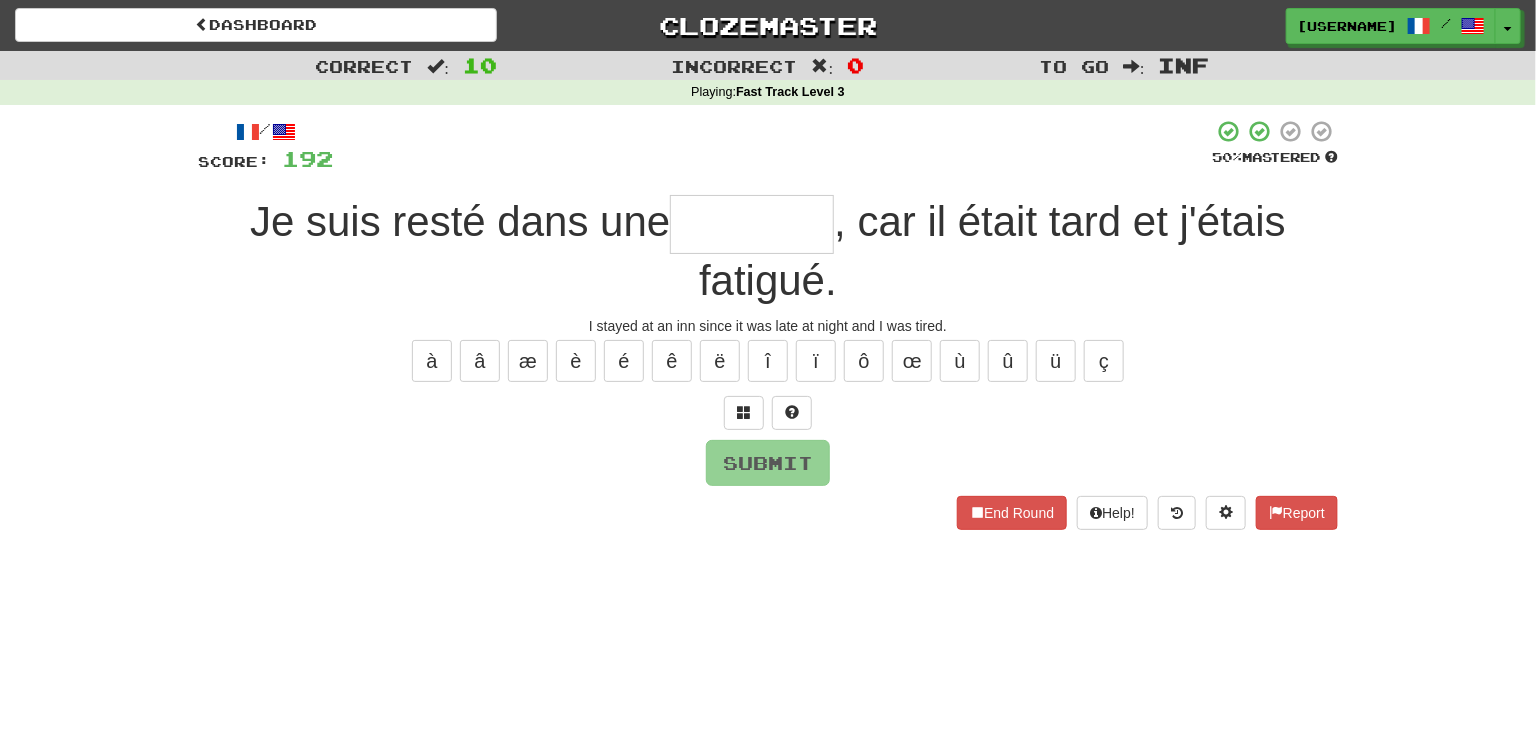 type on "*" 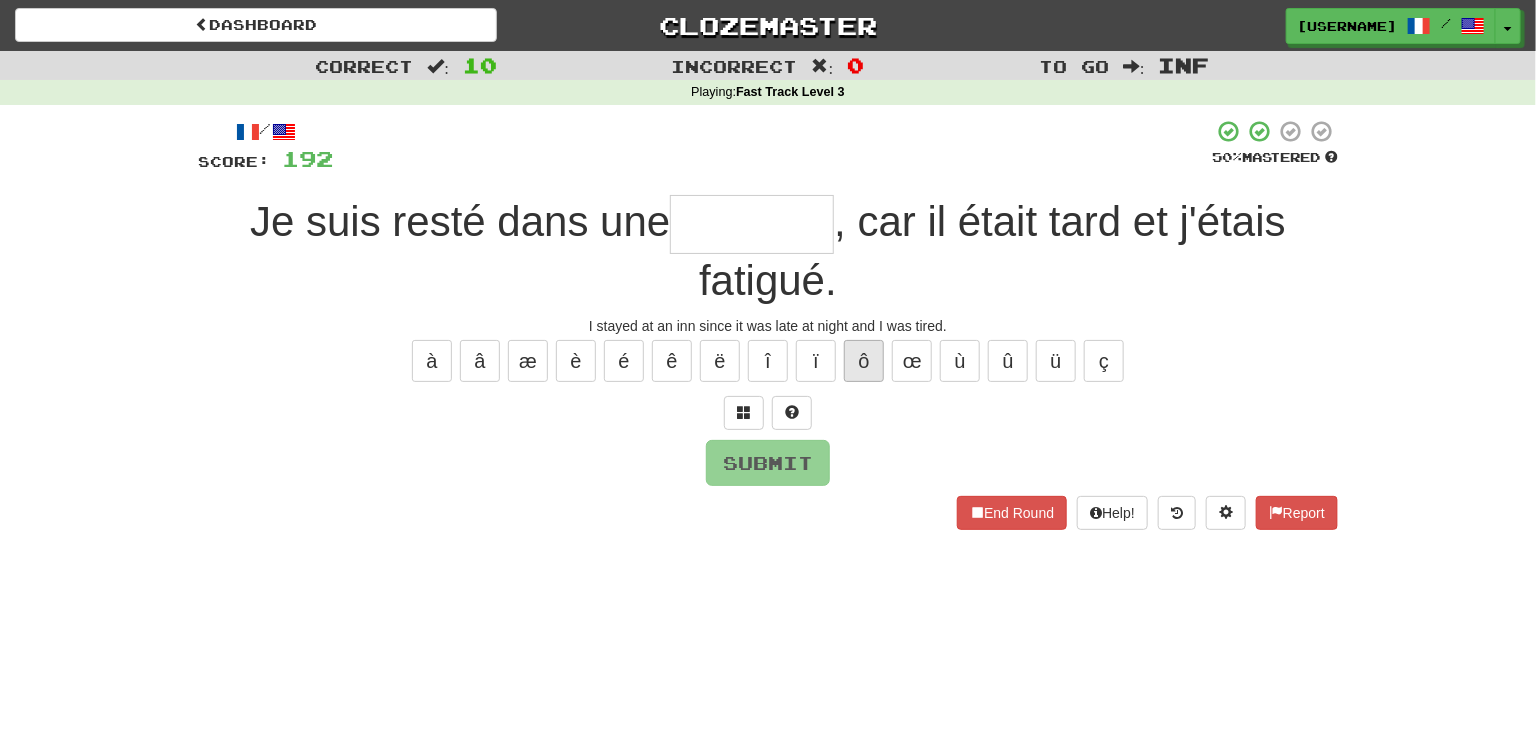type on "*" 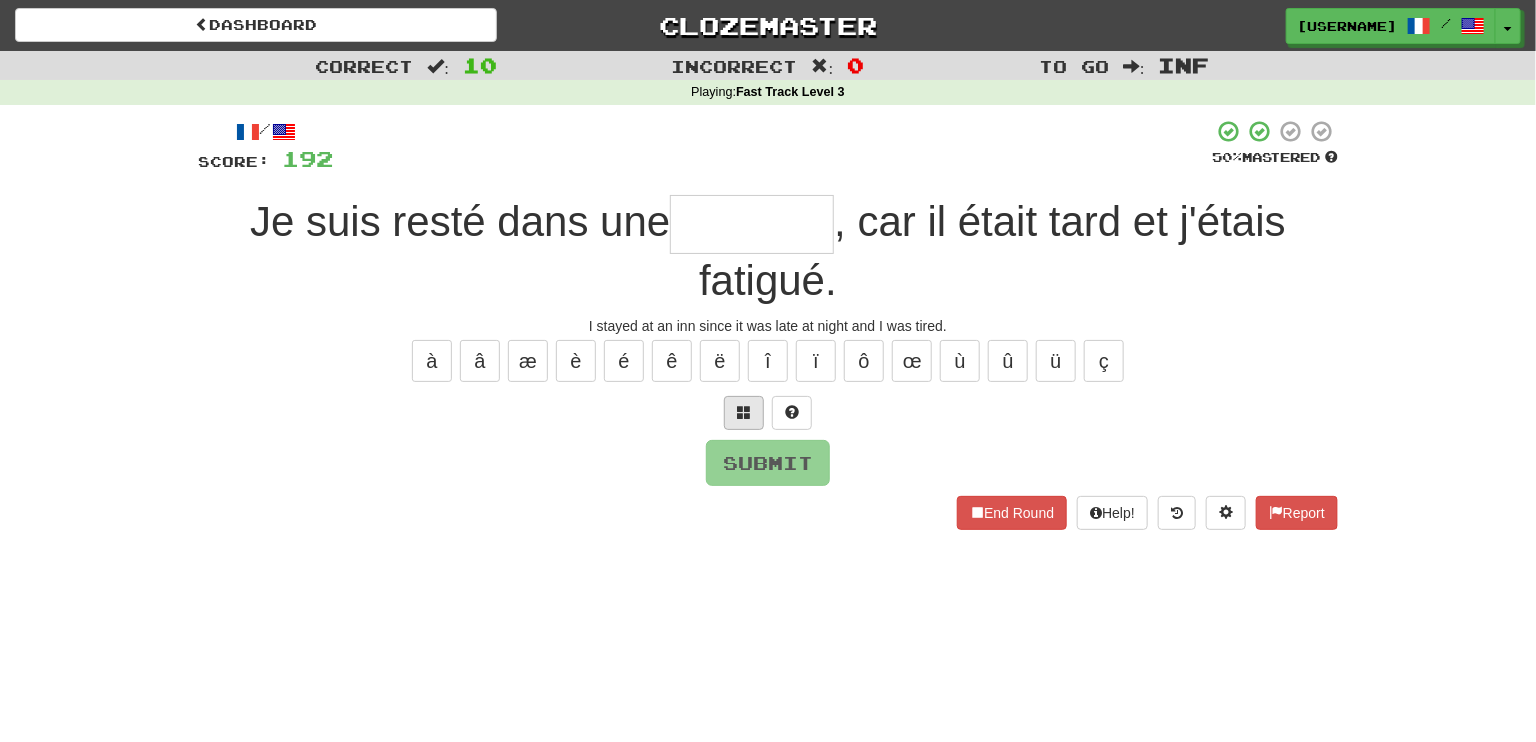 click at bounding box center (744, 412) 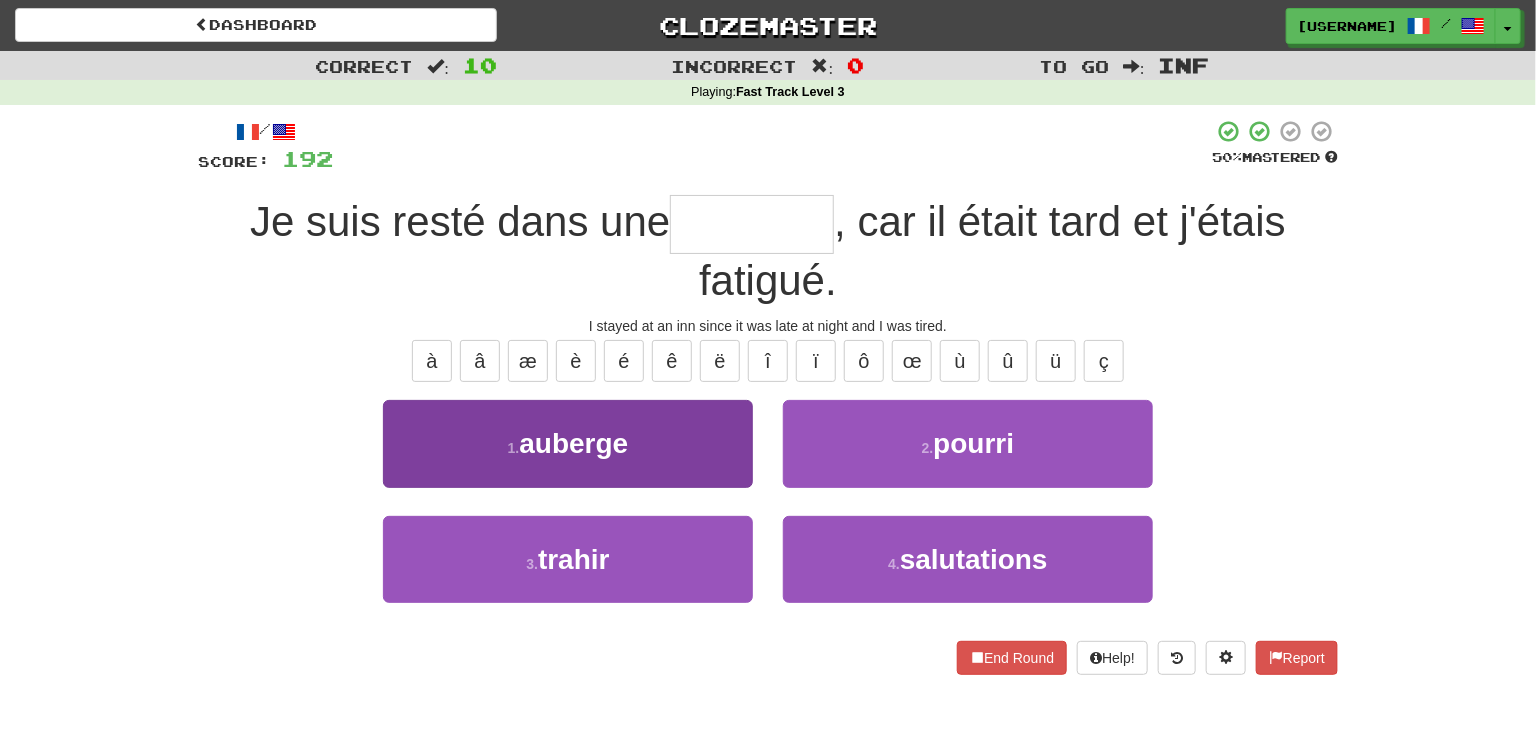 click on "1 .  auberge" at bounding box center (568, 443) 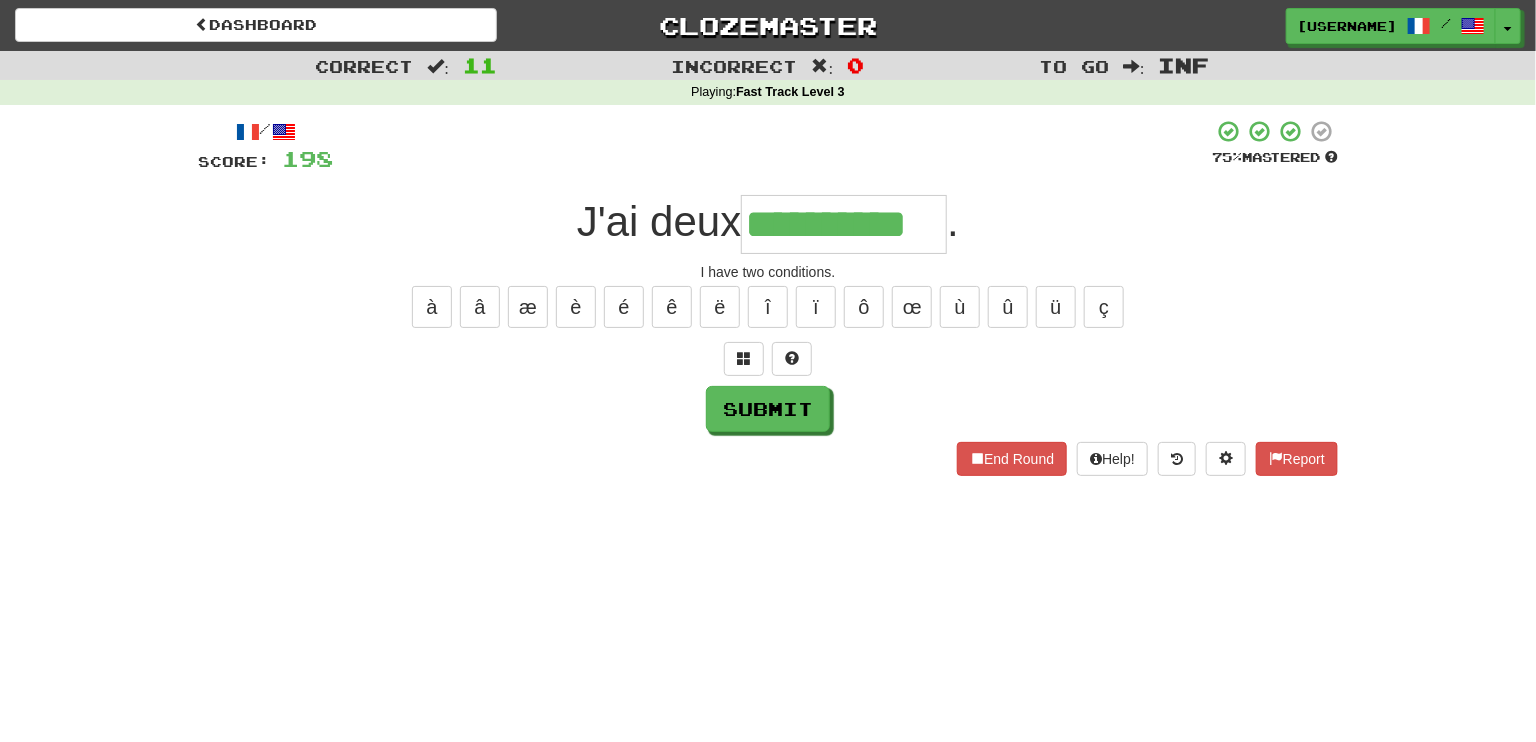 type on "**********" 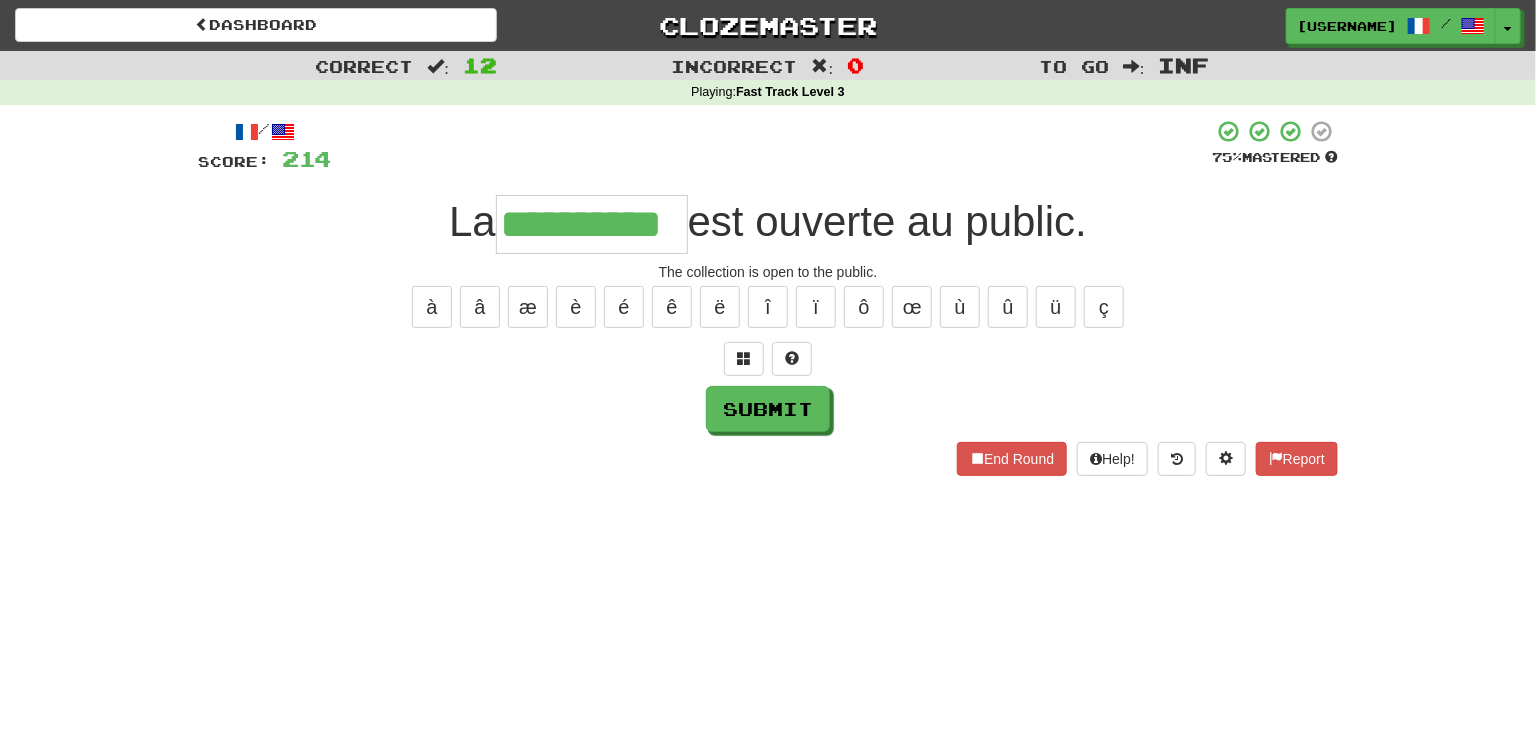 type on "**********" 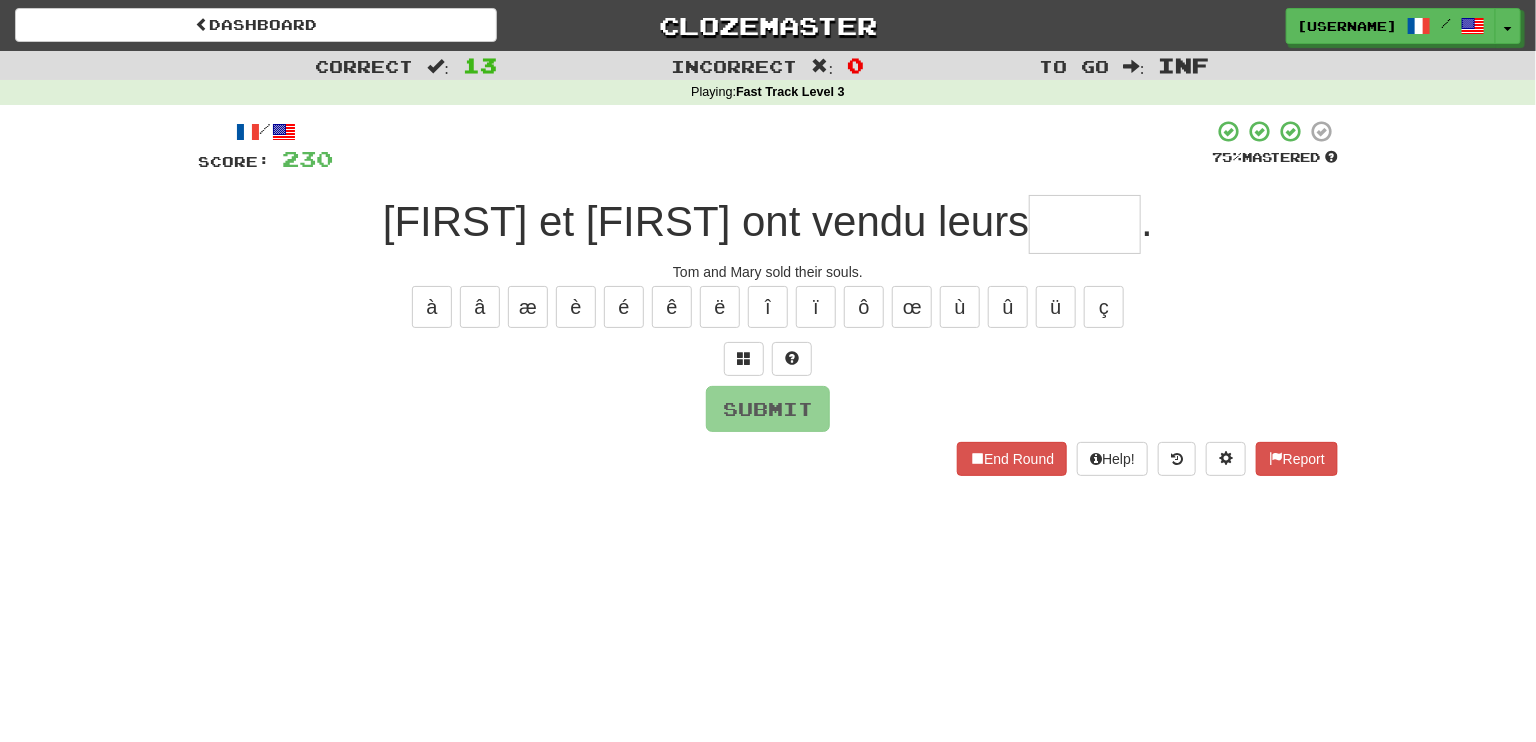 type on "*" 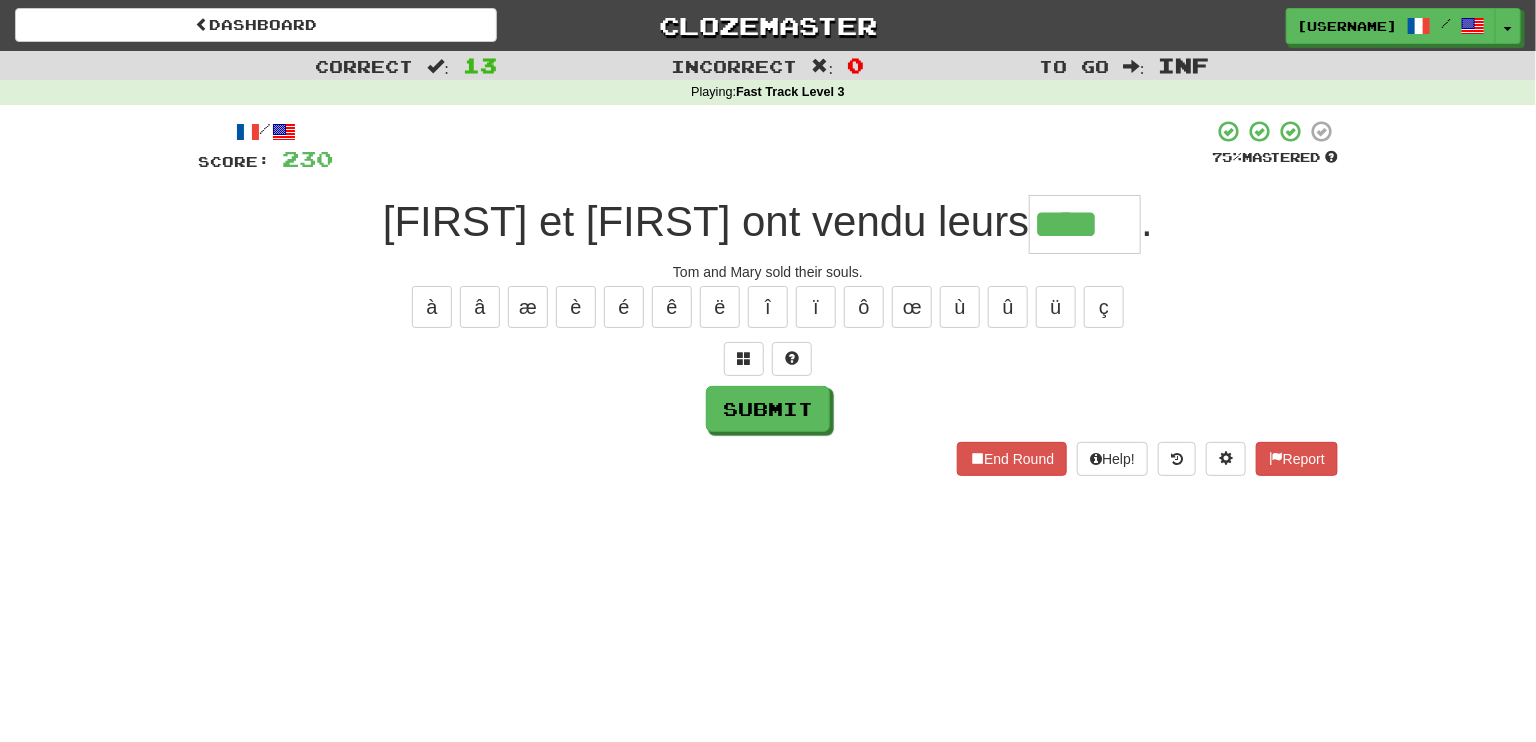 type on "****" 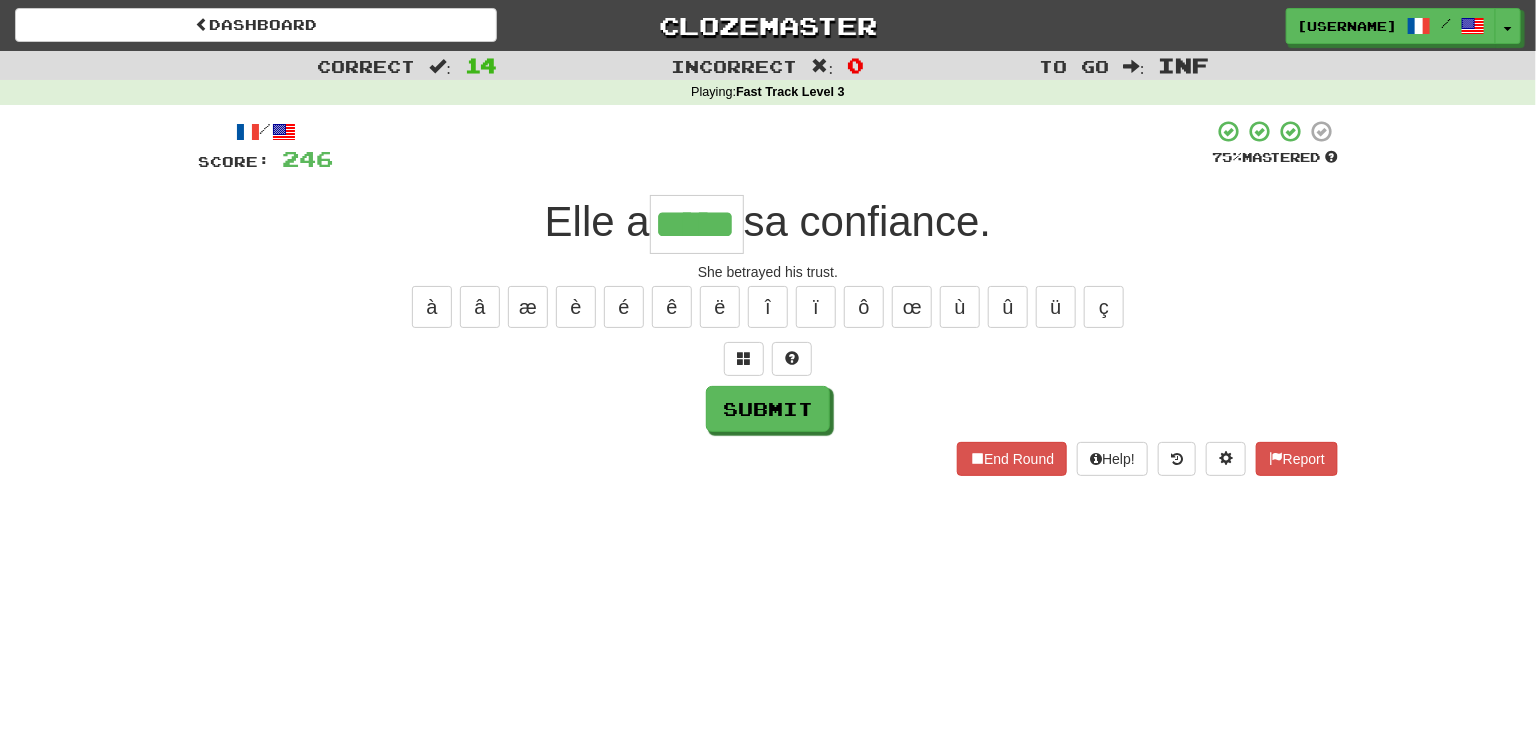 type on "*****" 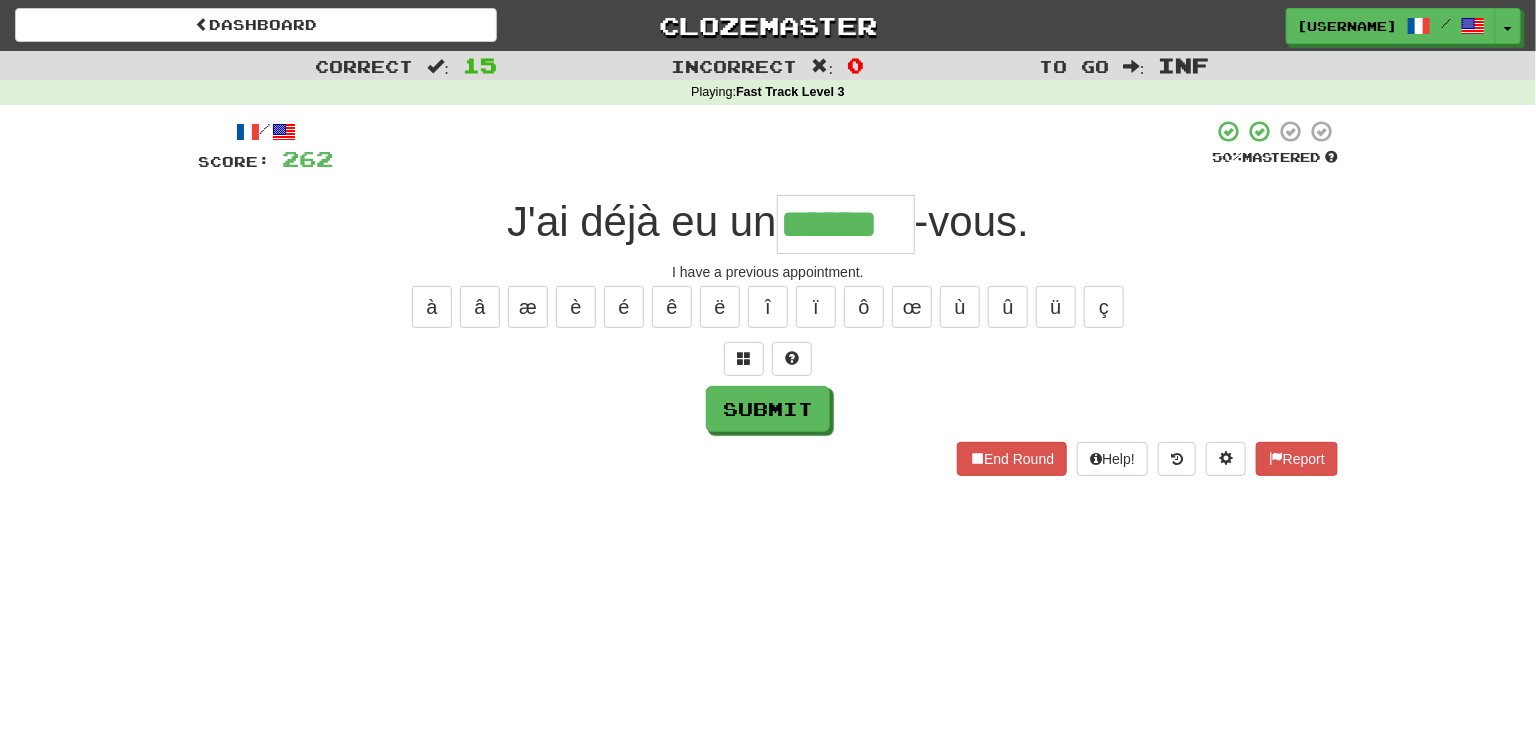 type on "******" 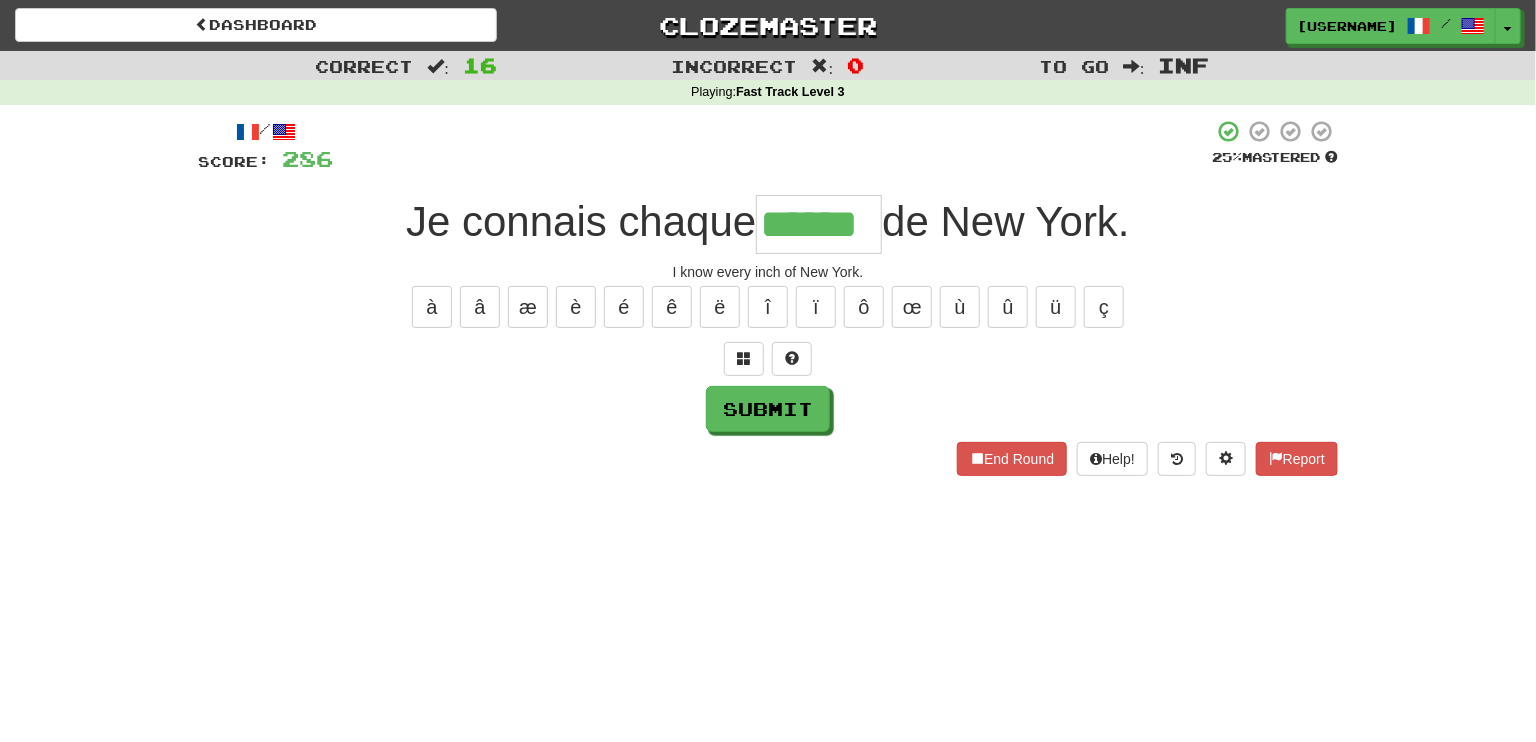 type on "******" 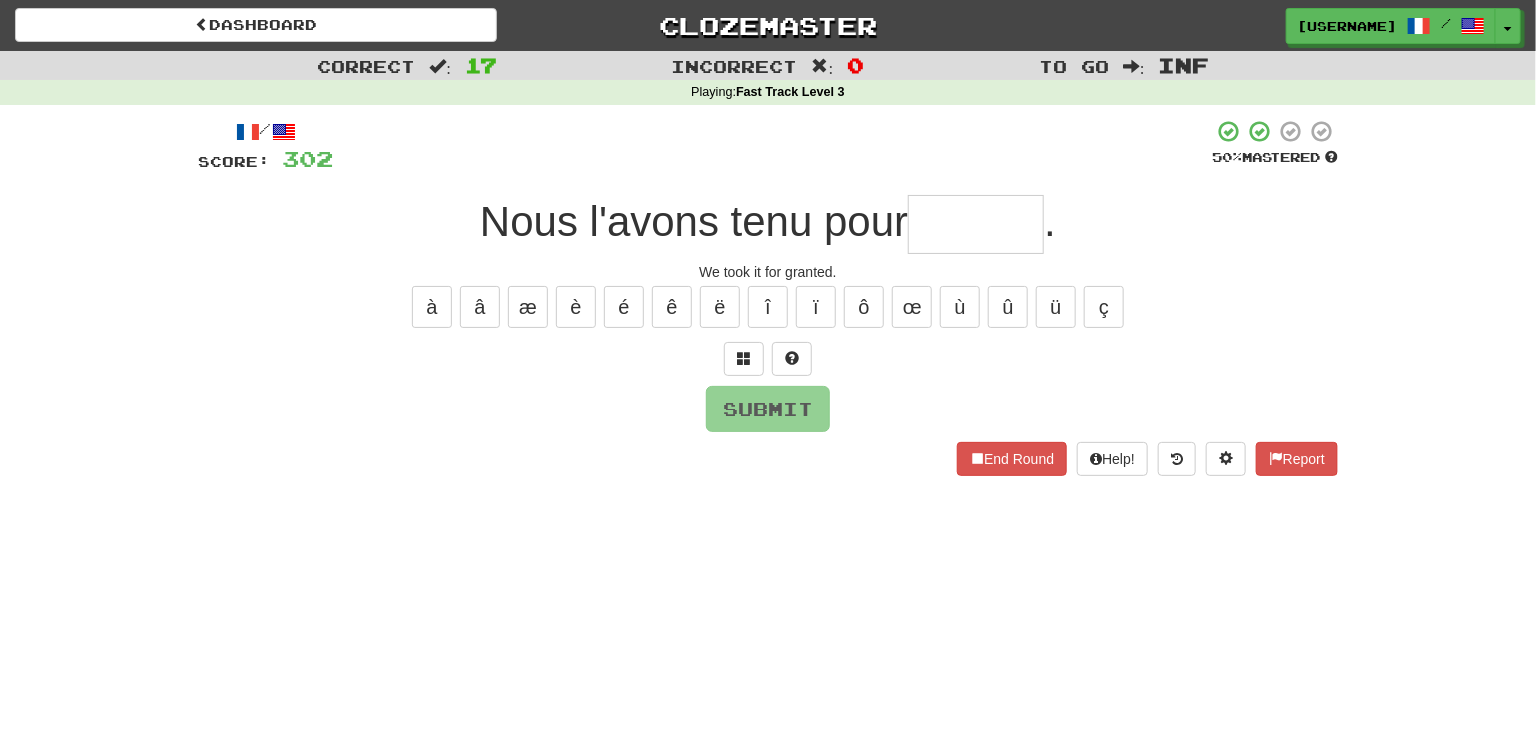 type on "*" 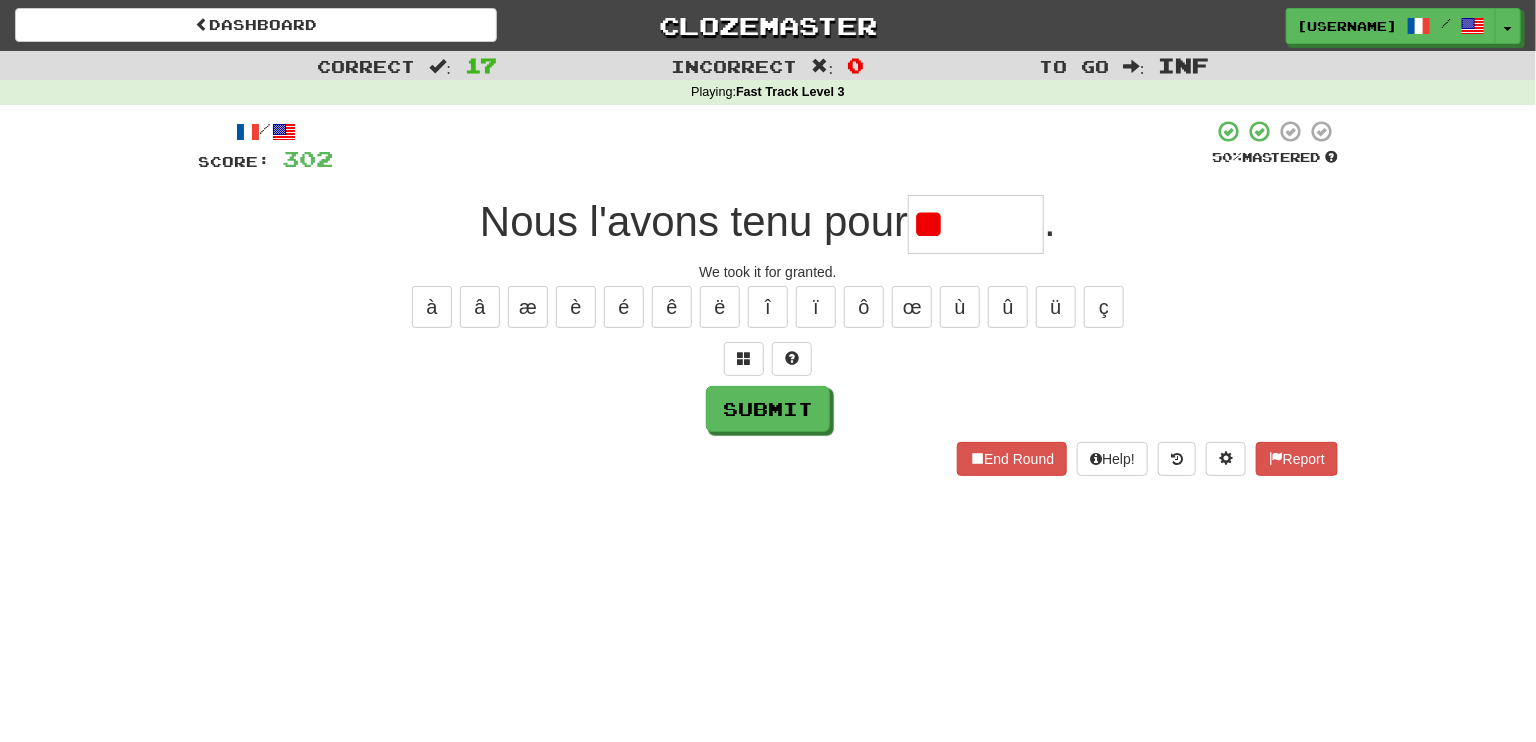 type on "*" 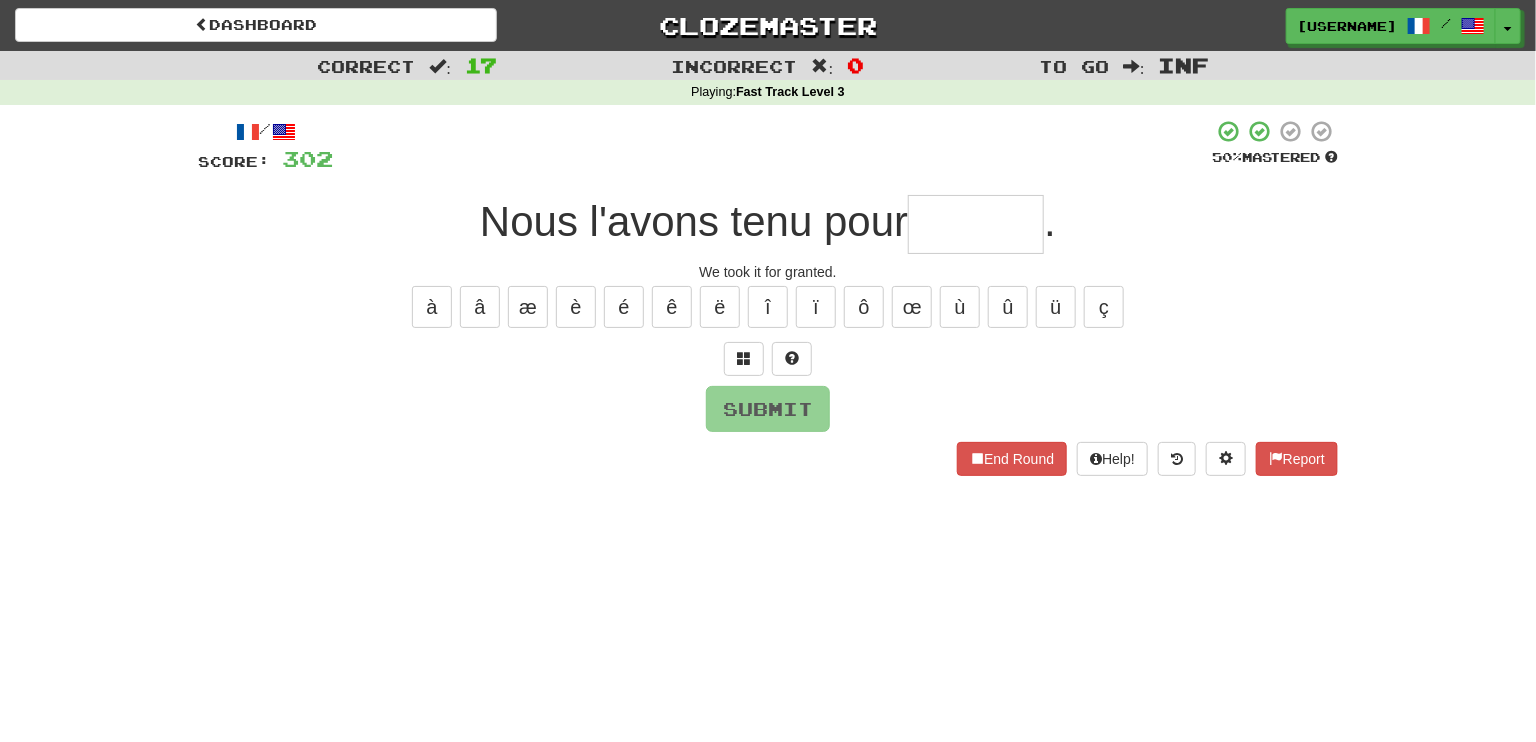 type on "*" 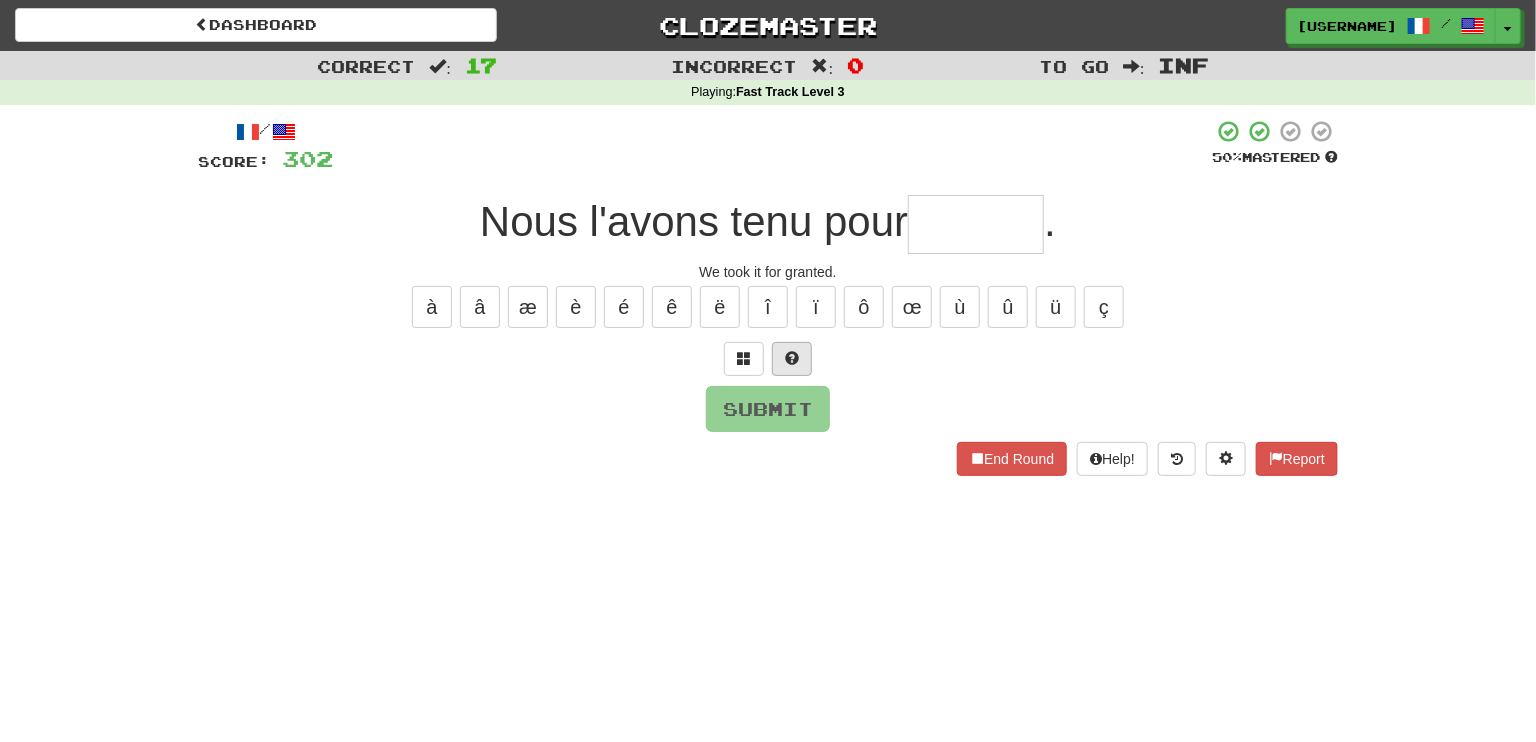 click at bounding box center (792, 359) 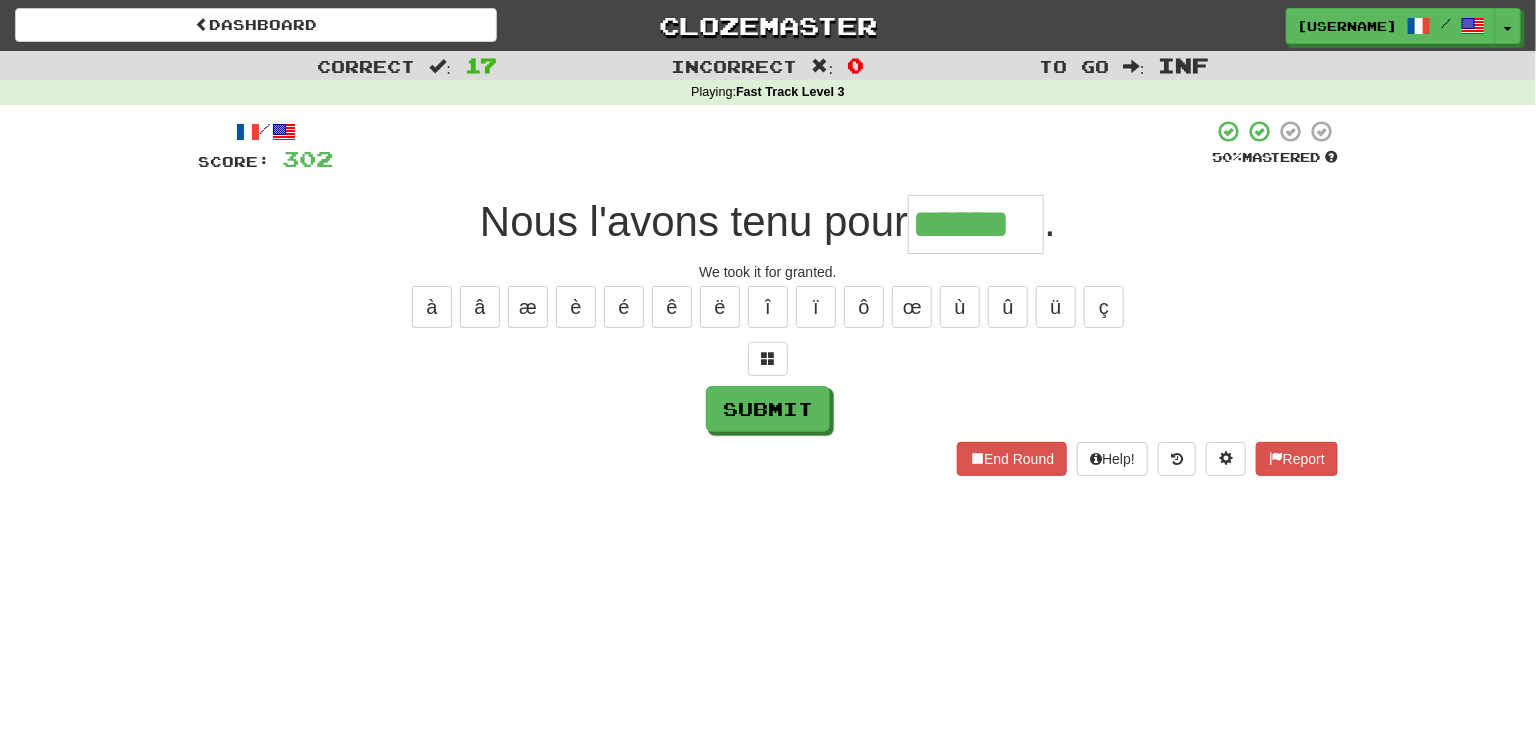 type on "******" 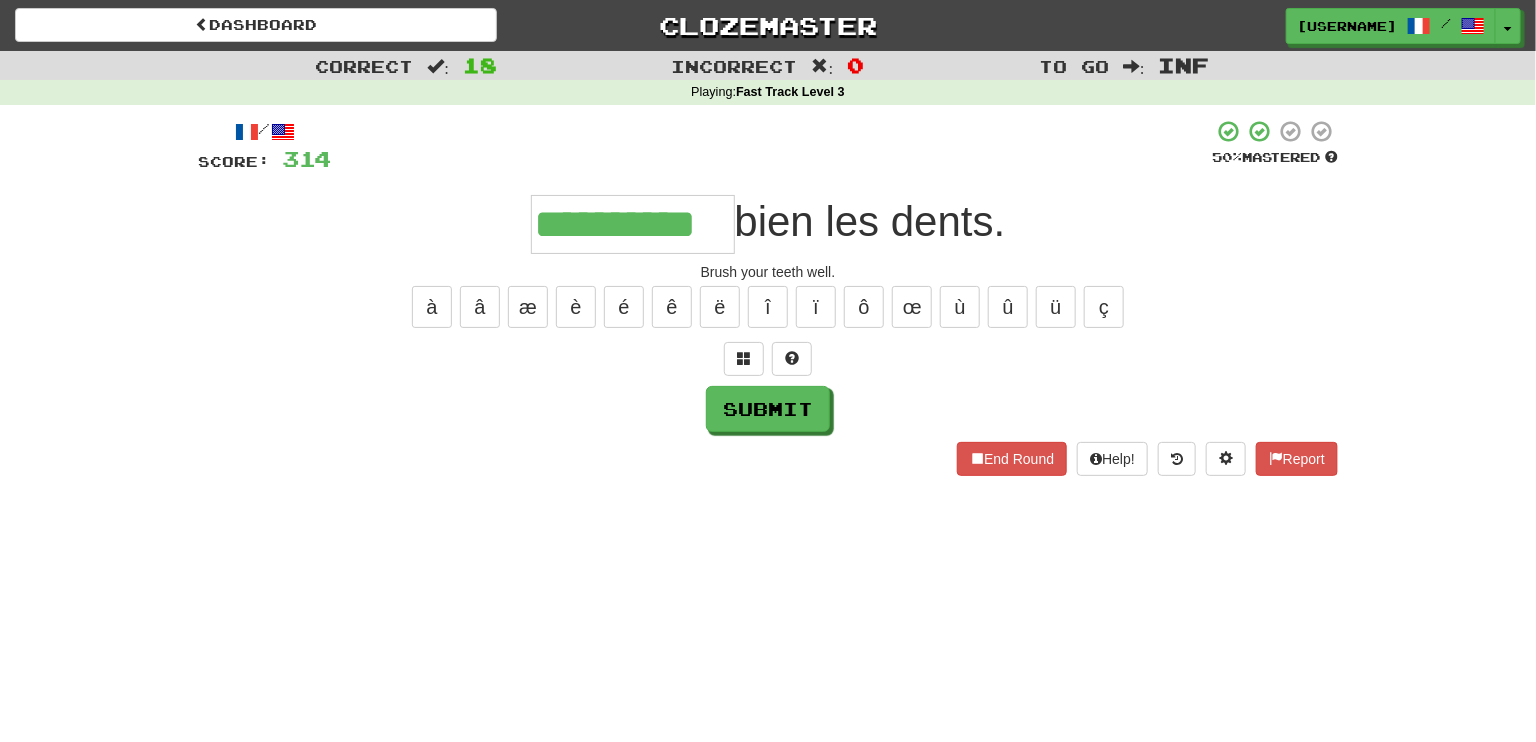 type on "**********" 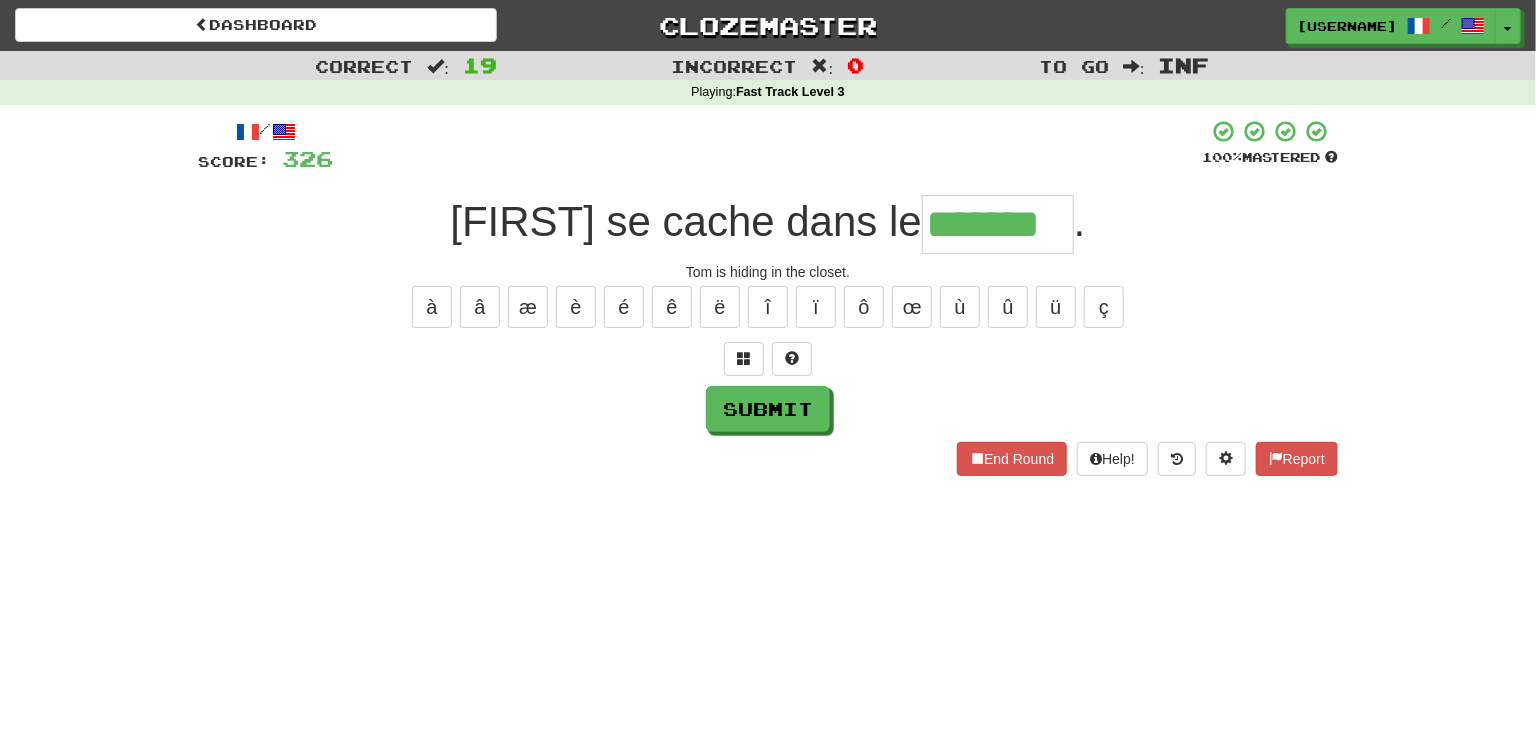 type on "*******" 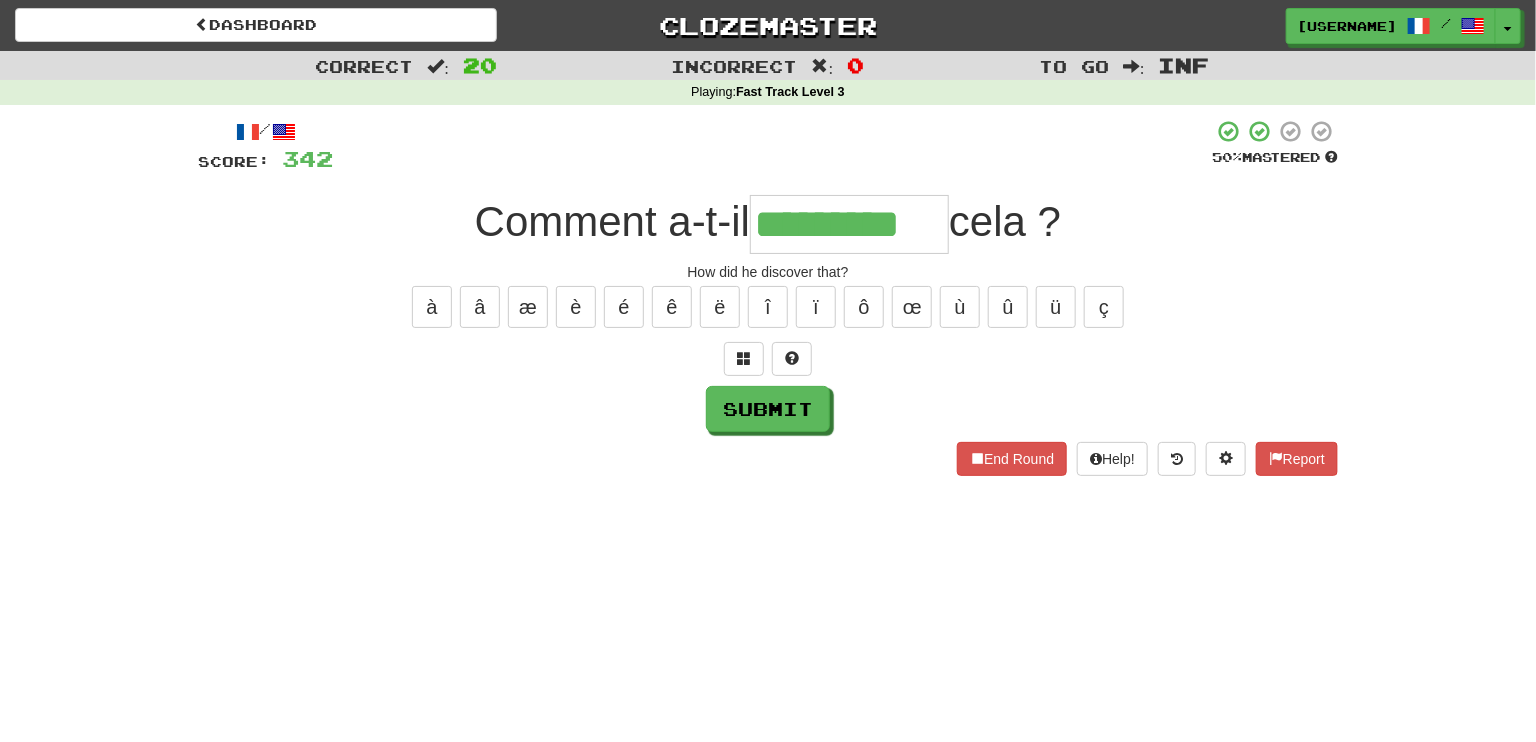 type on "*********" 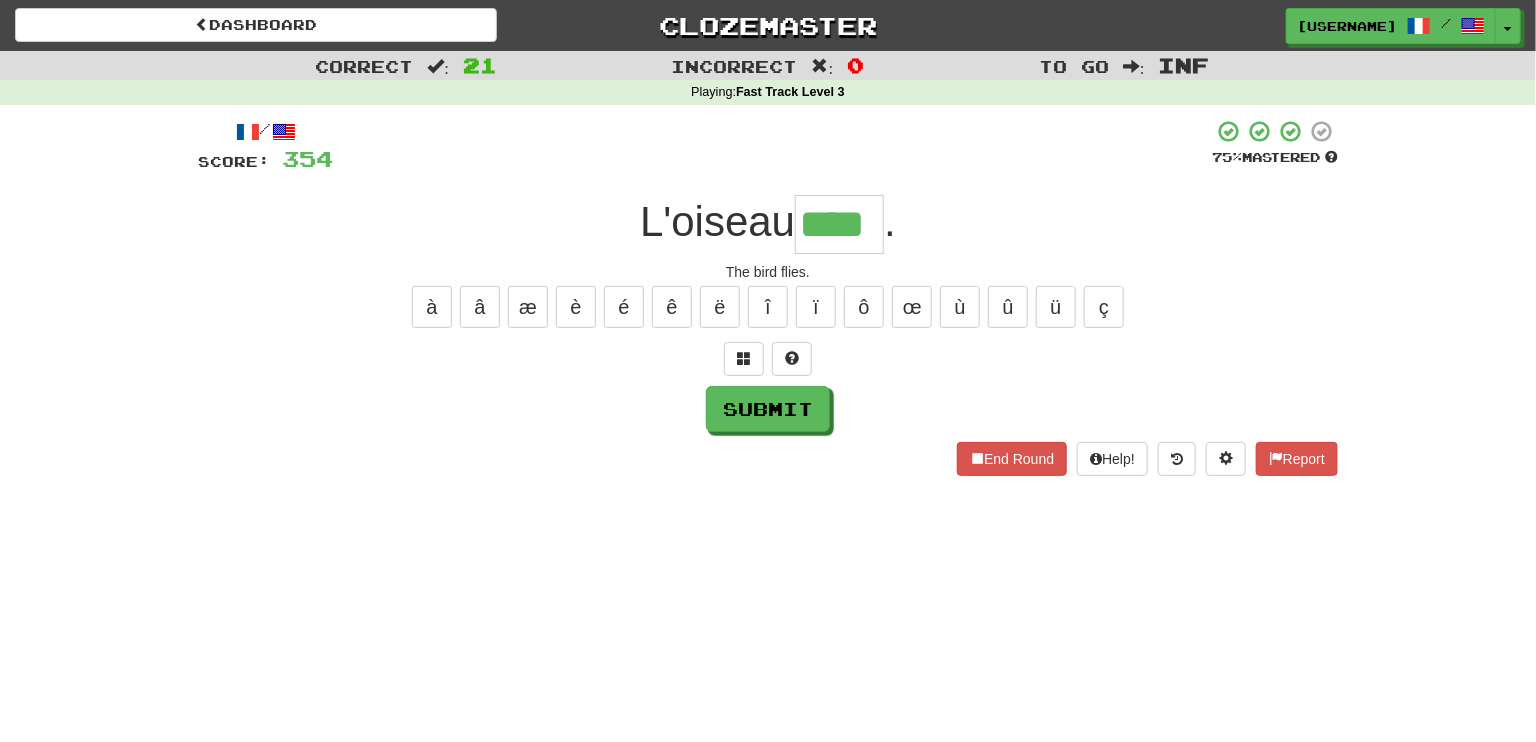 type on "****" 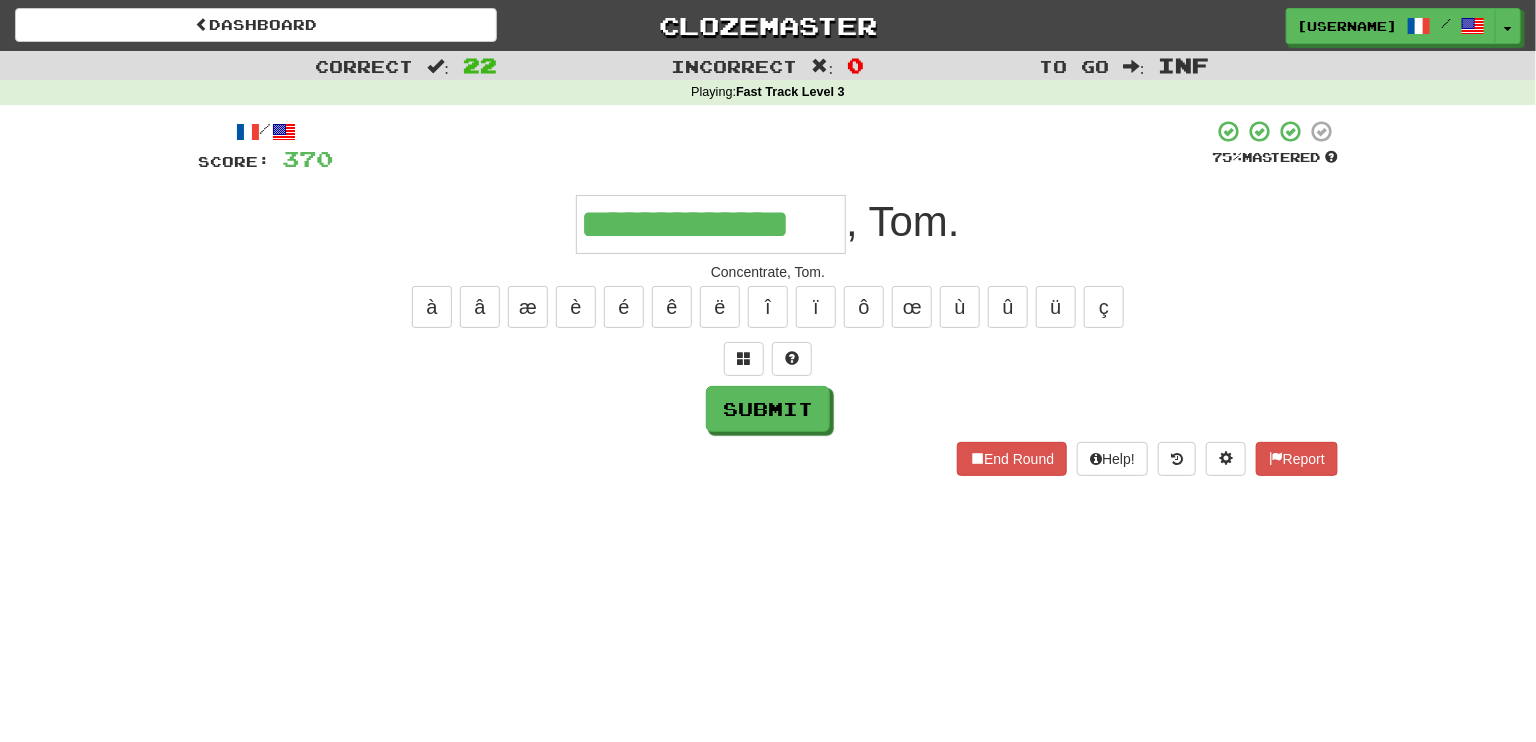 type on "**********" 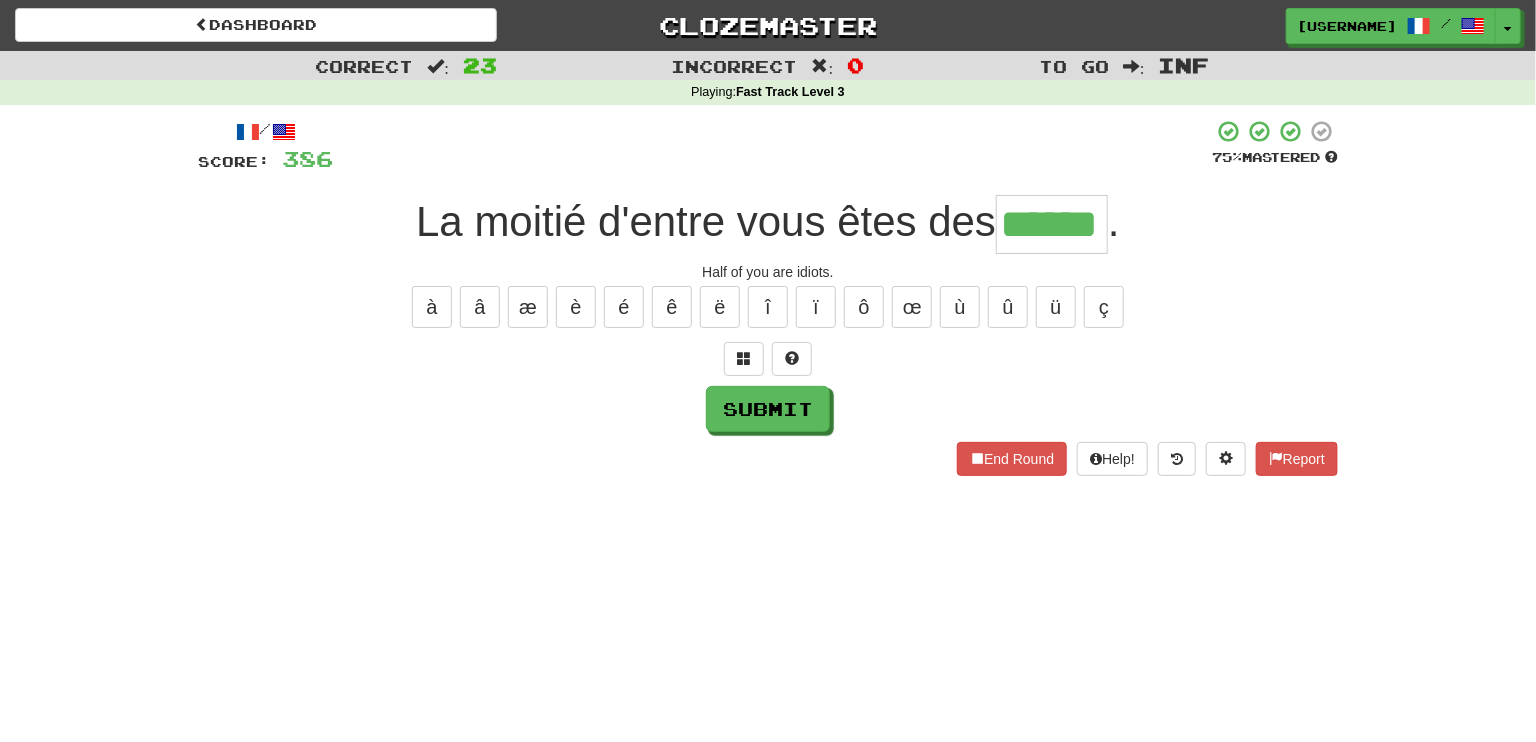 type on "******" 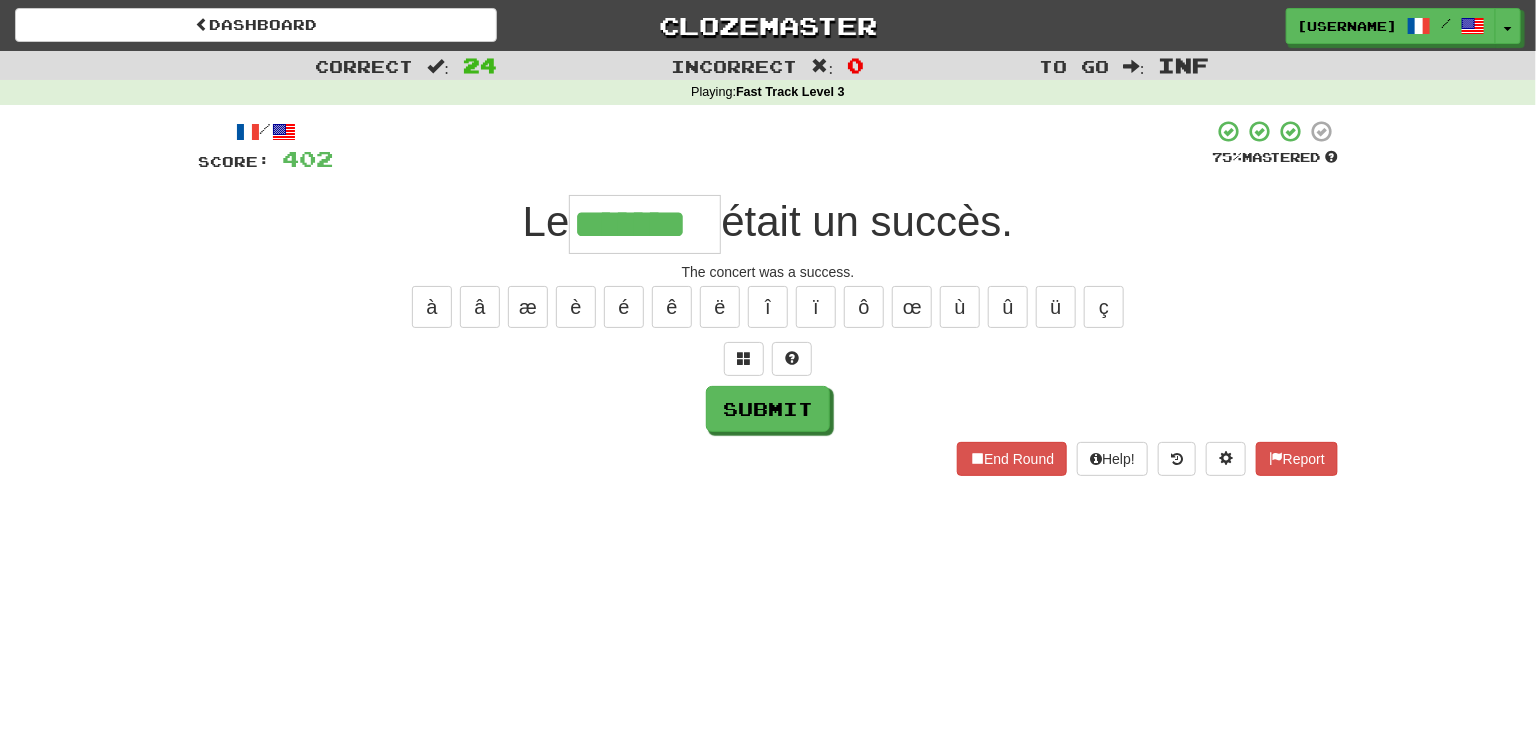 type on "*******" 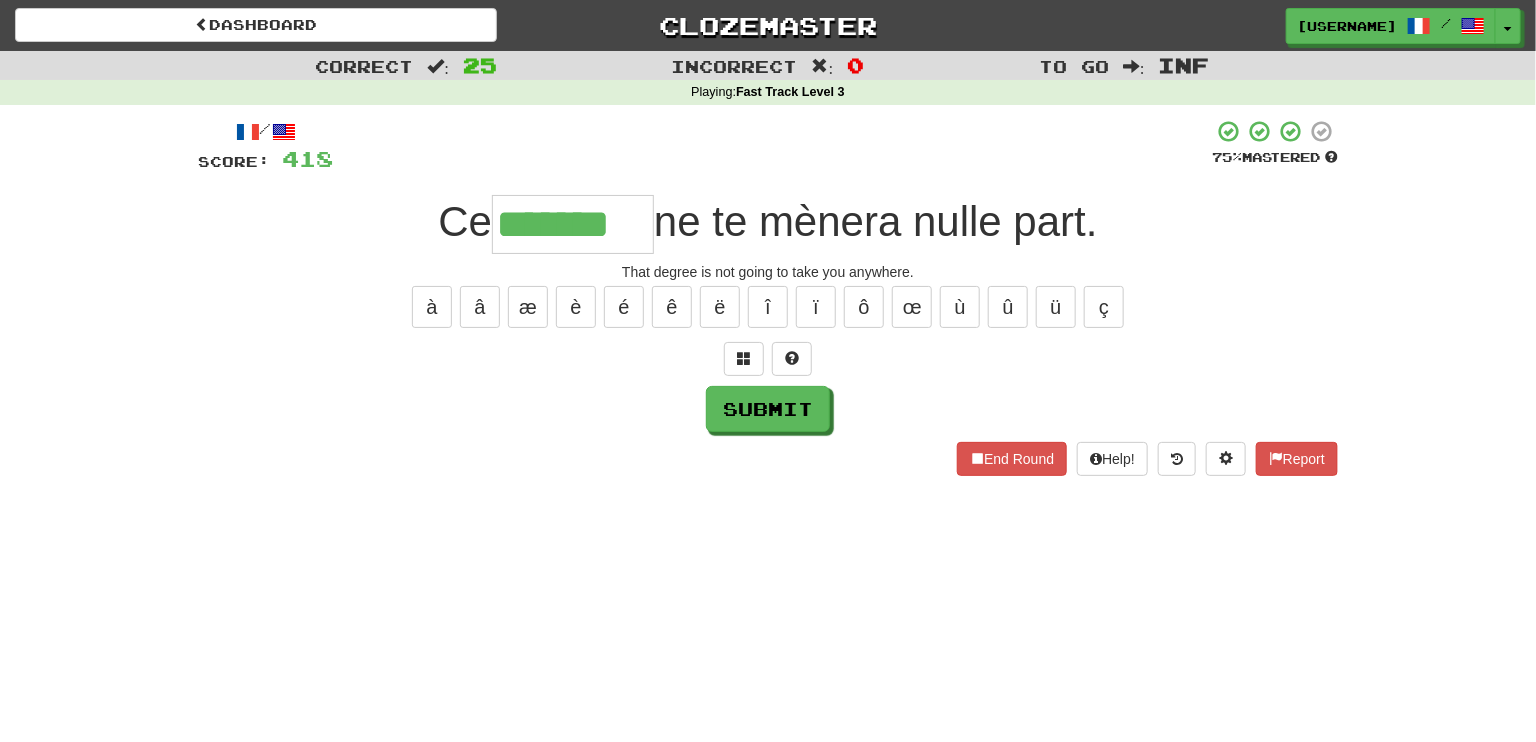 type on "*******" 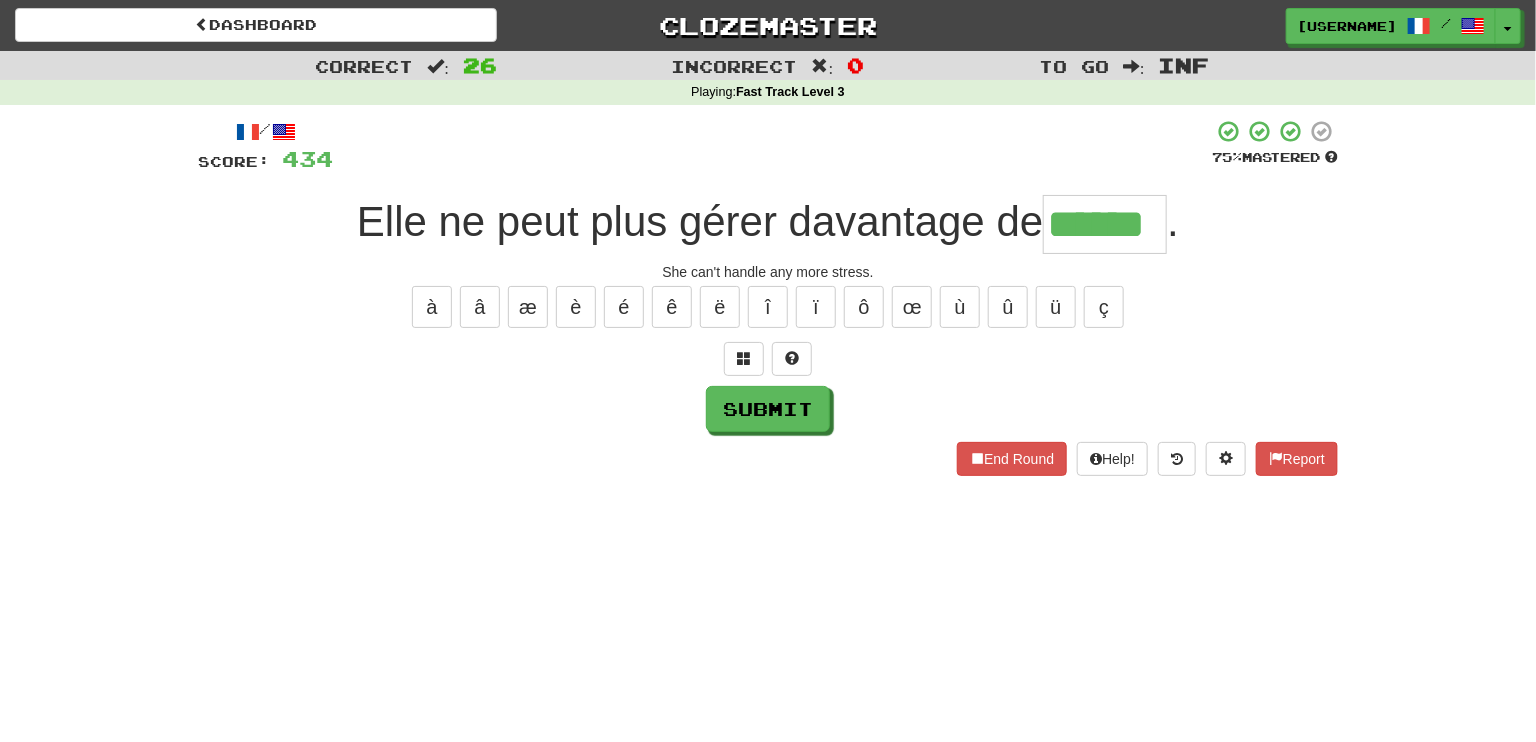 type on "******" 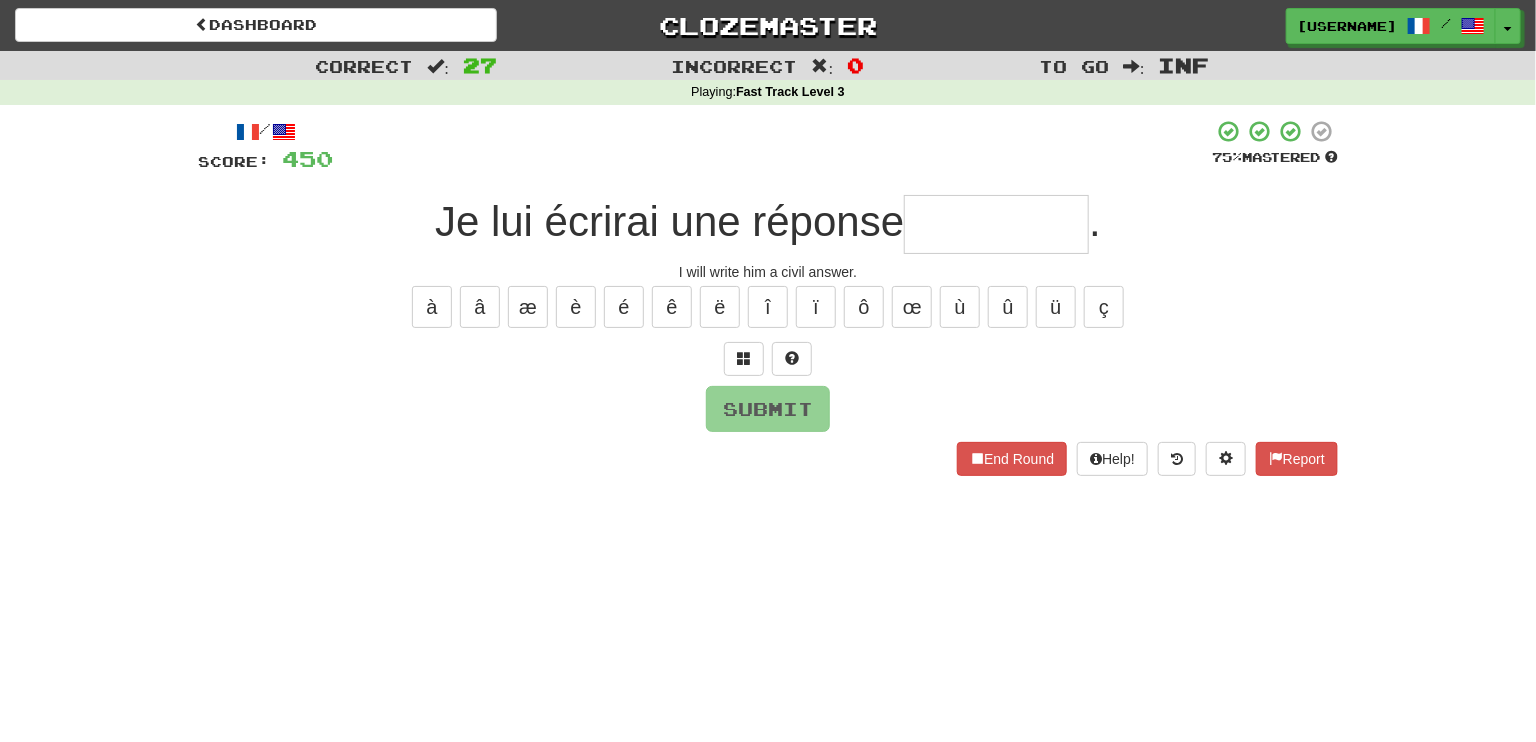 type on "*" 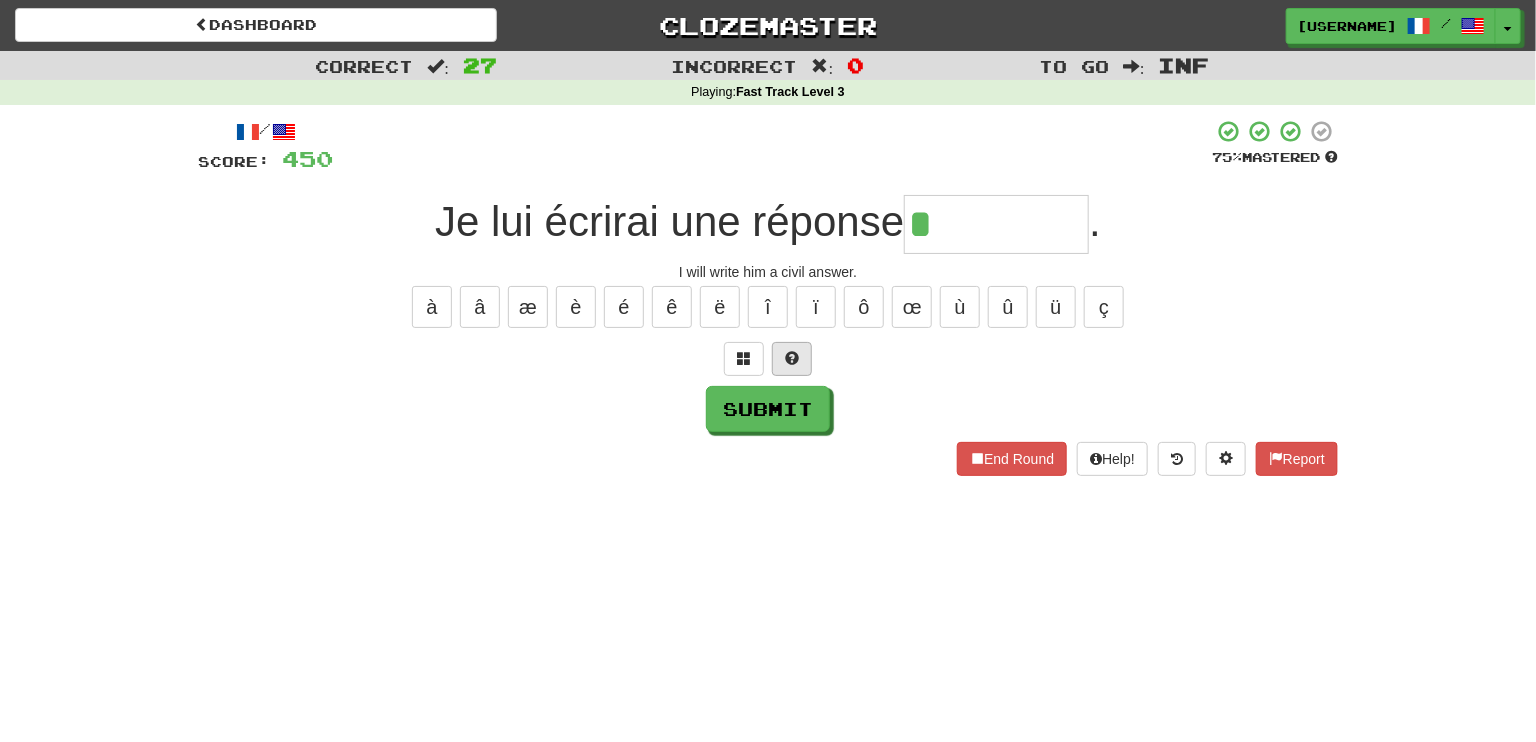 click at bounding box center [792, 358] 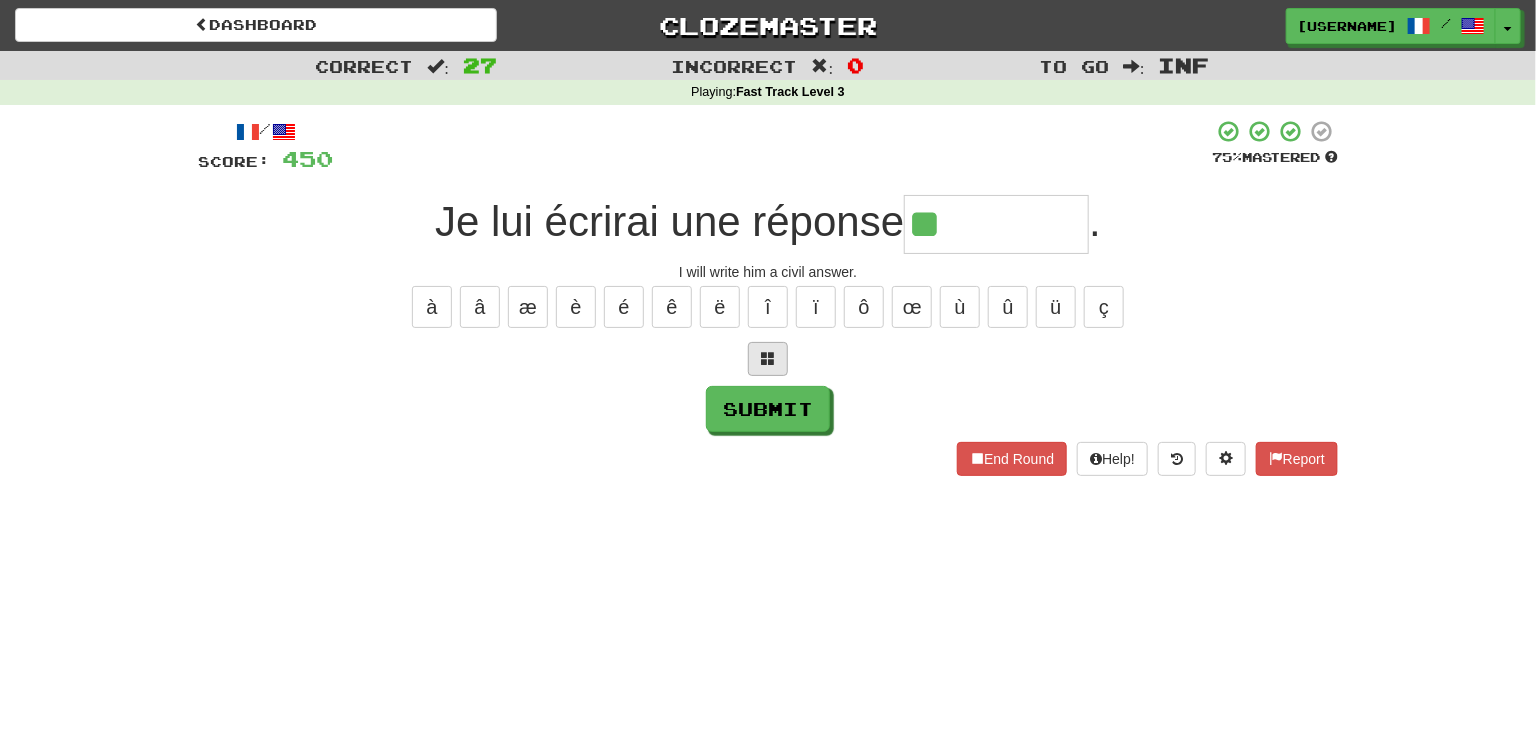 click at bounding box center (768, 358) 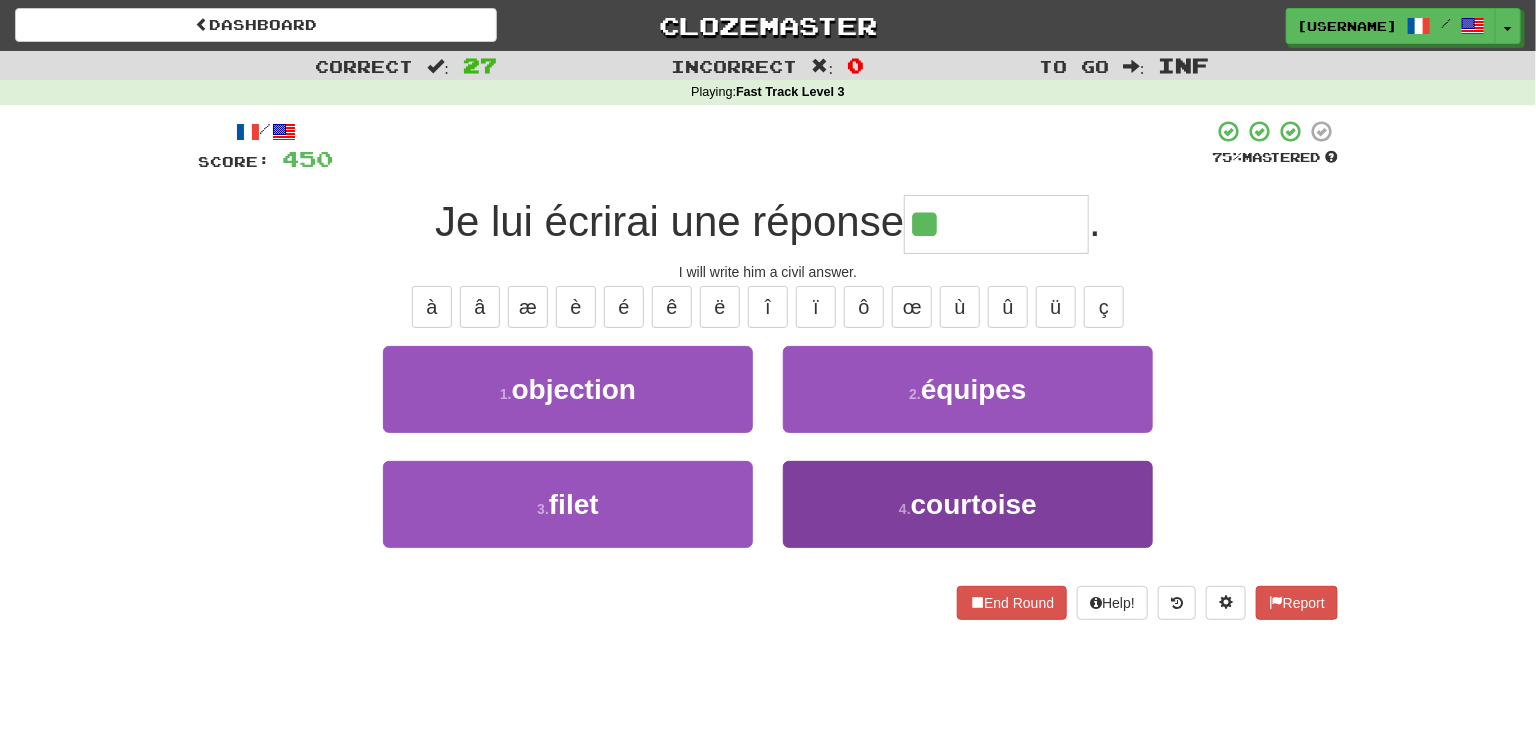 click on "4 .  courtoise" at bounding box center (968, 504) 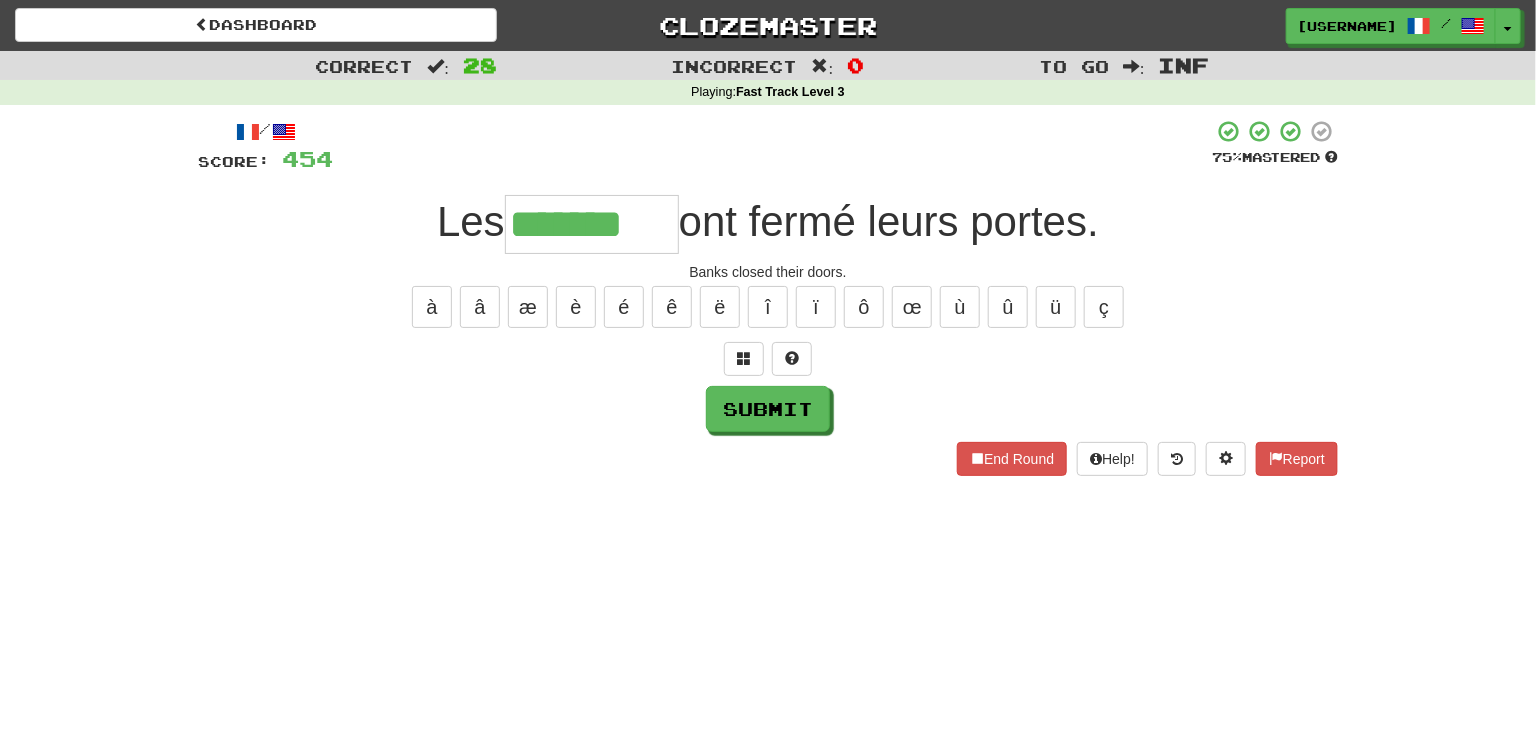 type on "*******" 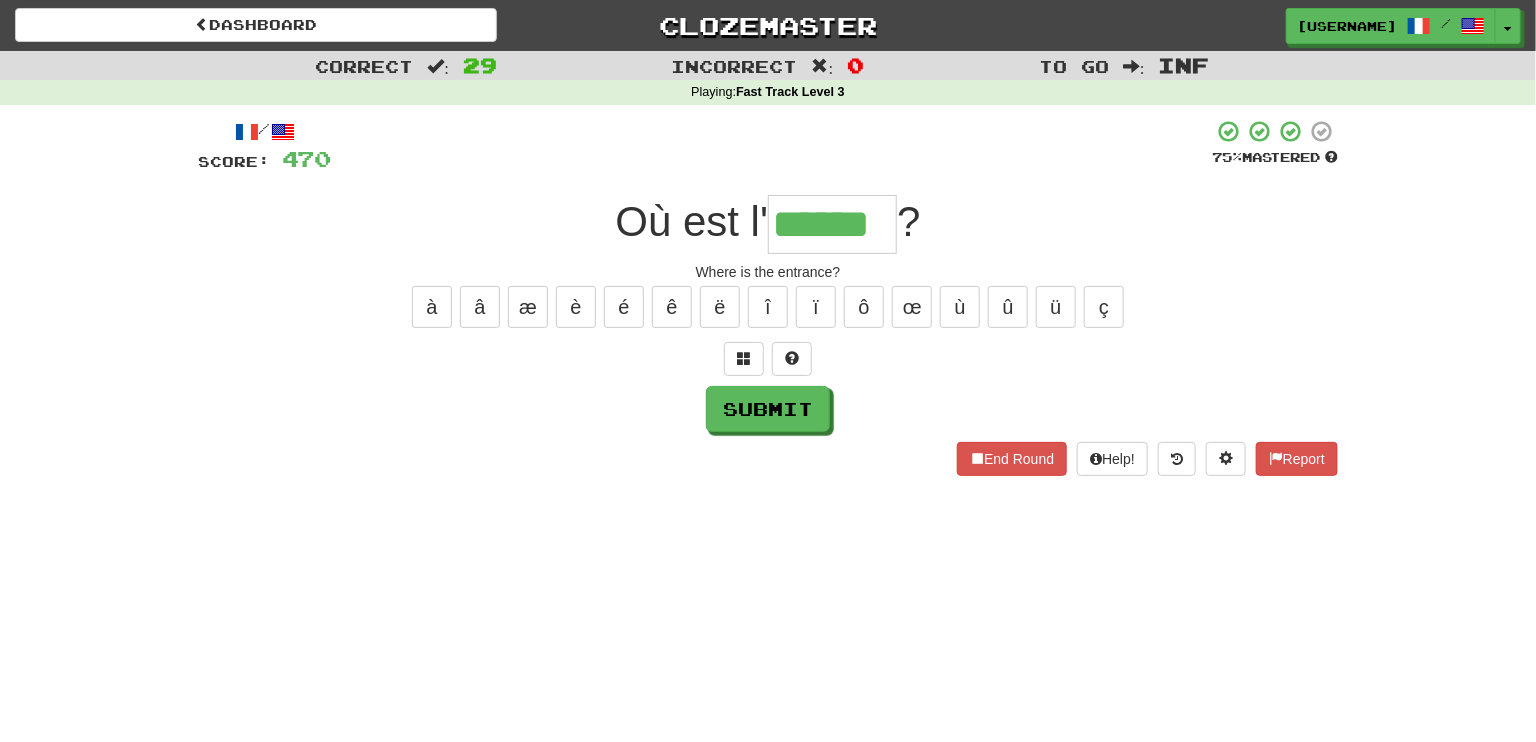 type on "******" 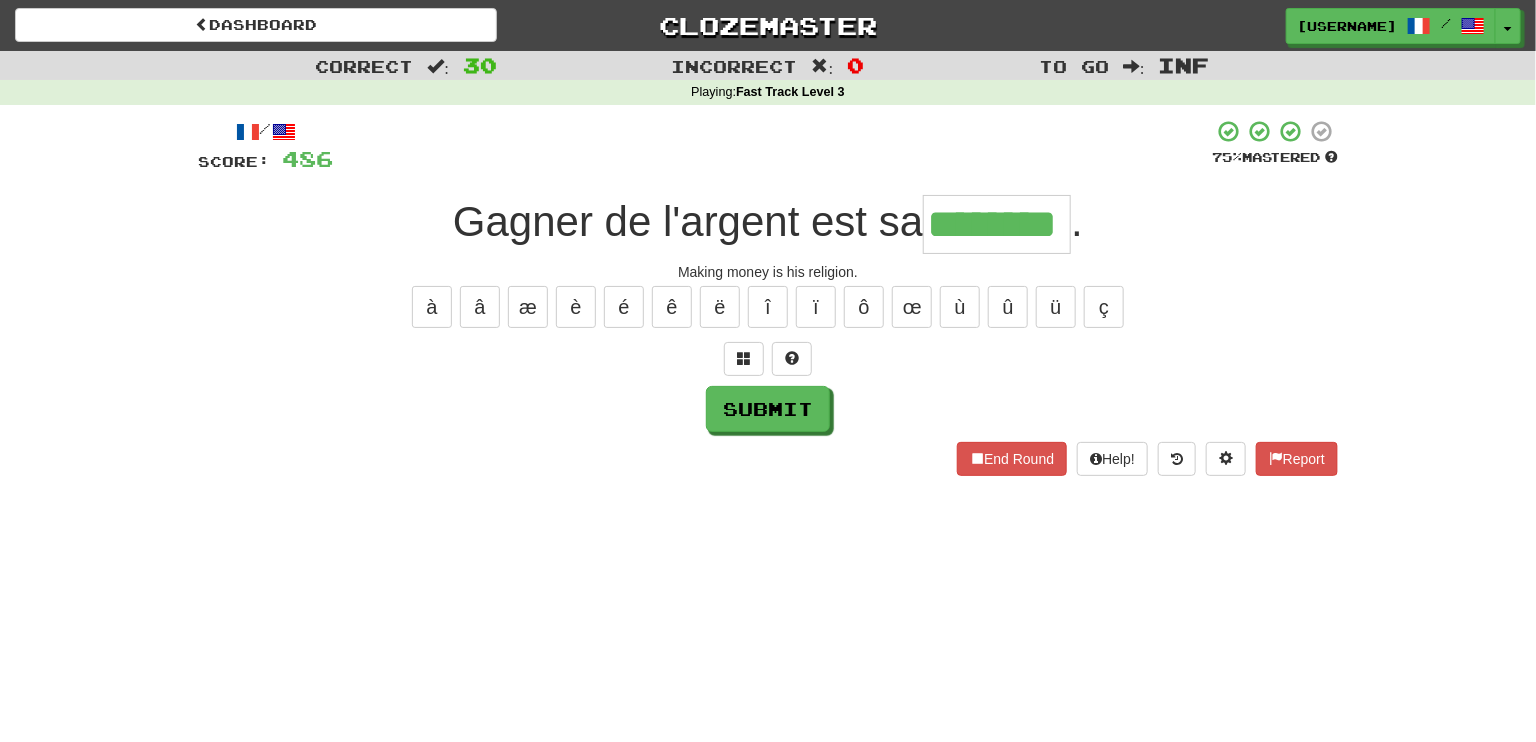 type on "********" 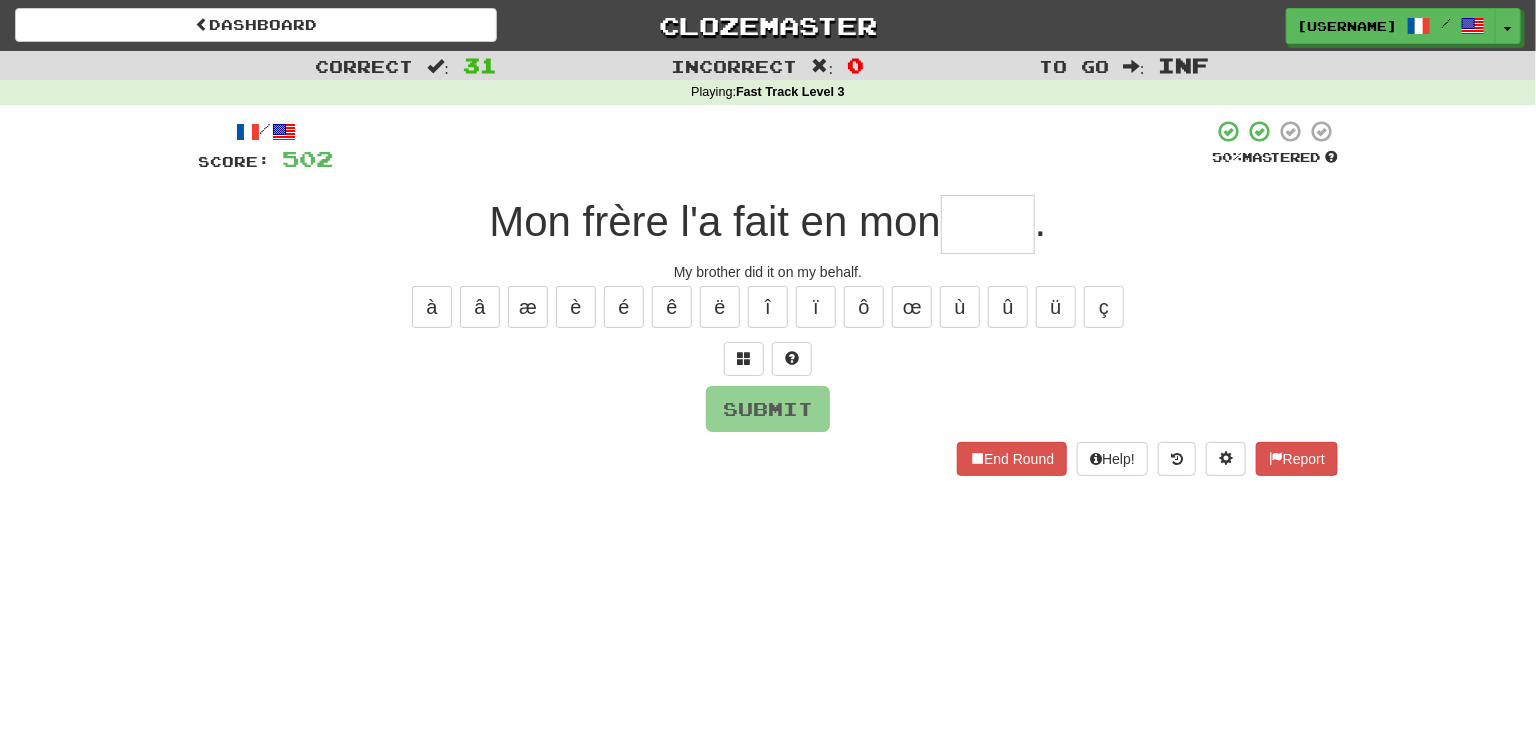 type on "*" 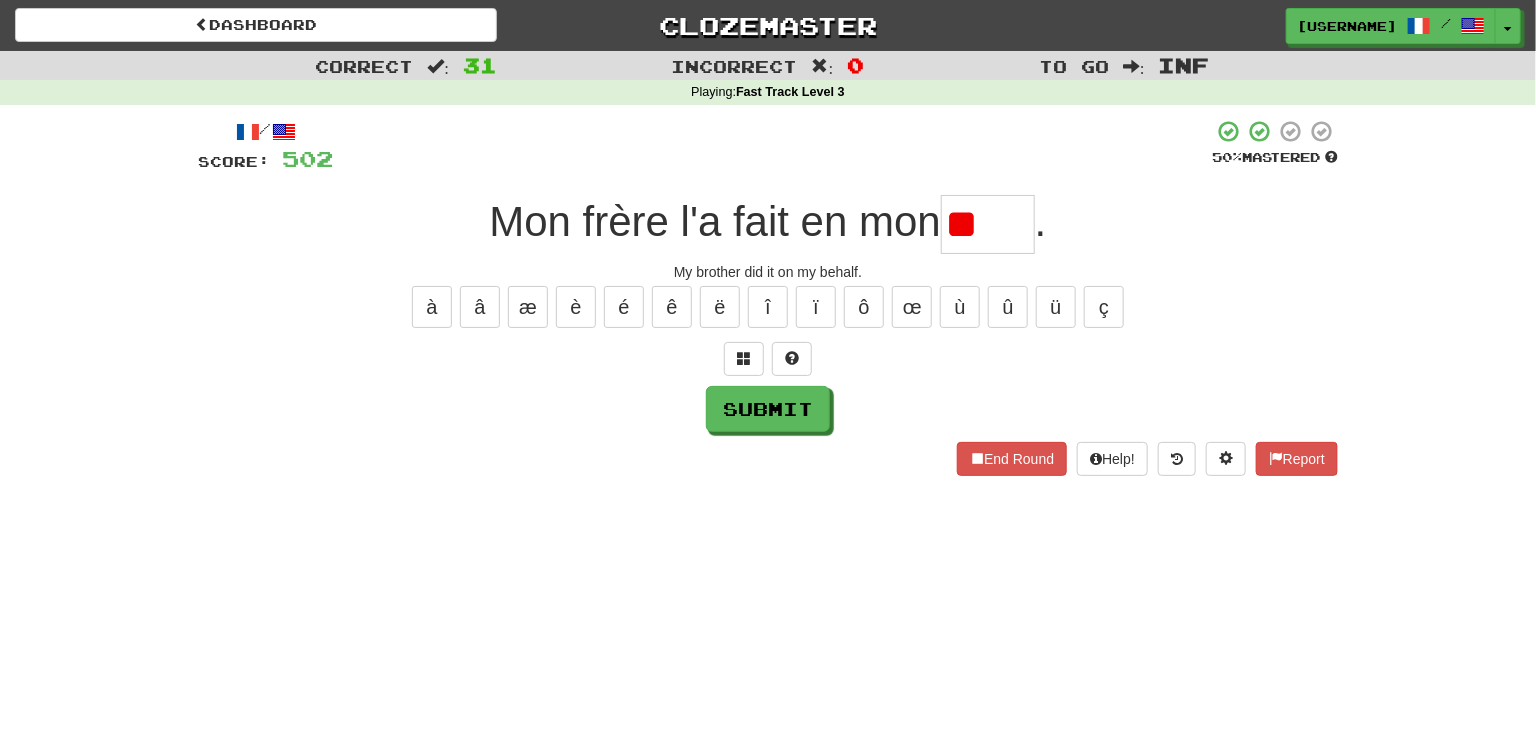 type on "*" 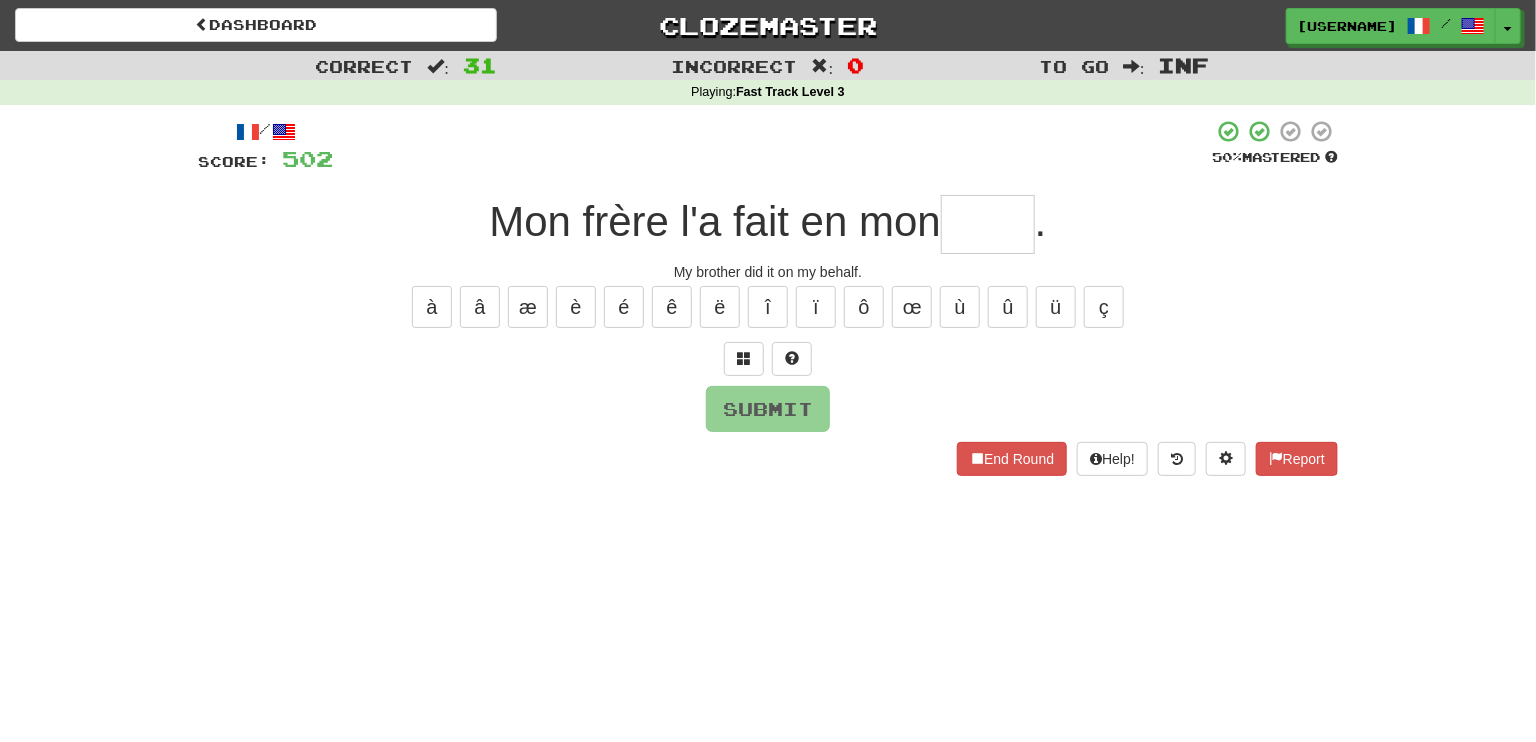 type on "*" 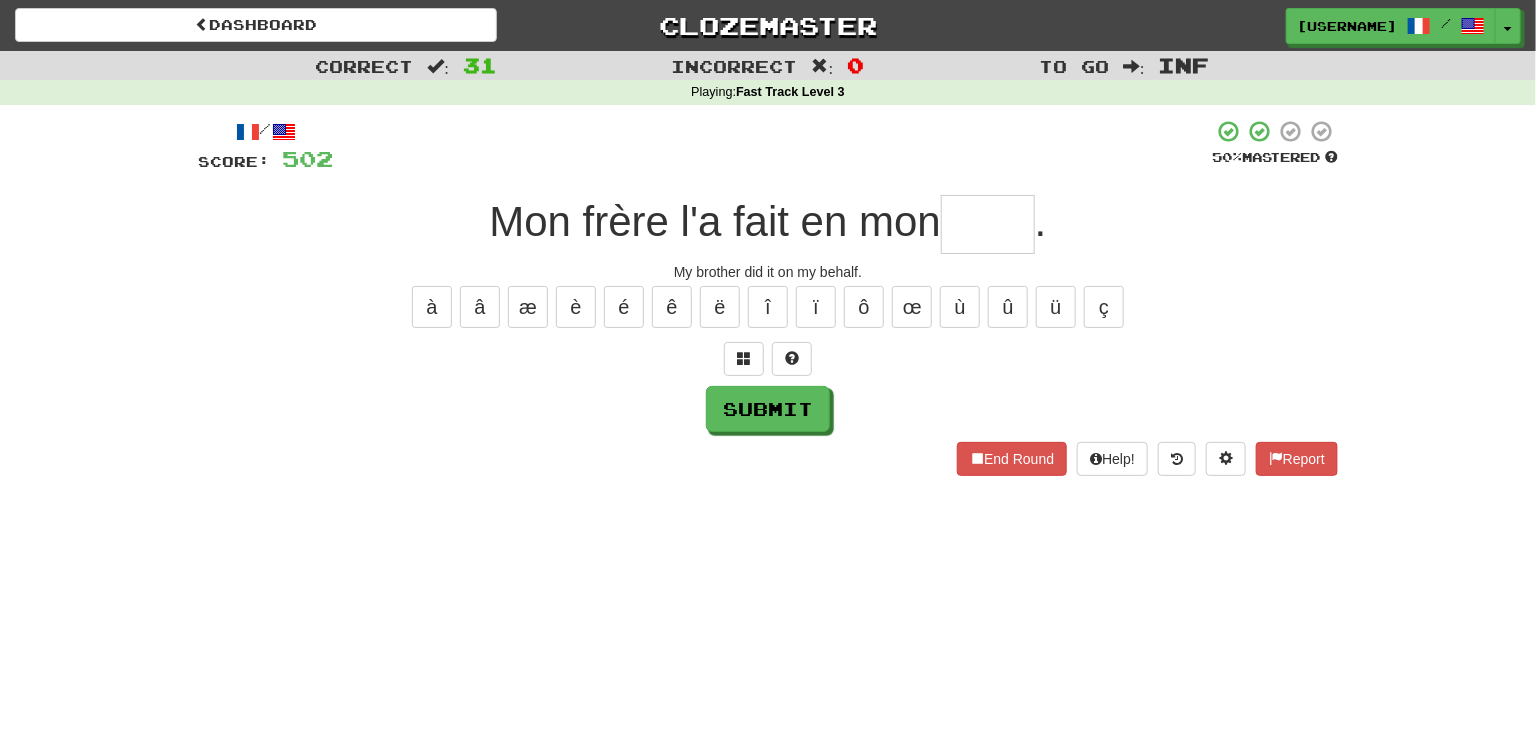 type on "*" 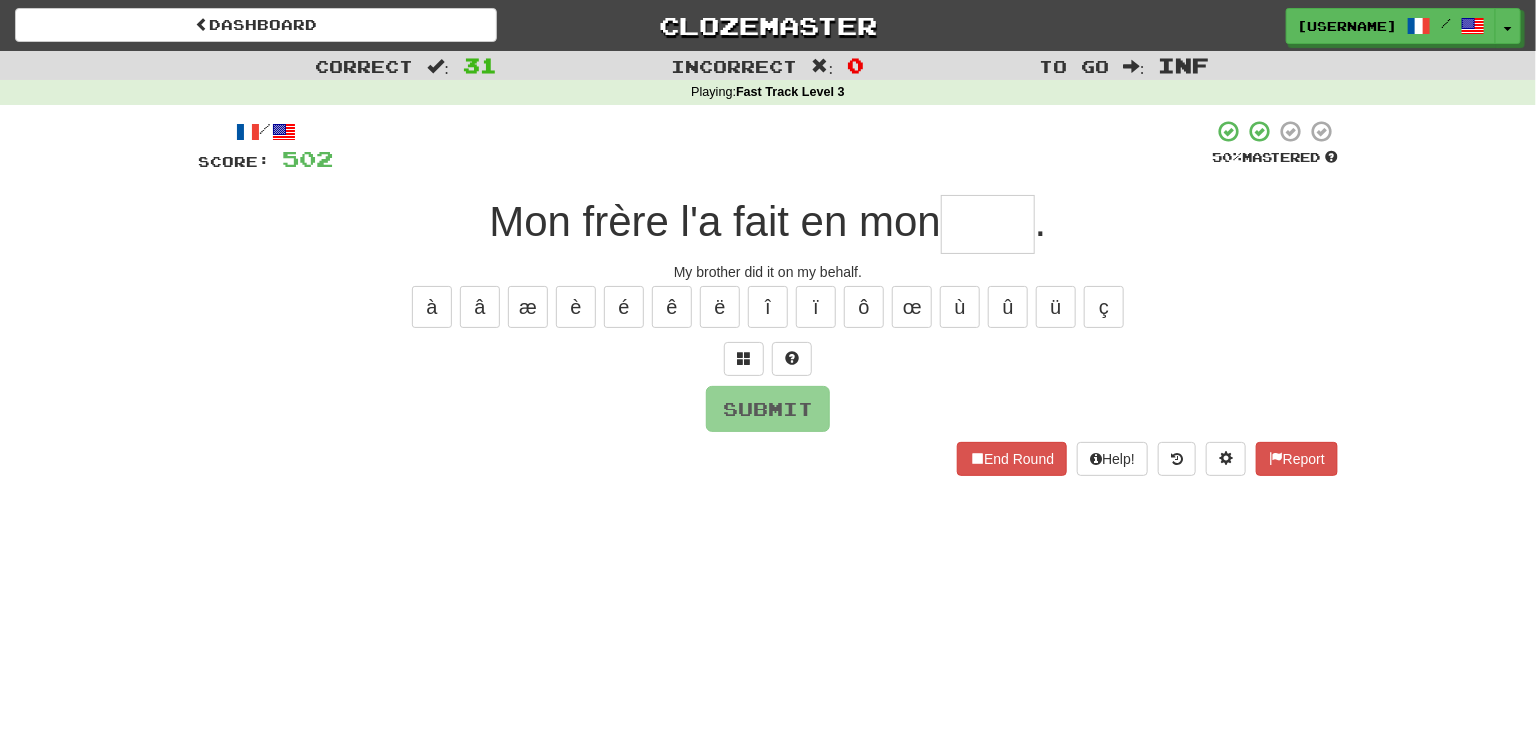type on "*" 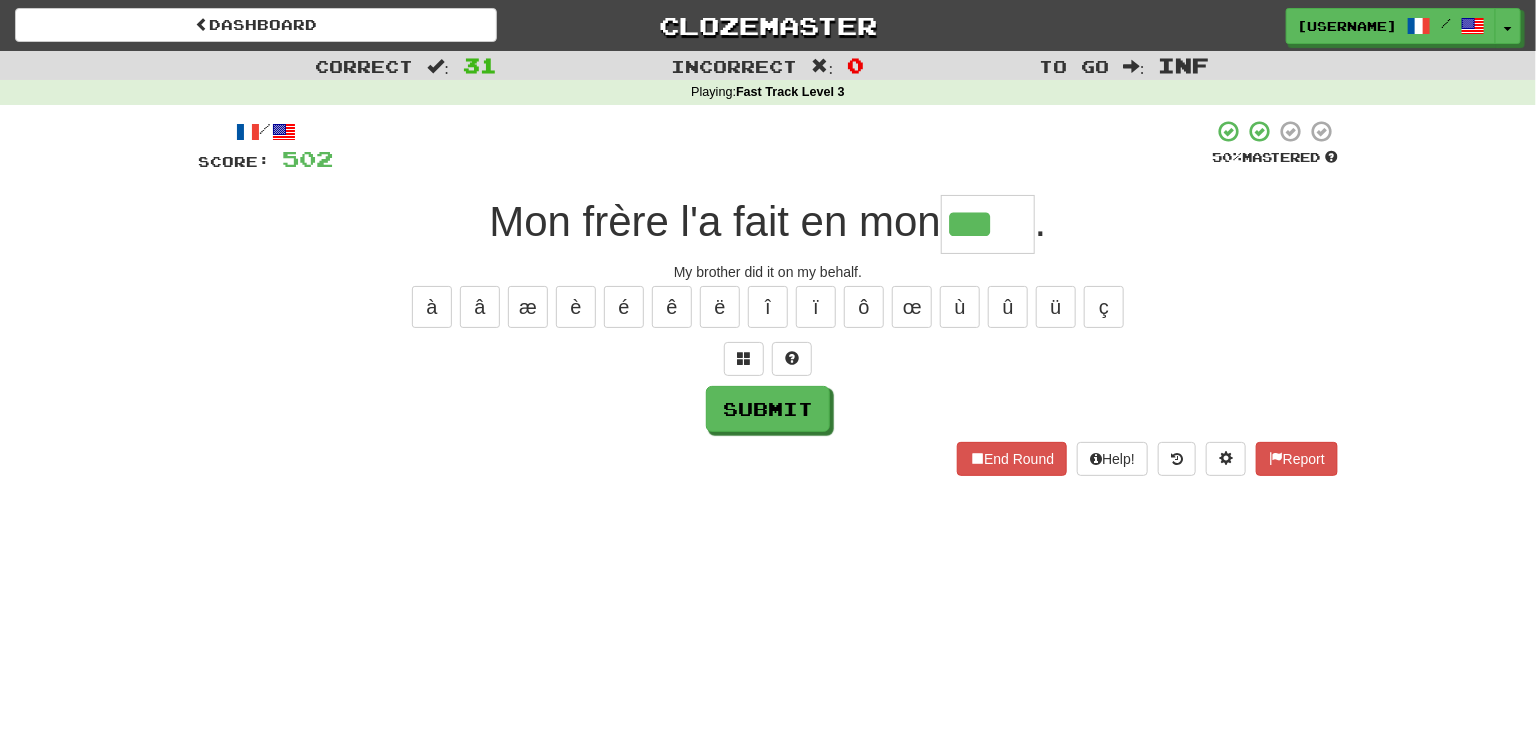 type on "***" 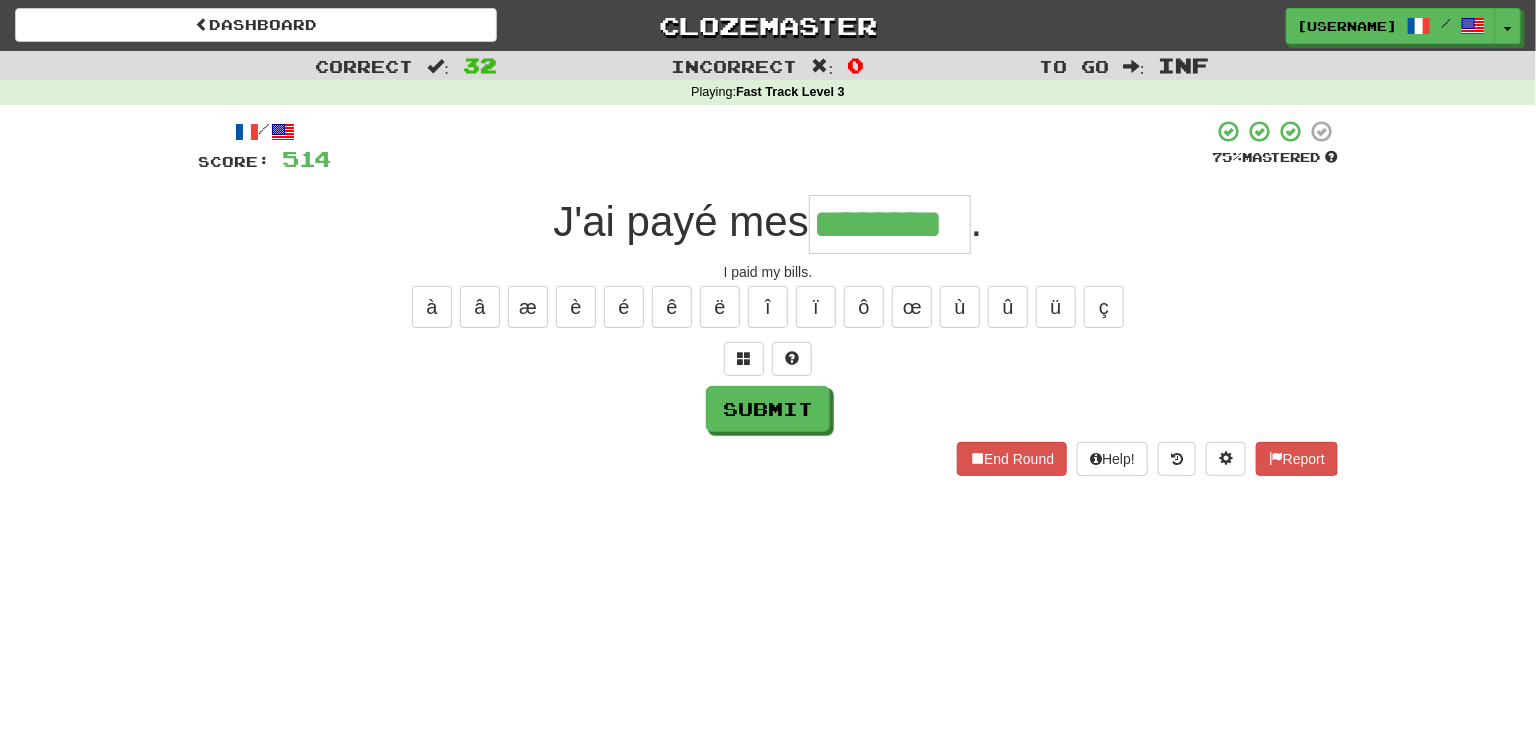 type on "********" 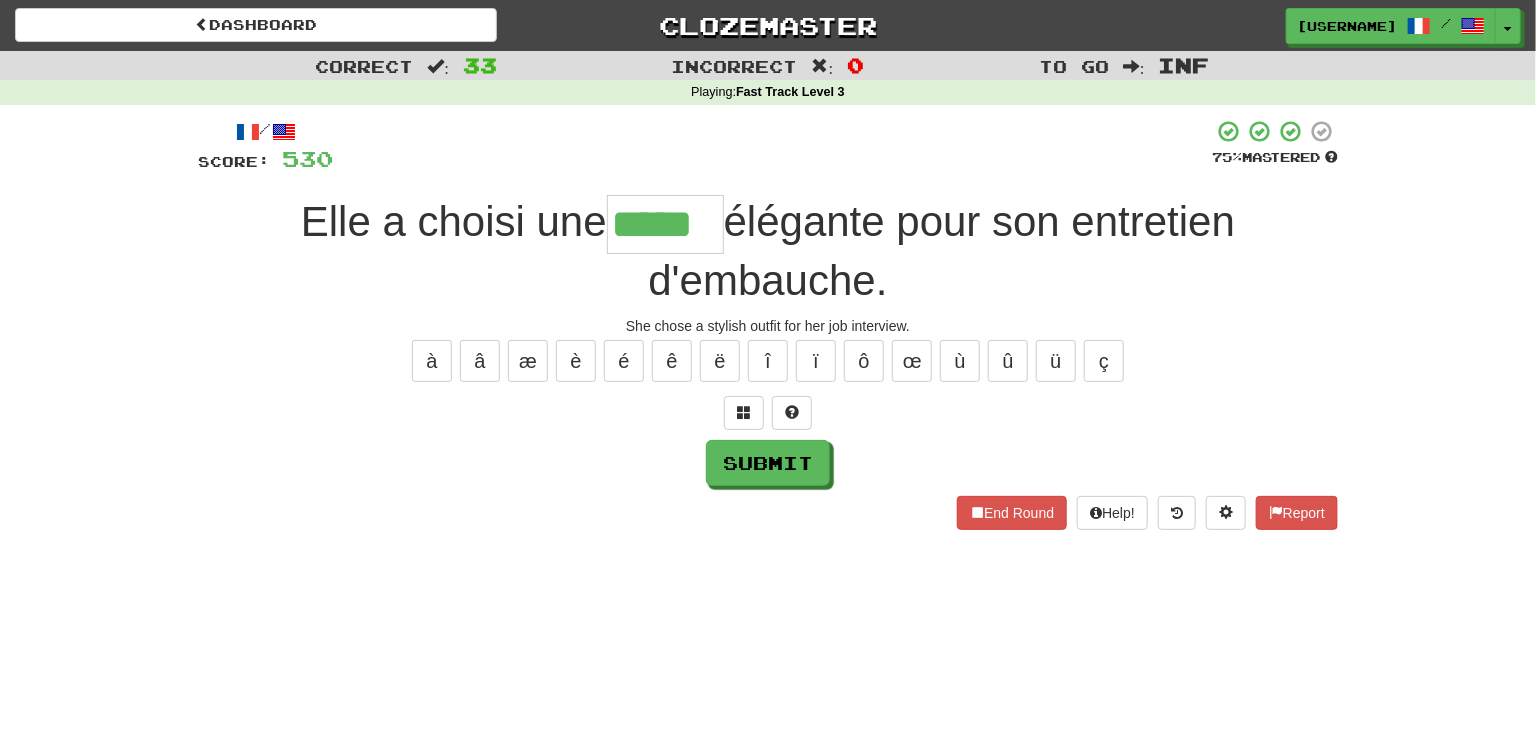 type on "*****" 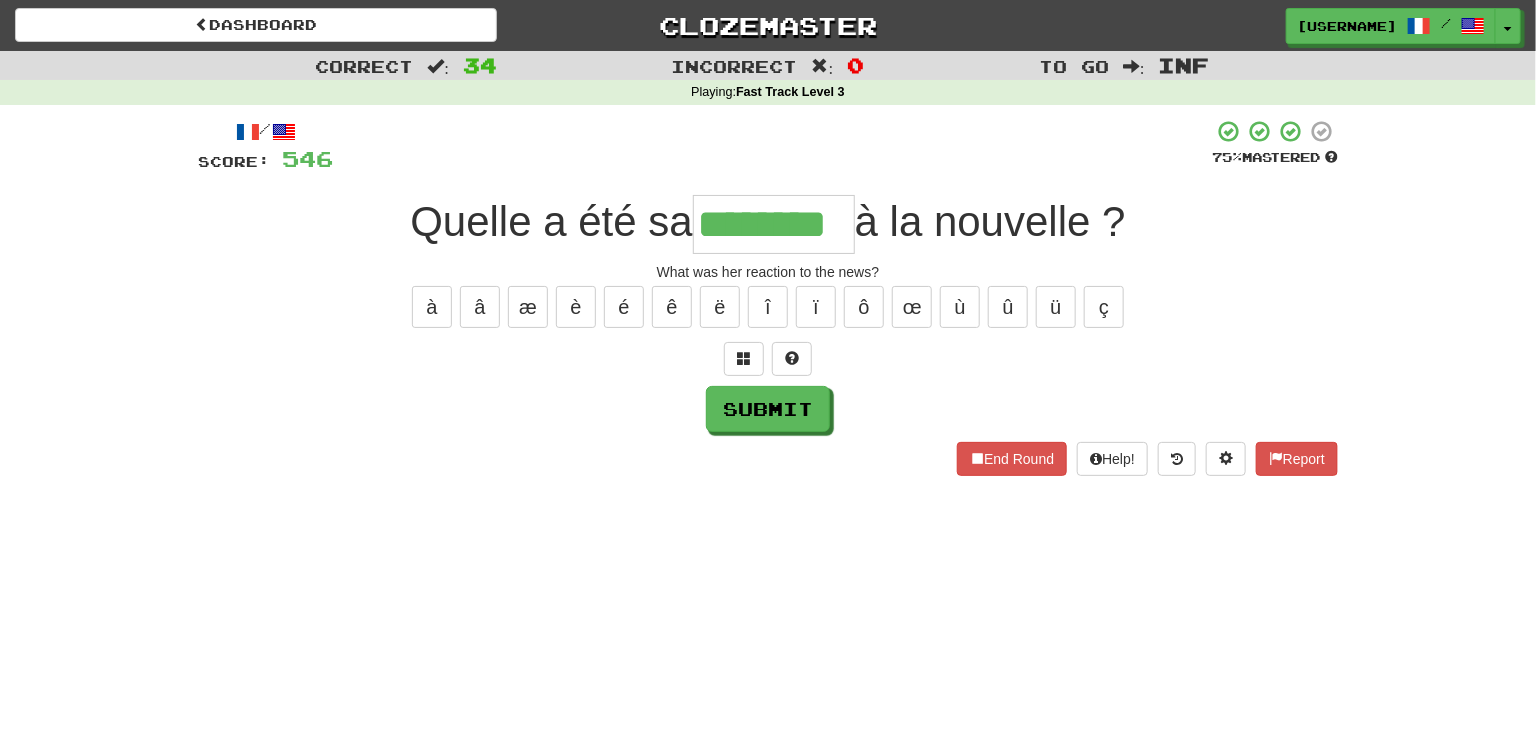 type on "********" 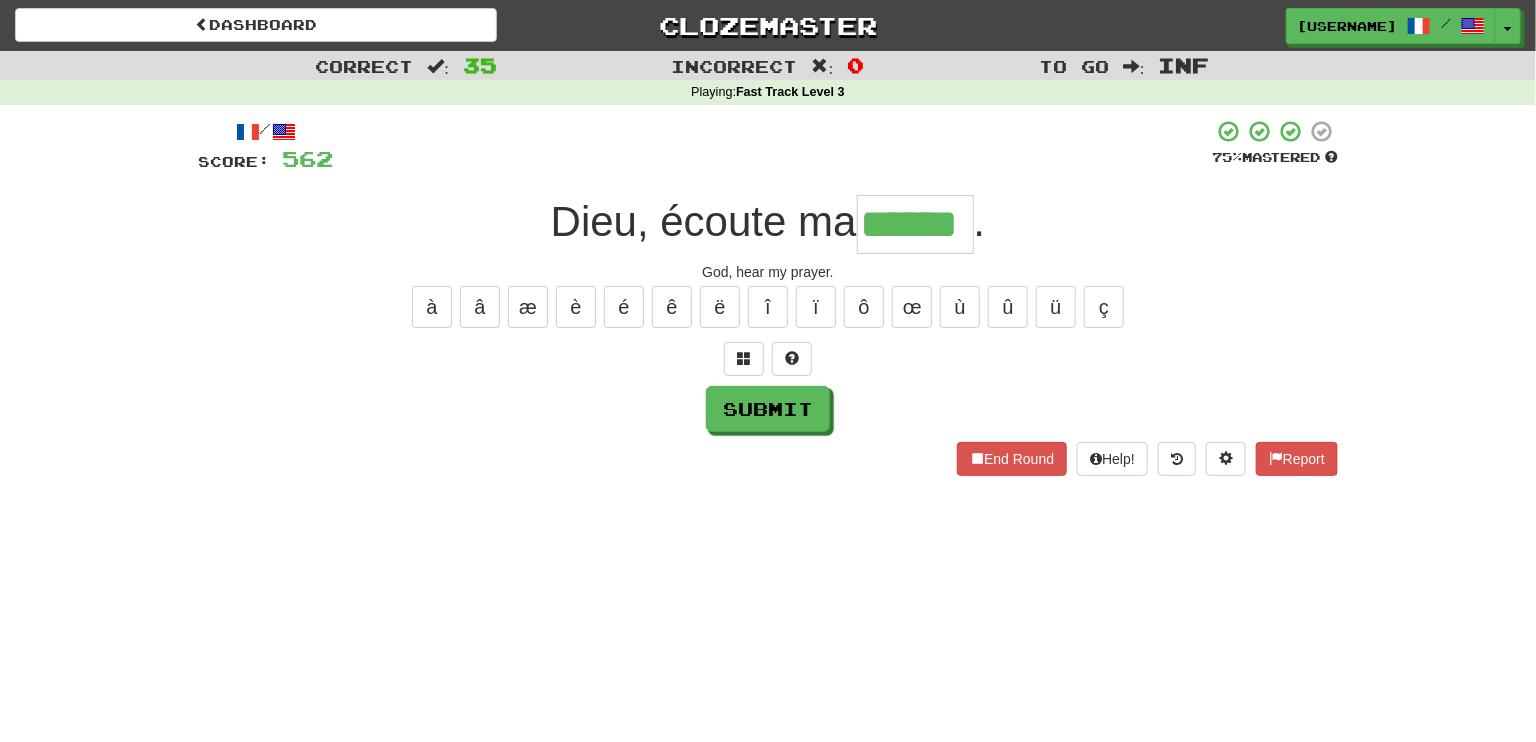 type on "******" 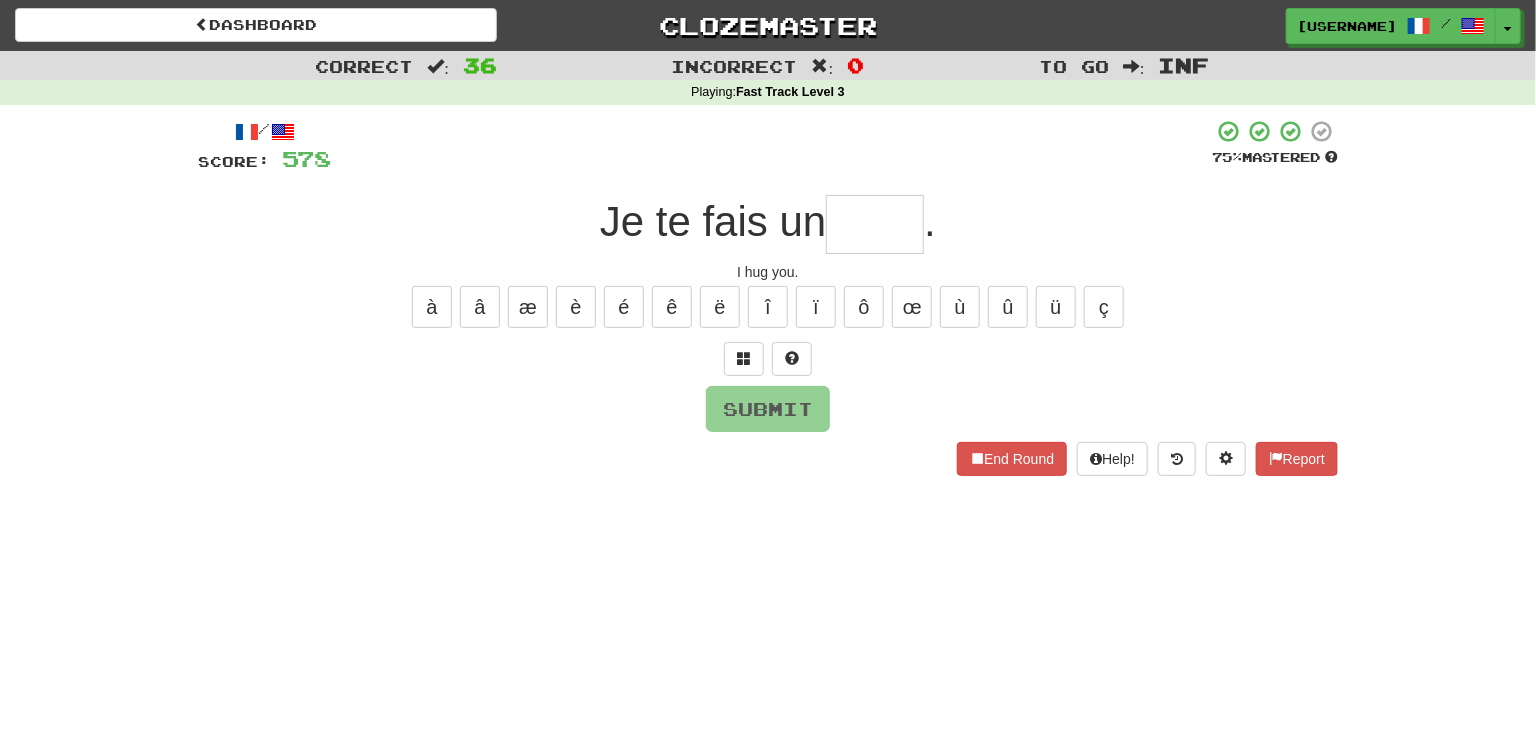 type on "*" 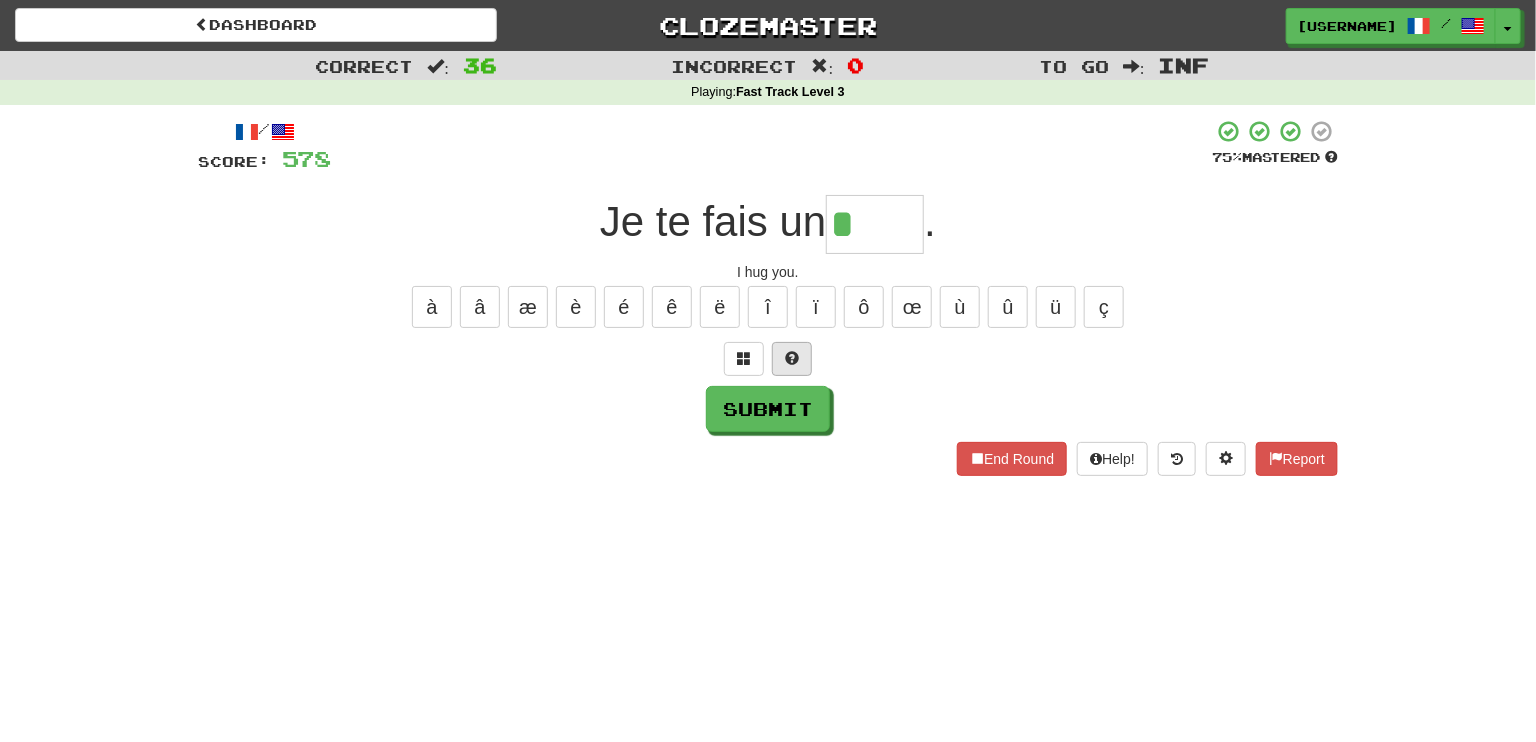 click at bounding box center [792, 359] 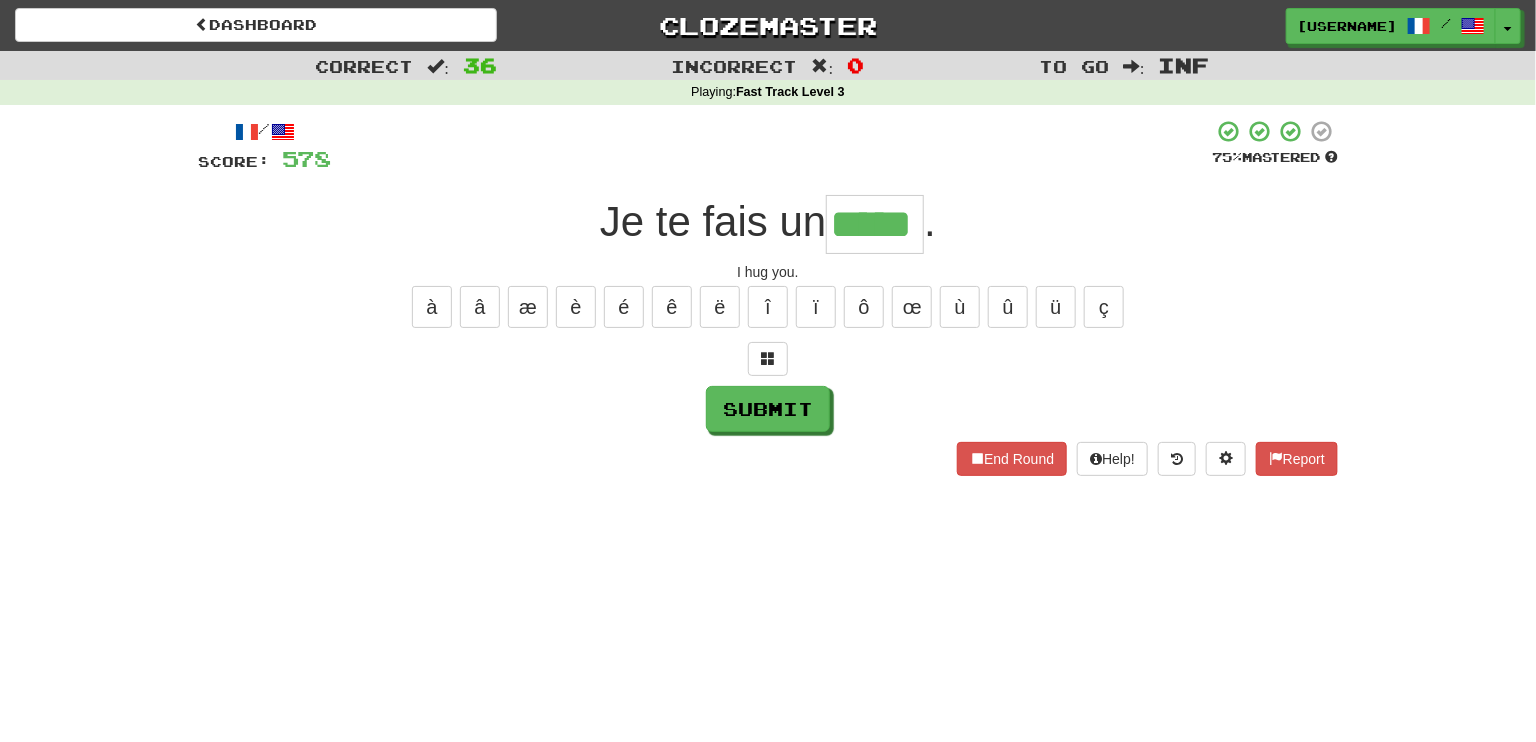 type on "*****" 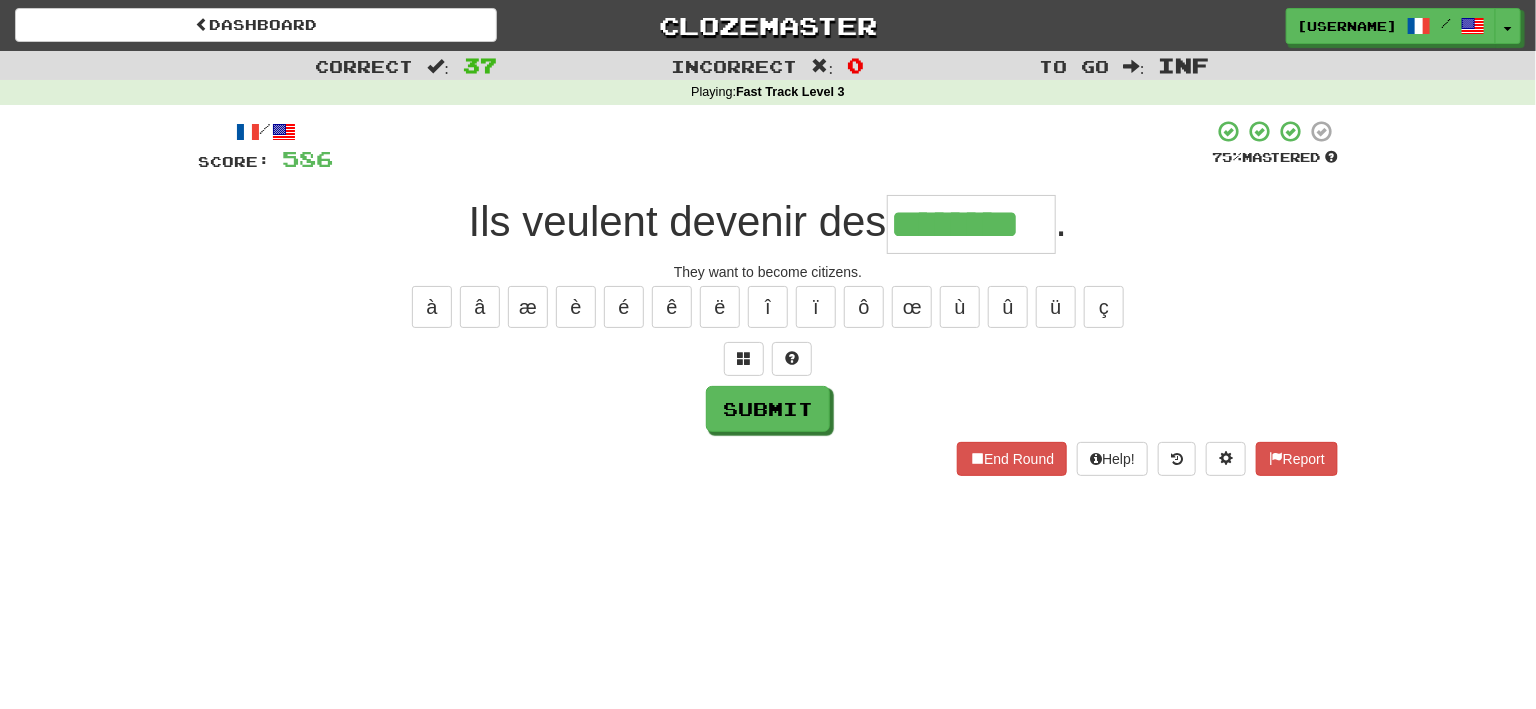 type on "********" 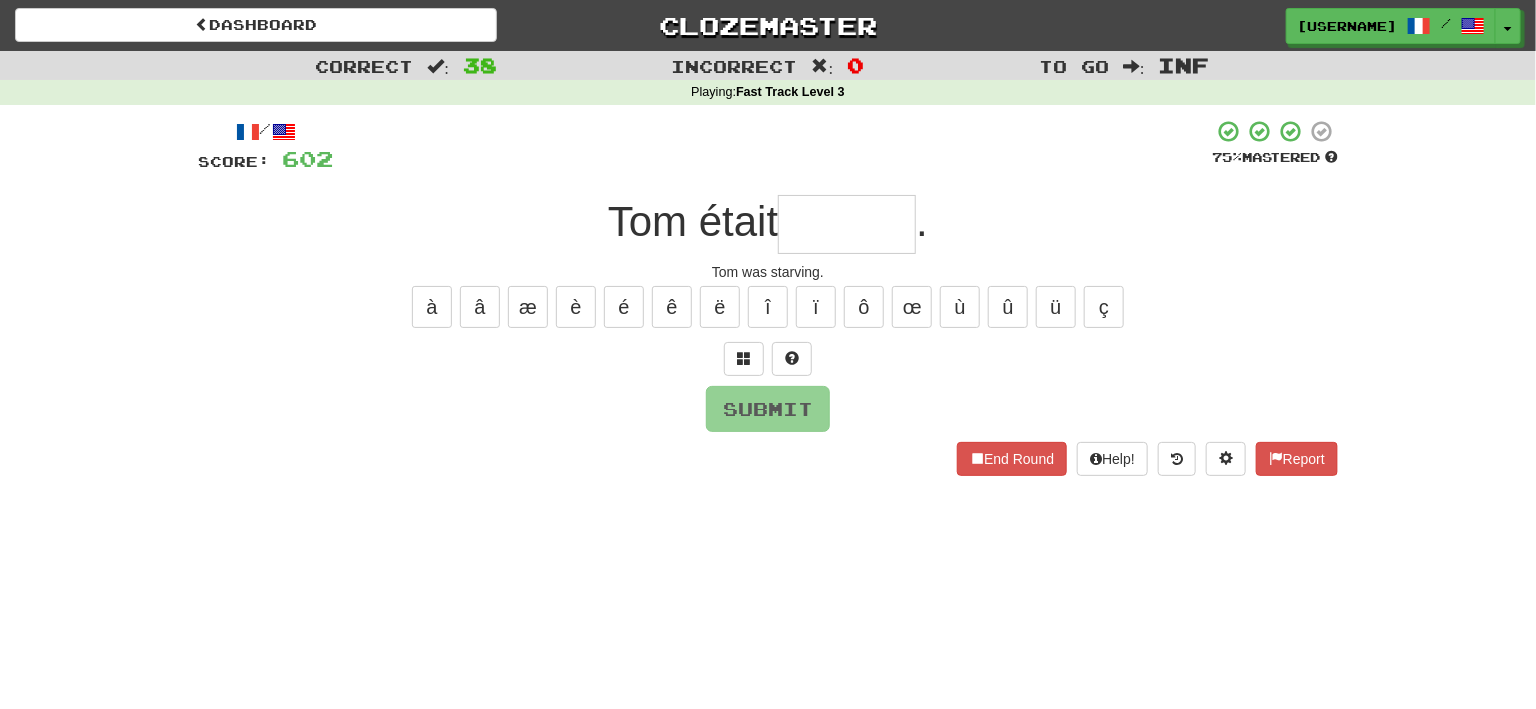 type on "*" 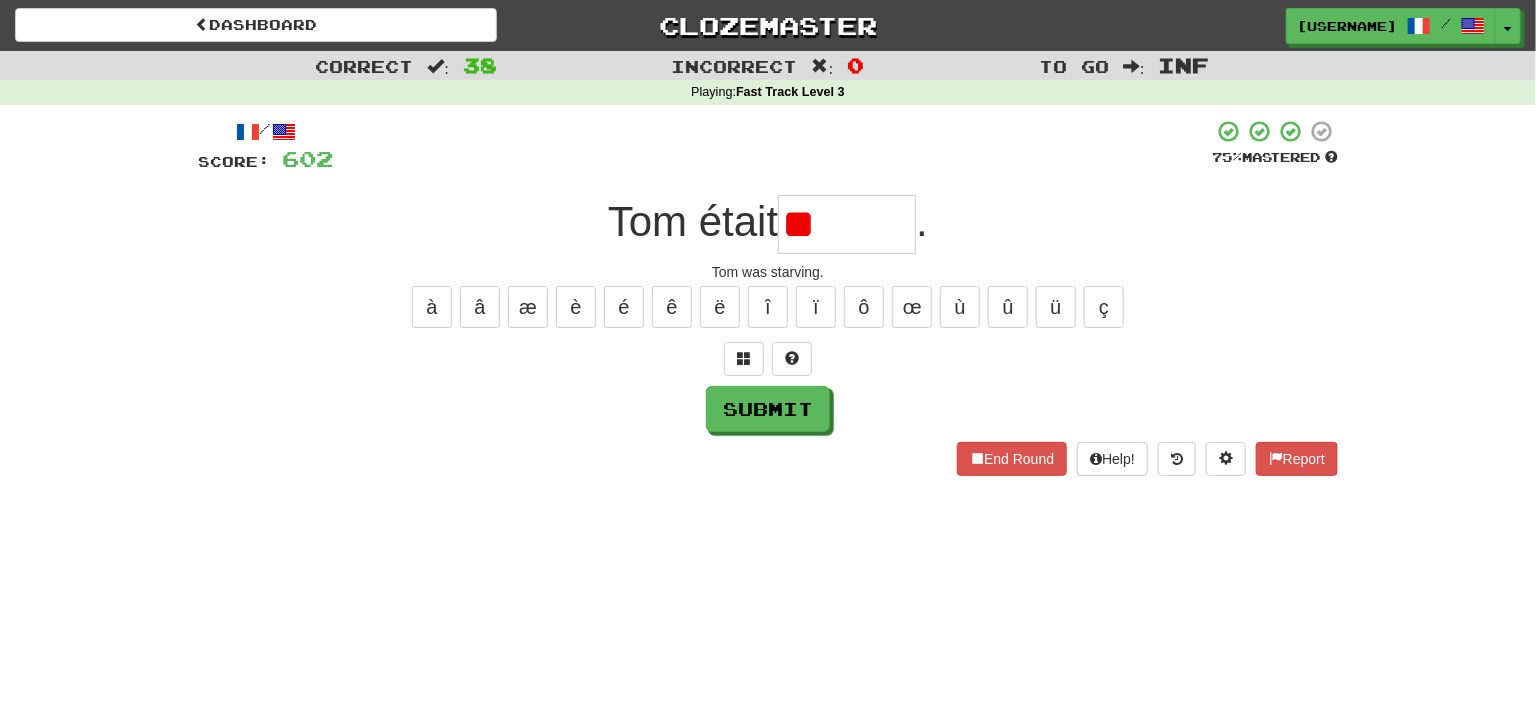 type on "*" 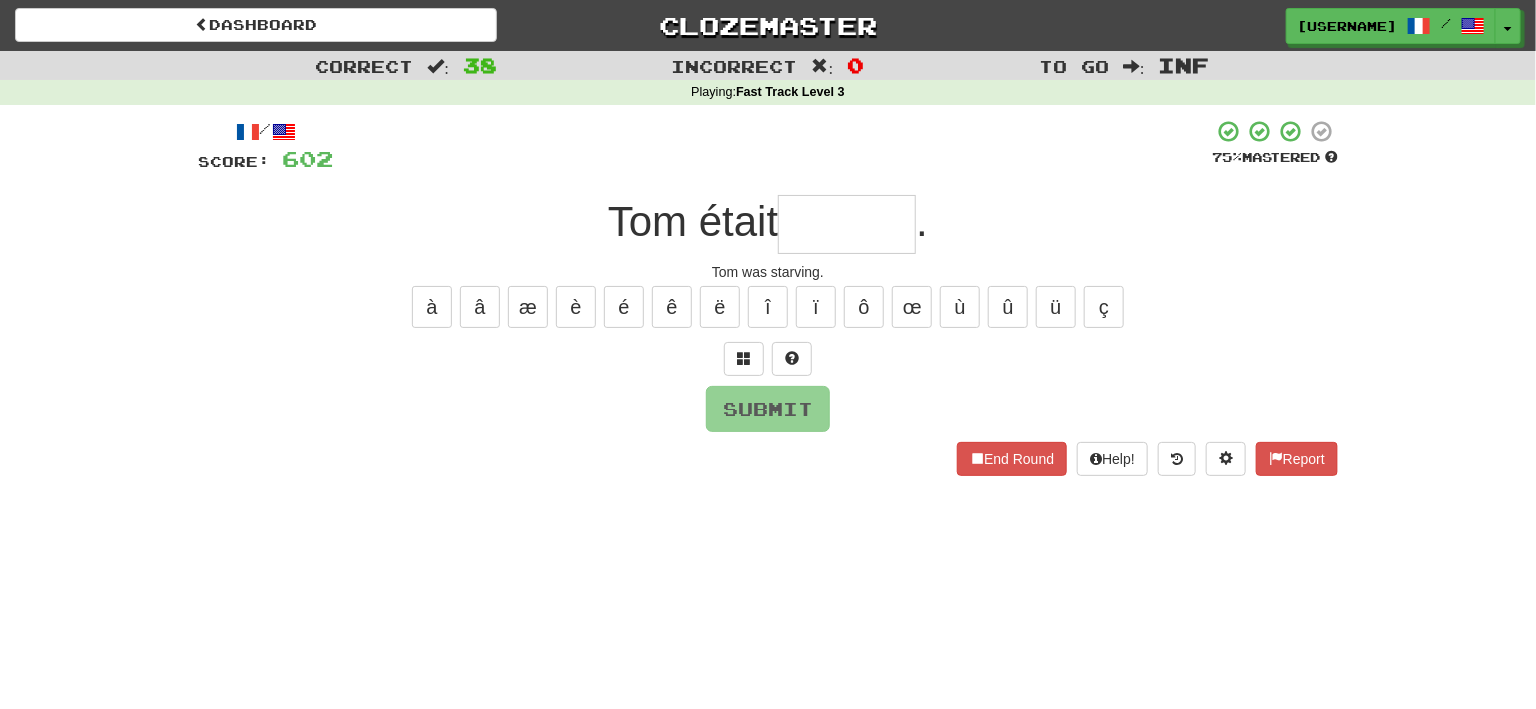 type on "*" 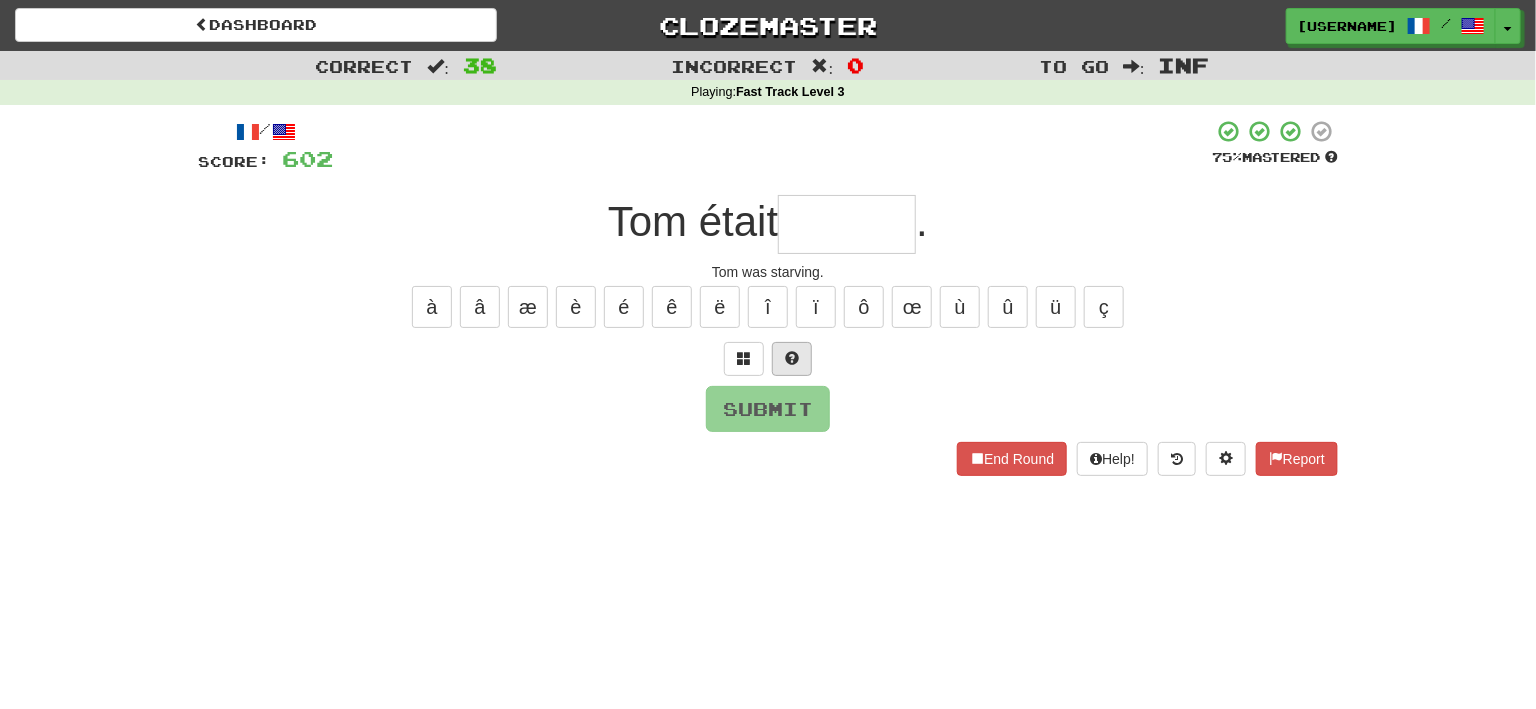 click at bounding box center [792, 358] 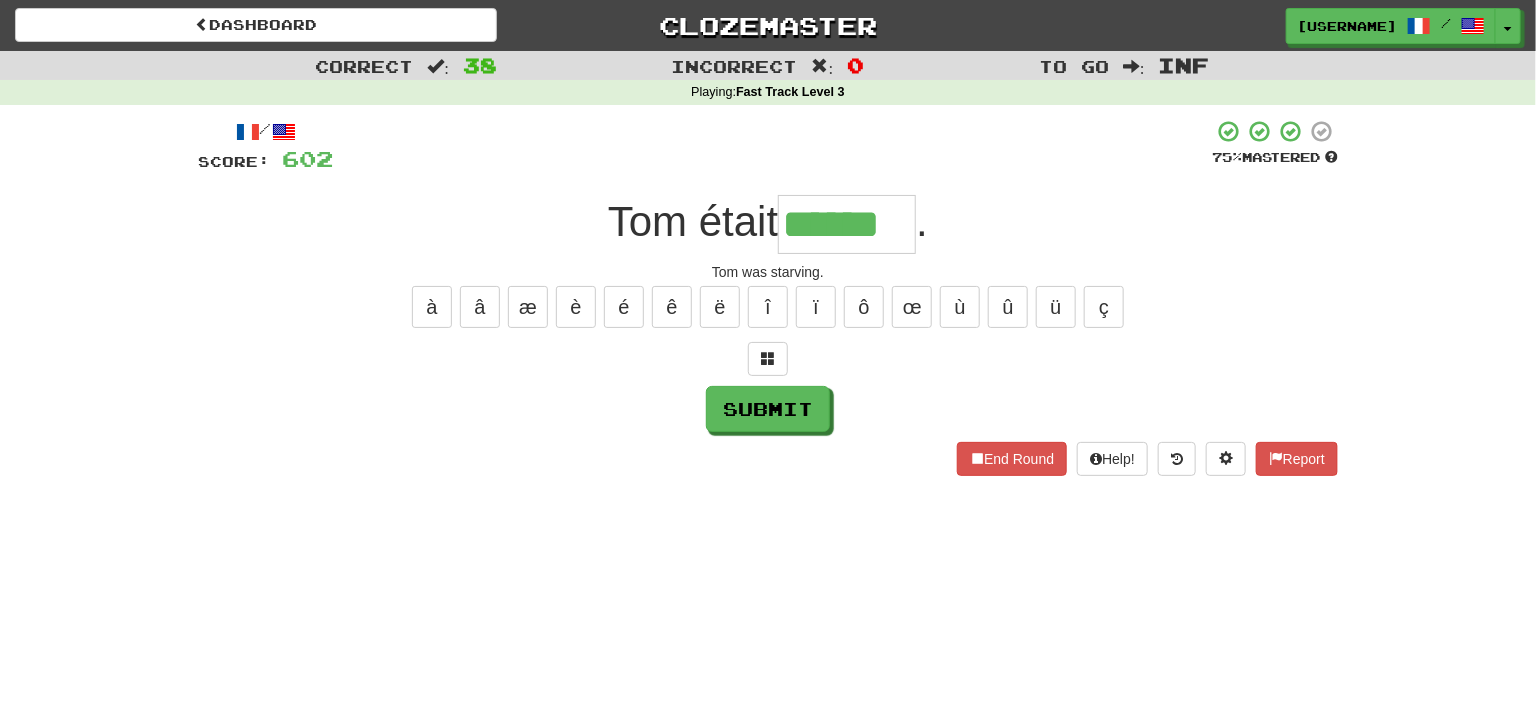 type on "******" 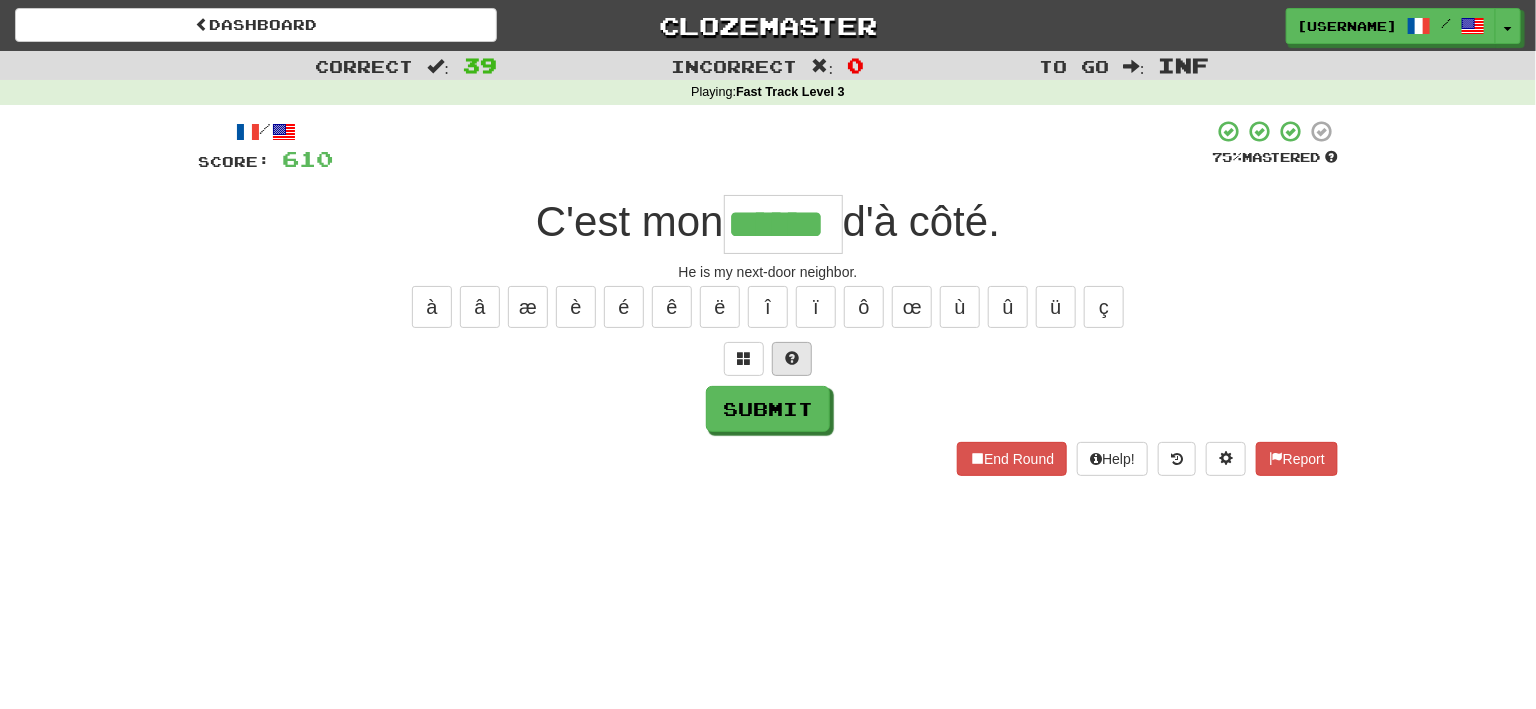 type on "******" 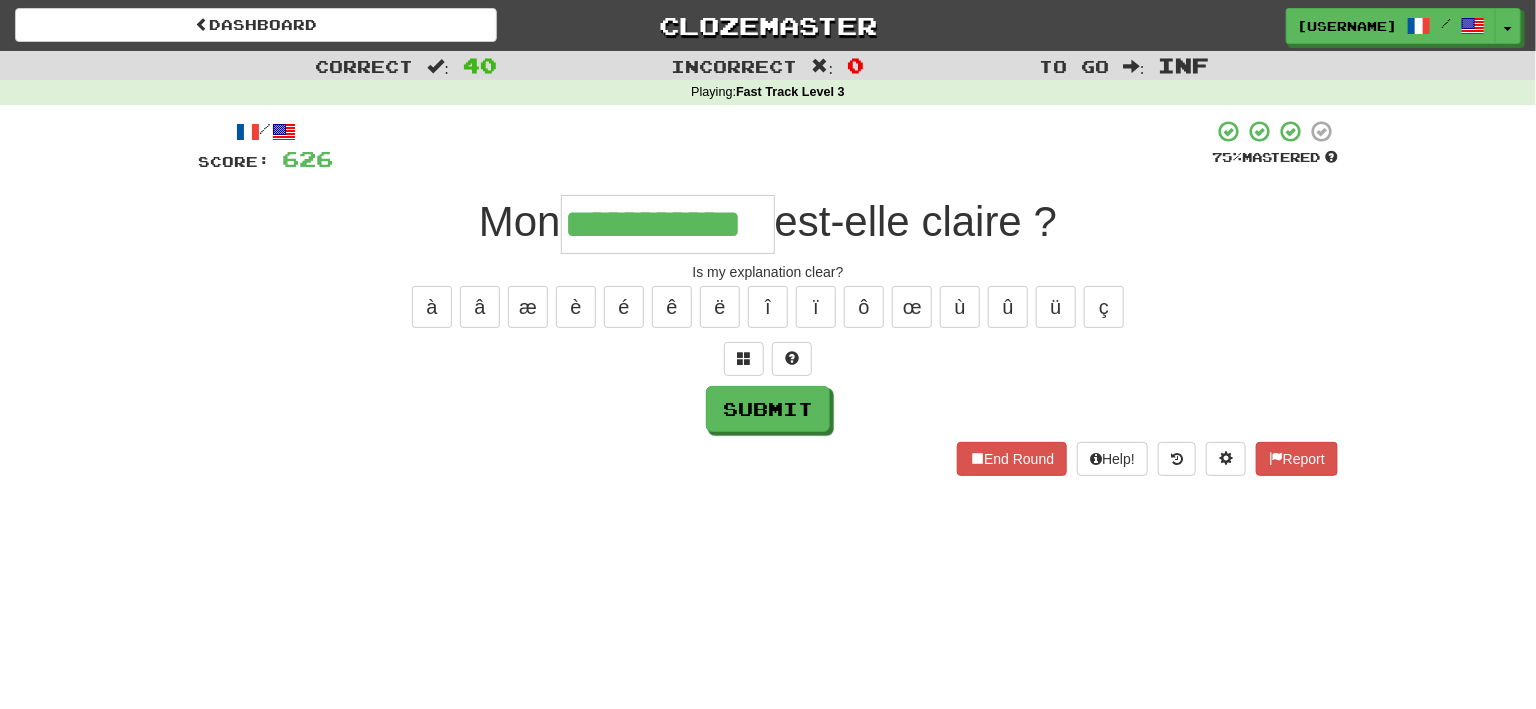 type on "**********" 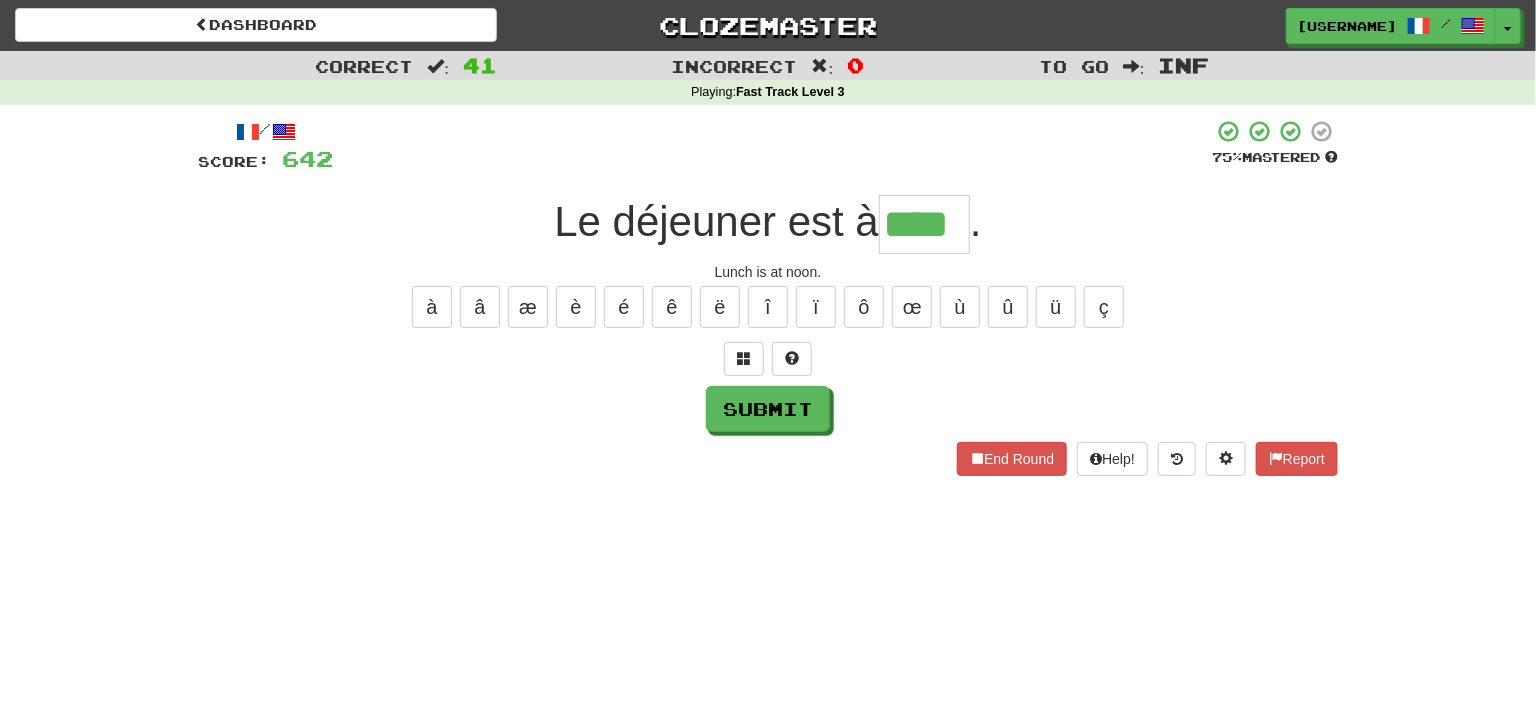 type on "****" 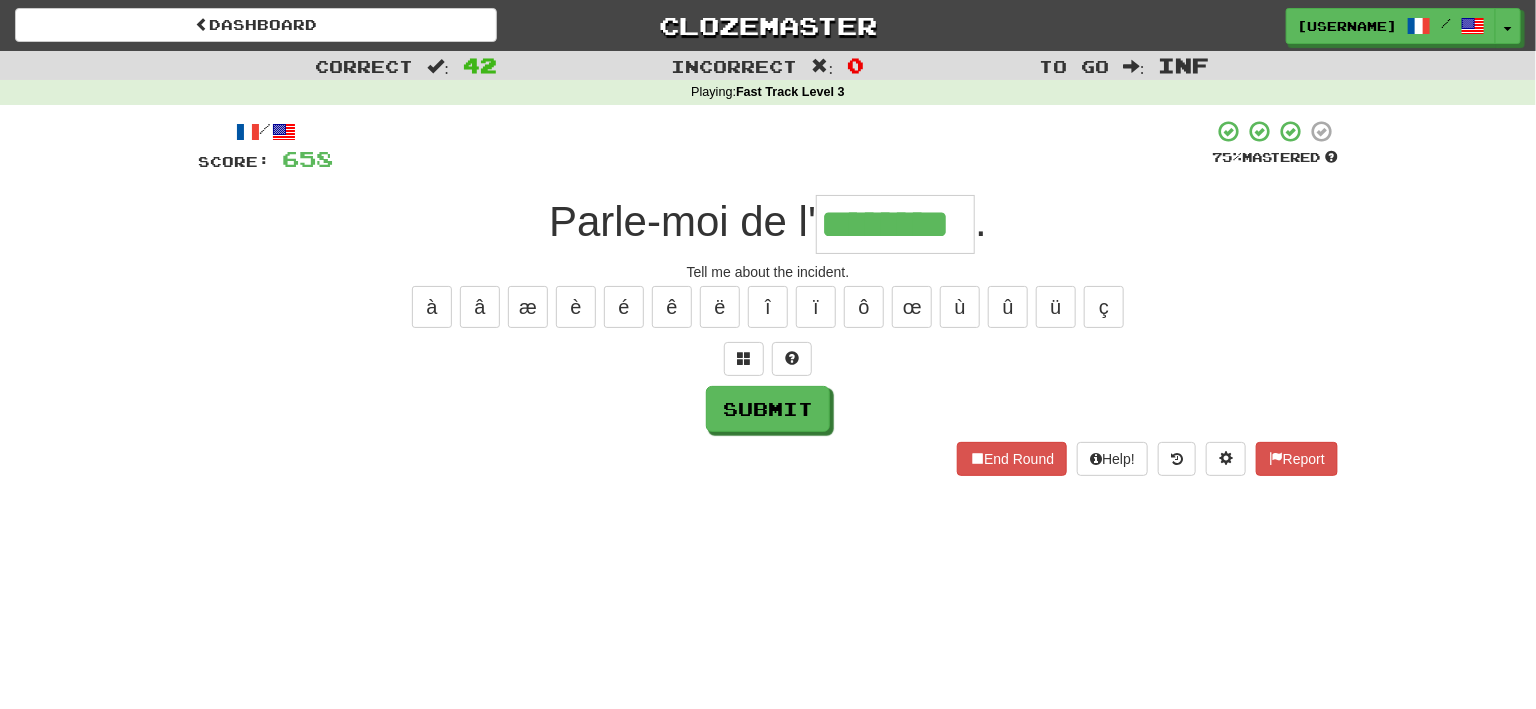 type on "********" 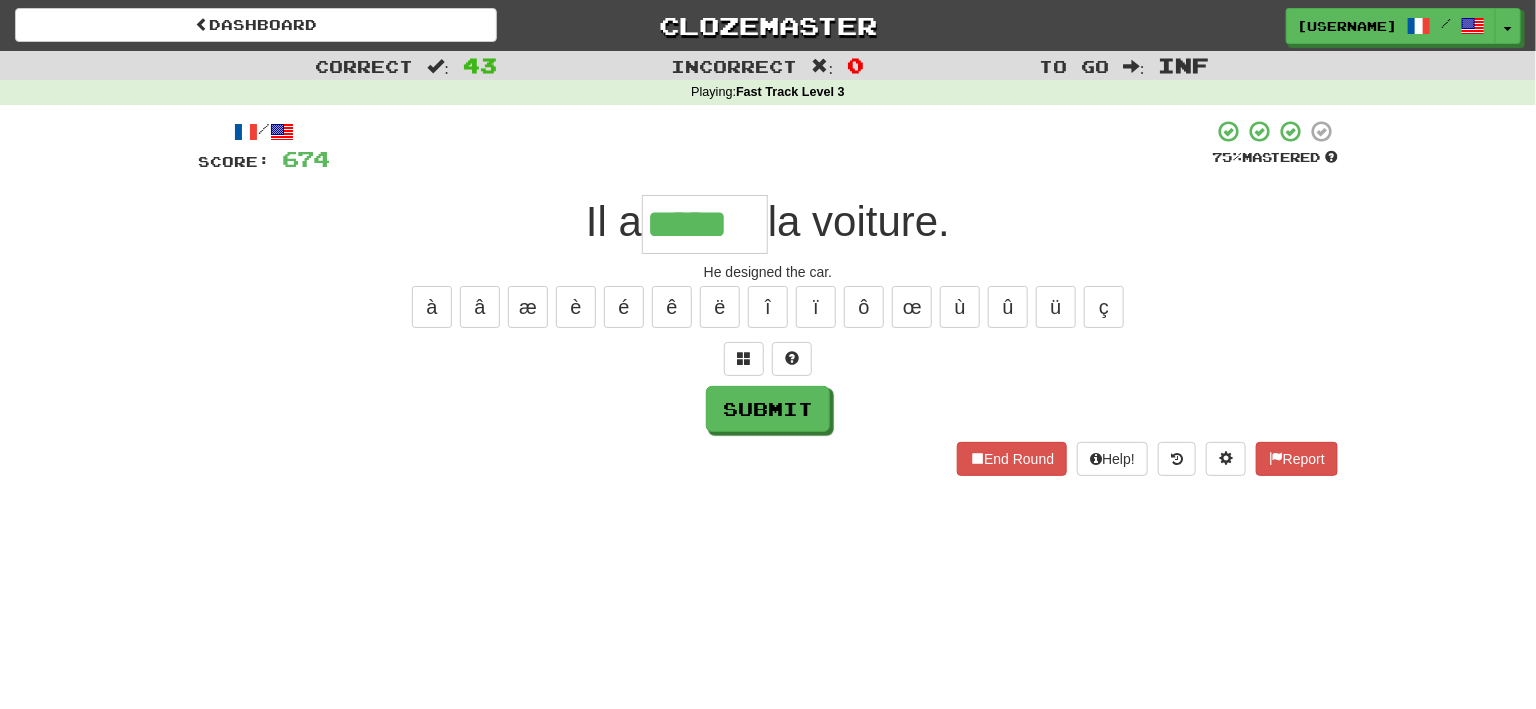type on "*****" 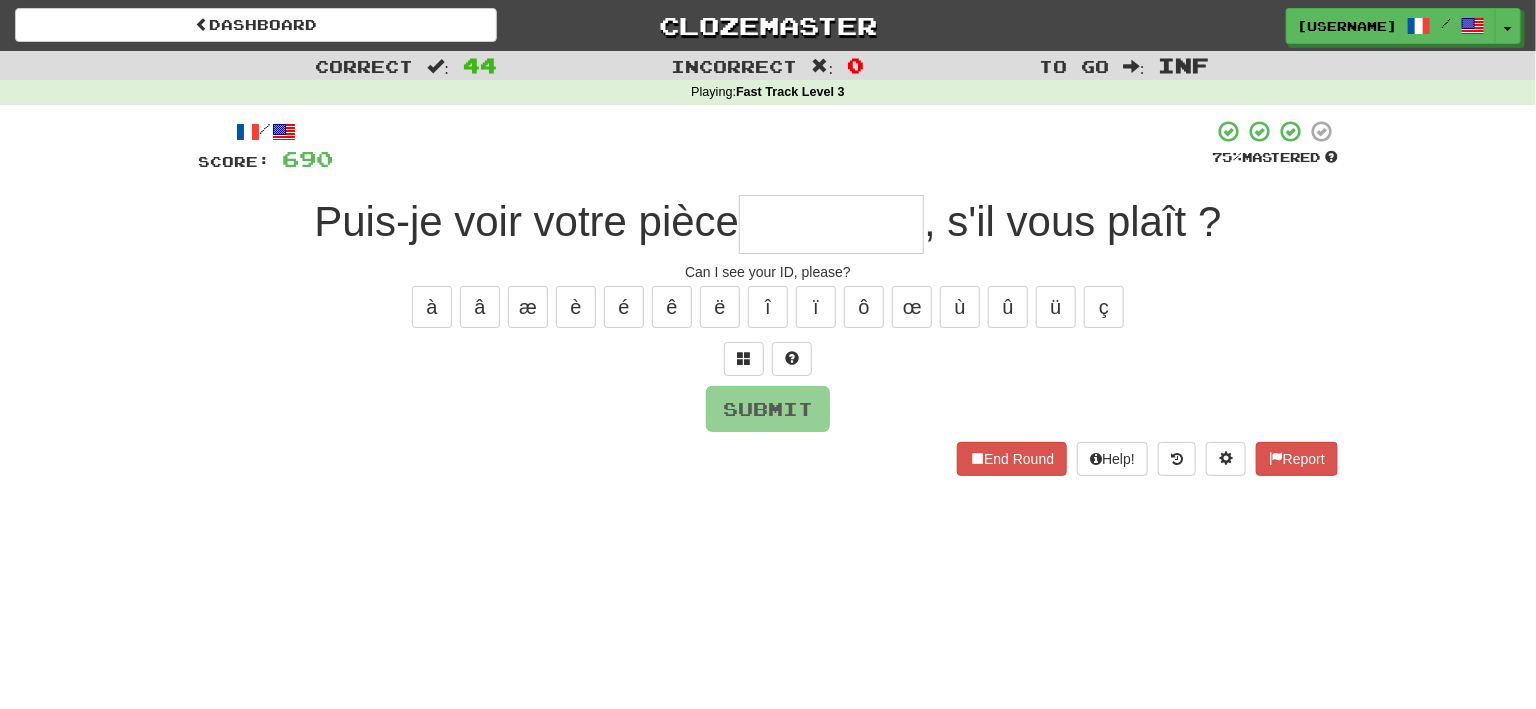 type on "*" 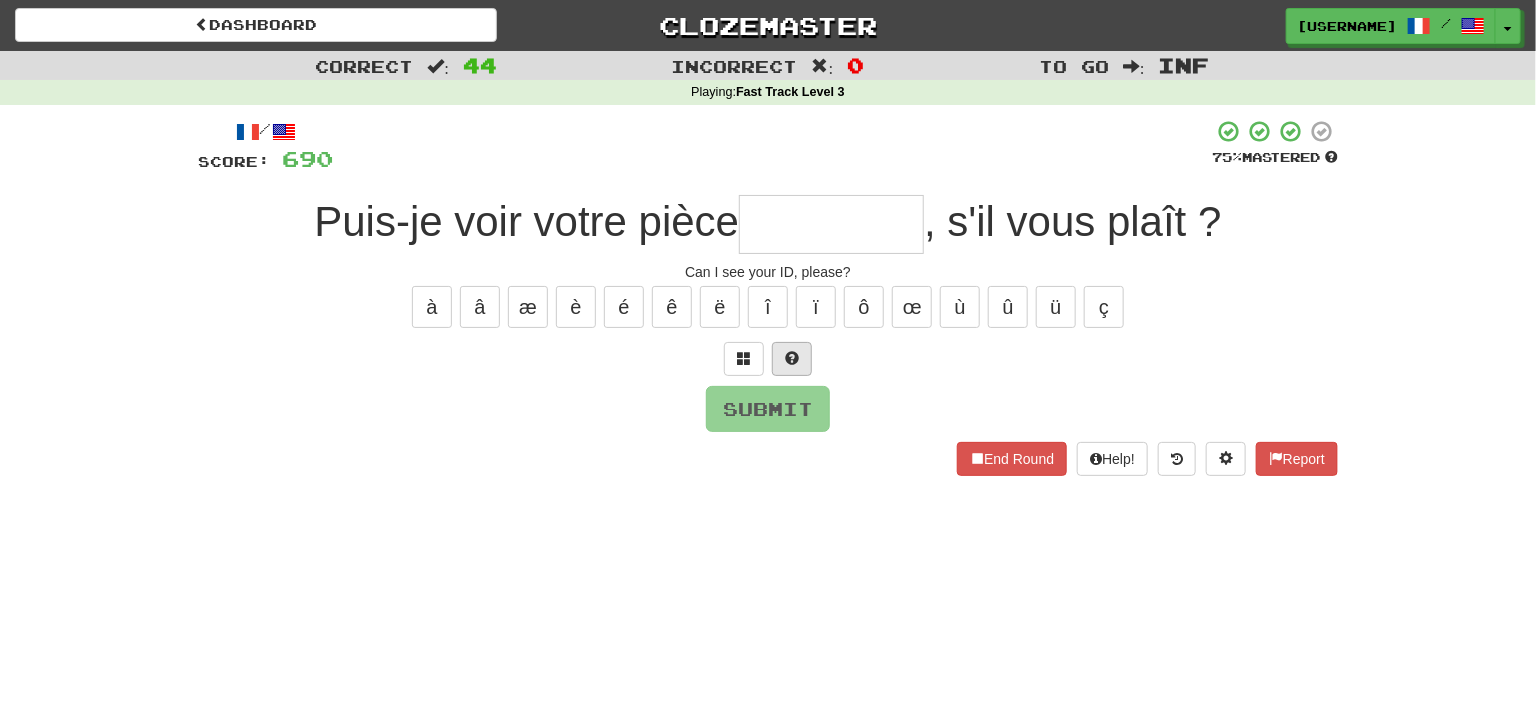 click at bounding box center (792, 358) 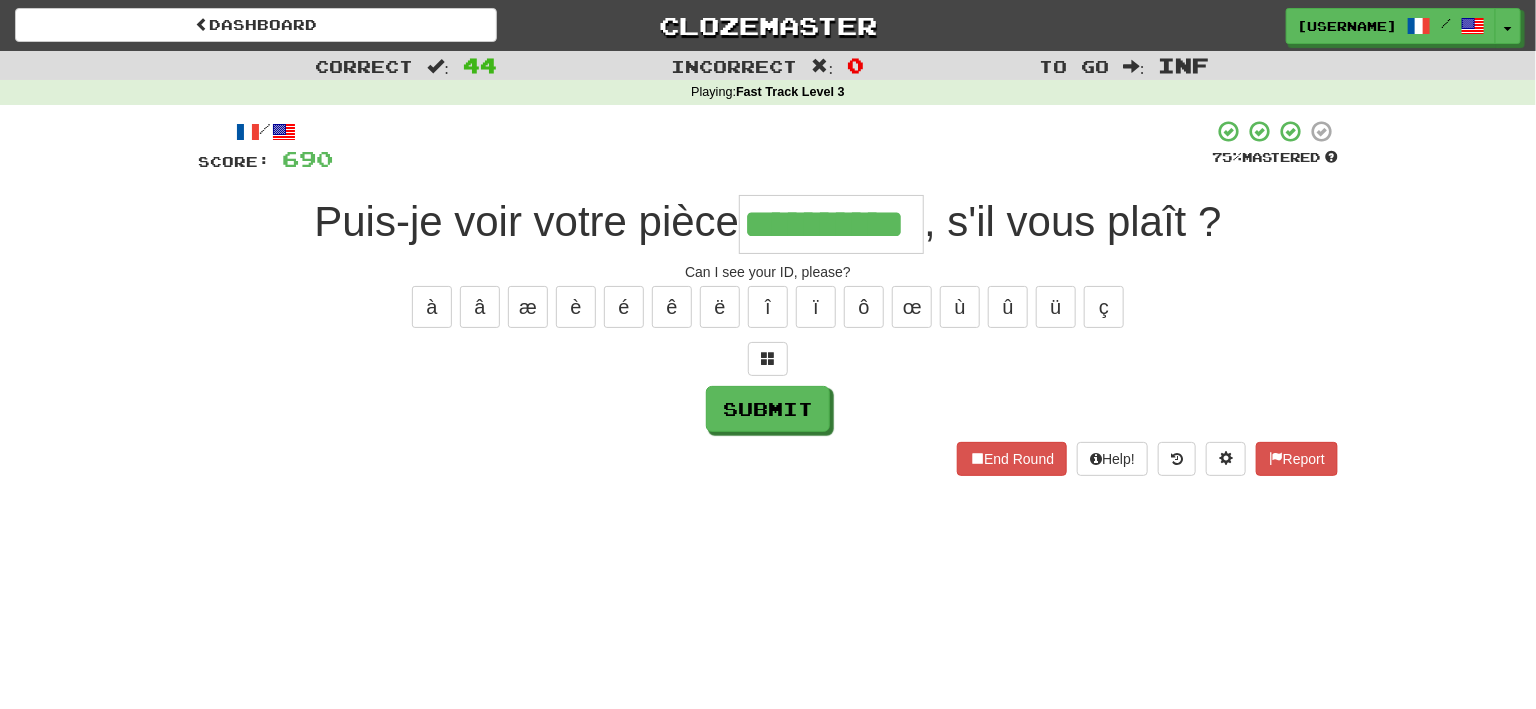 type on "**********" 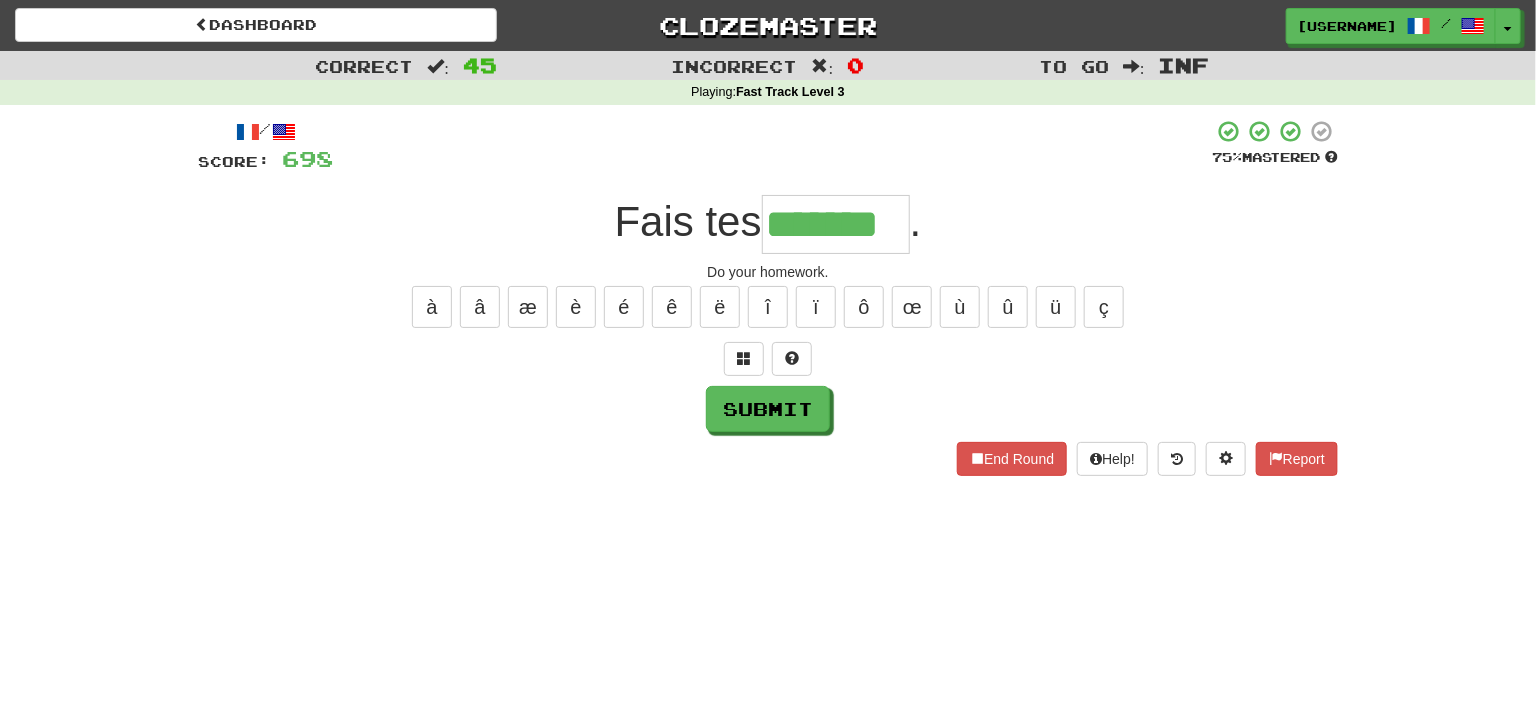 type on "*******" 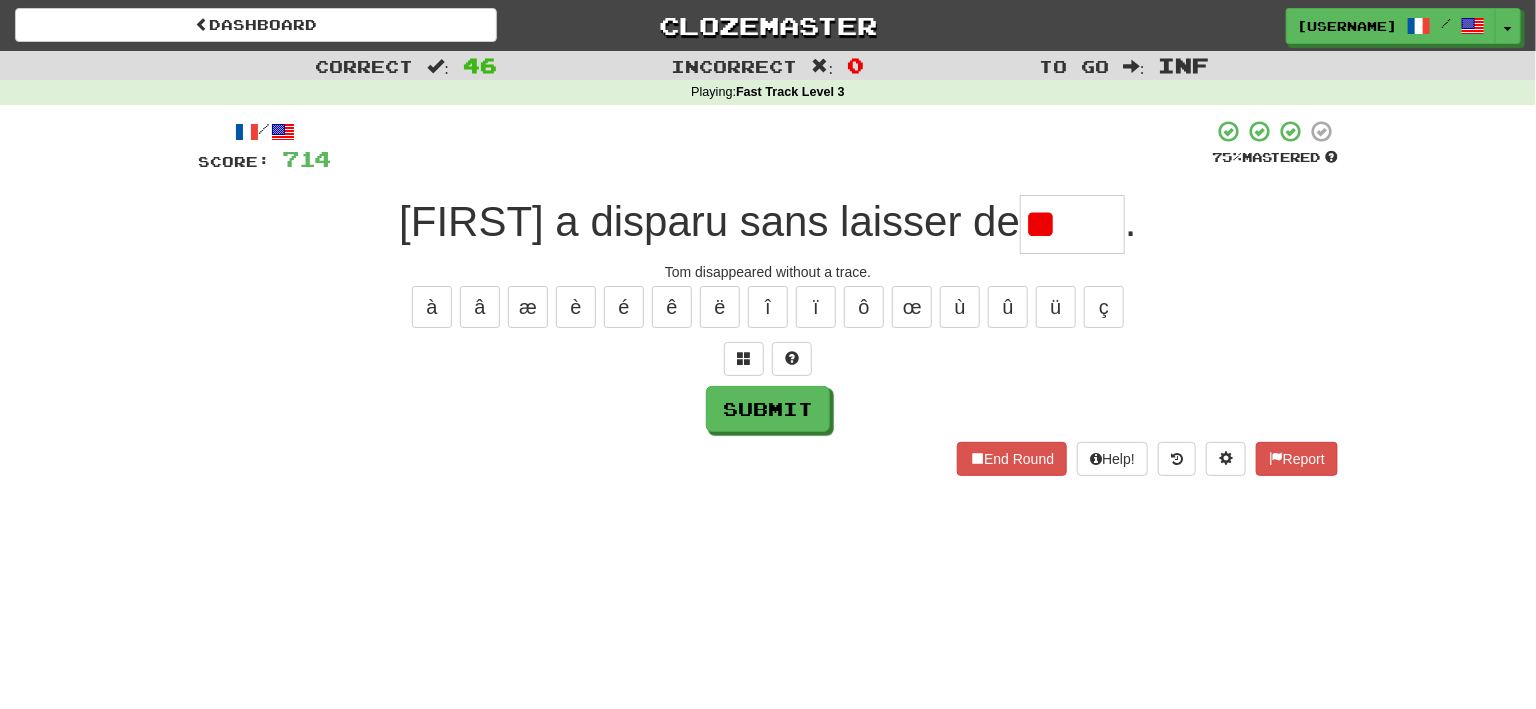 type on "*" 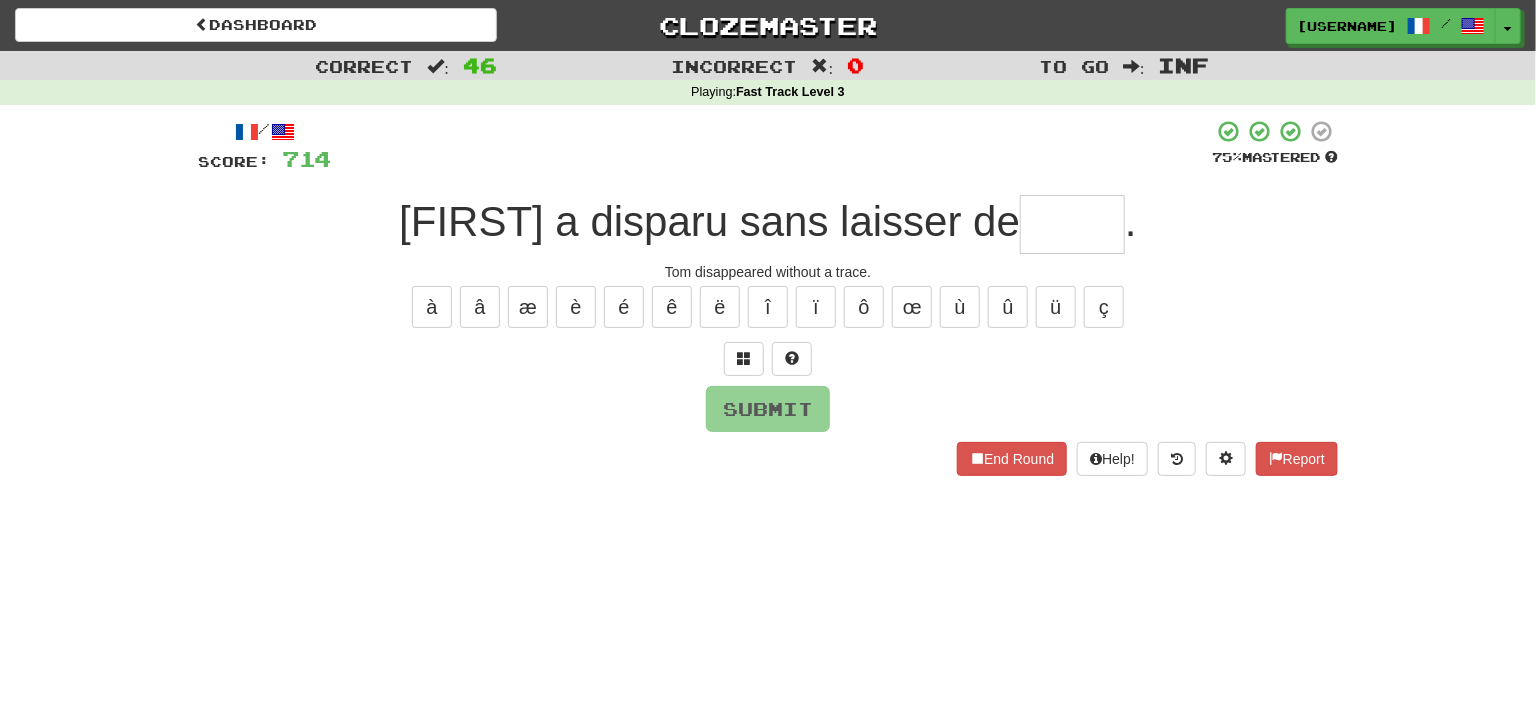 type on "*" 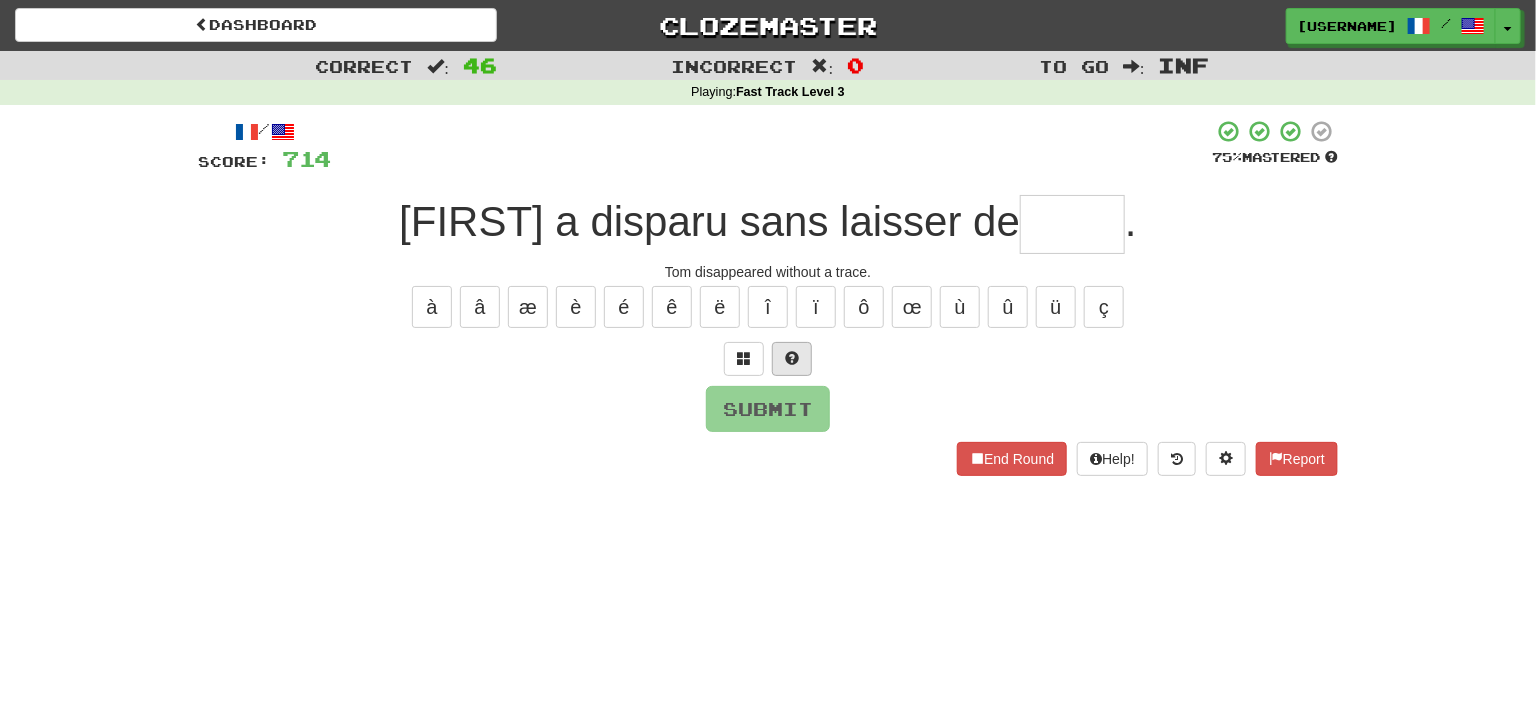 click at bounding box center [792, 358] 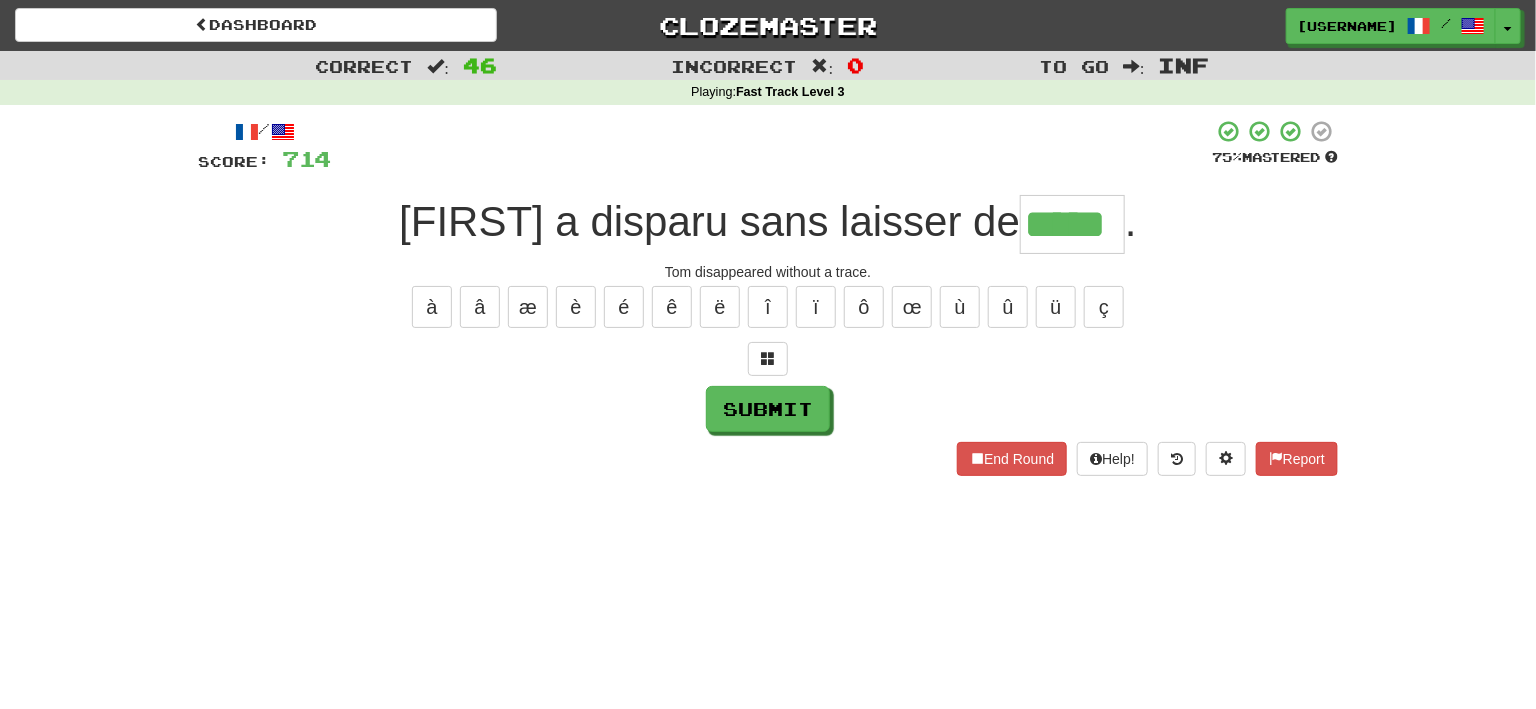 type on "*****" 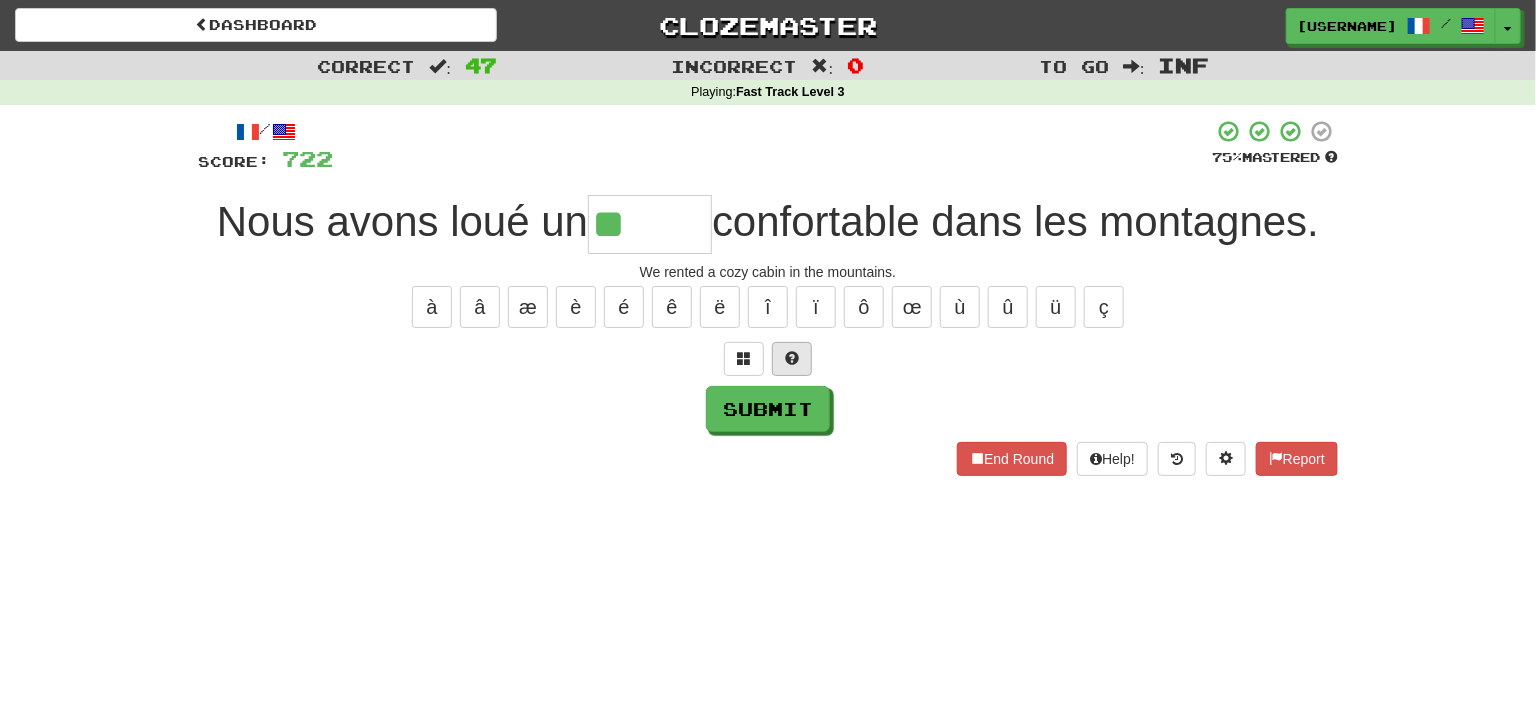click at bounding box center (792, 359) 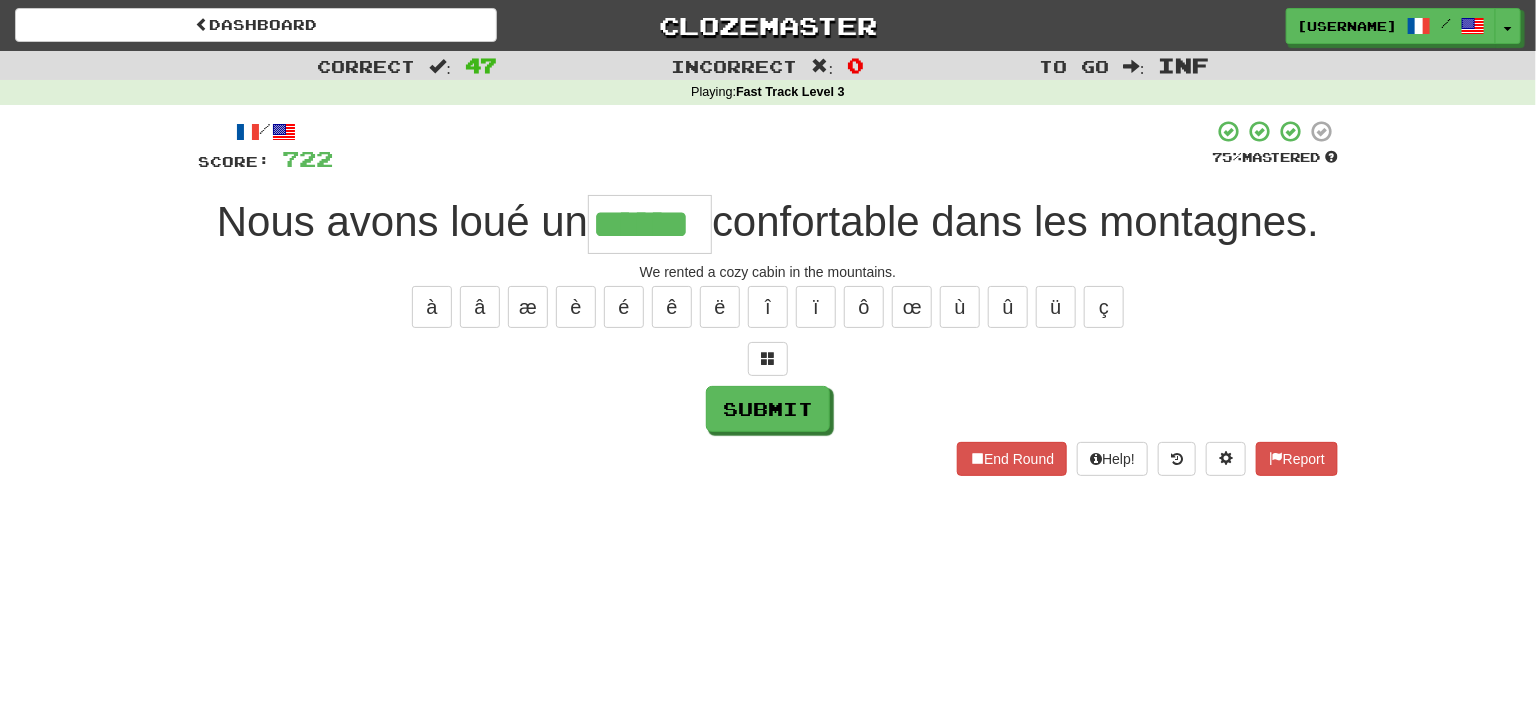 type on "******" 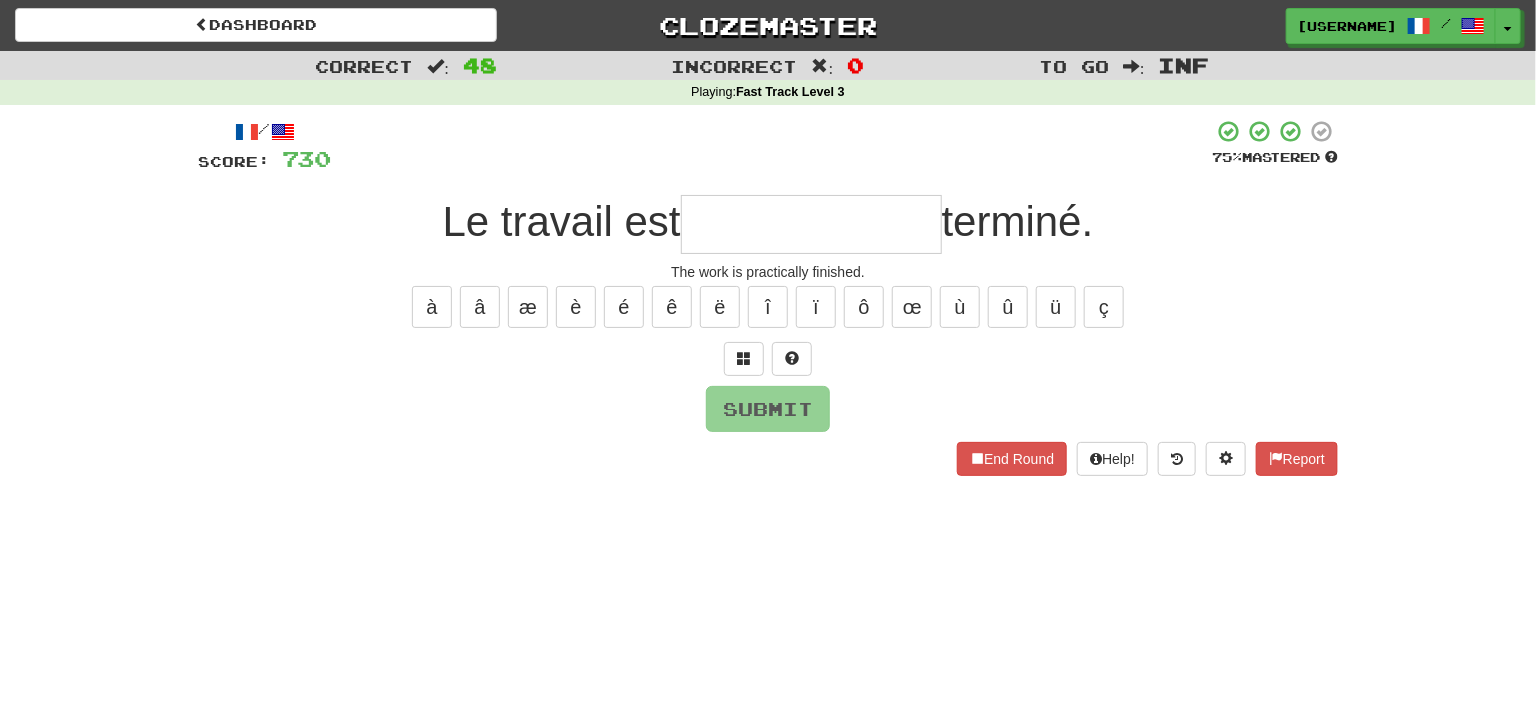 click at bounding box center [1177, 459] 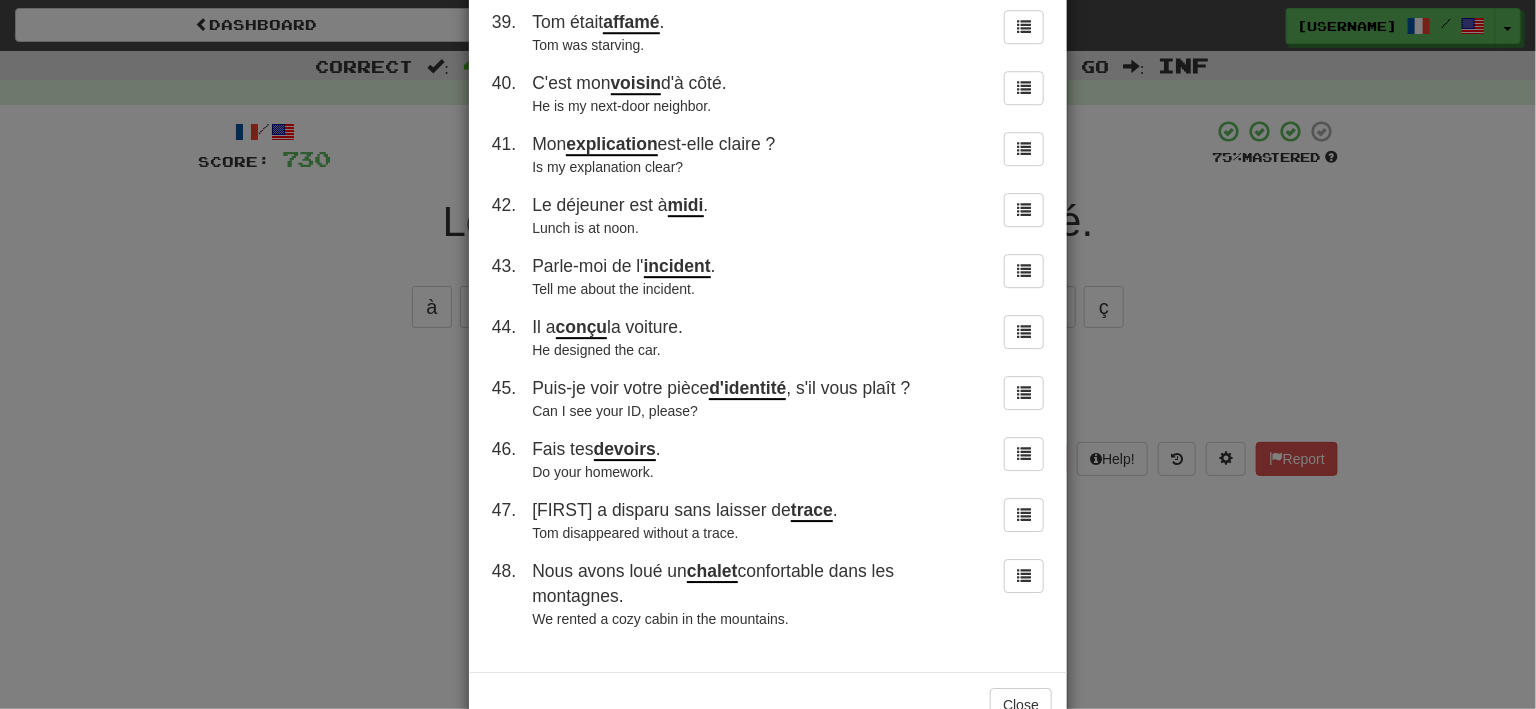 scroll, scrollTop: 2448, scrollLeft: 0, axis: vertical 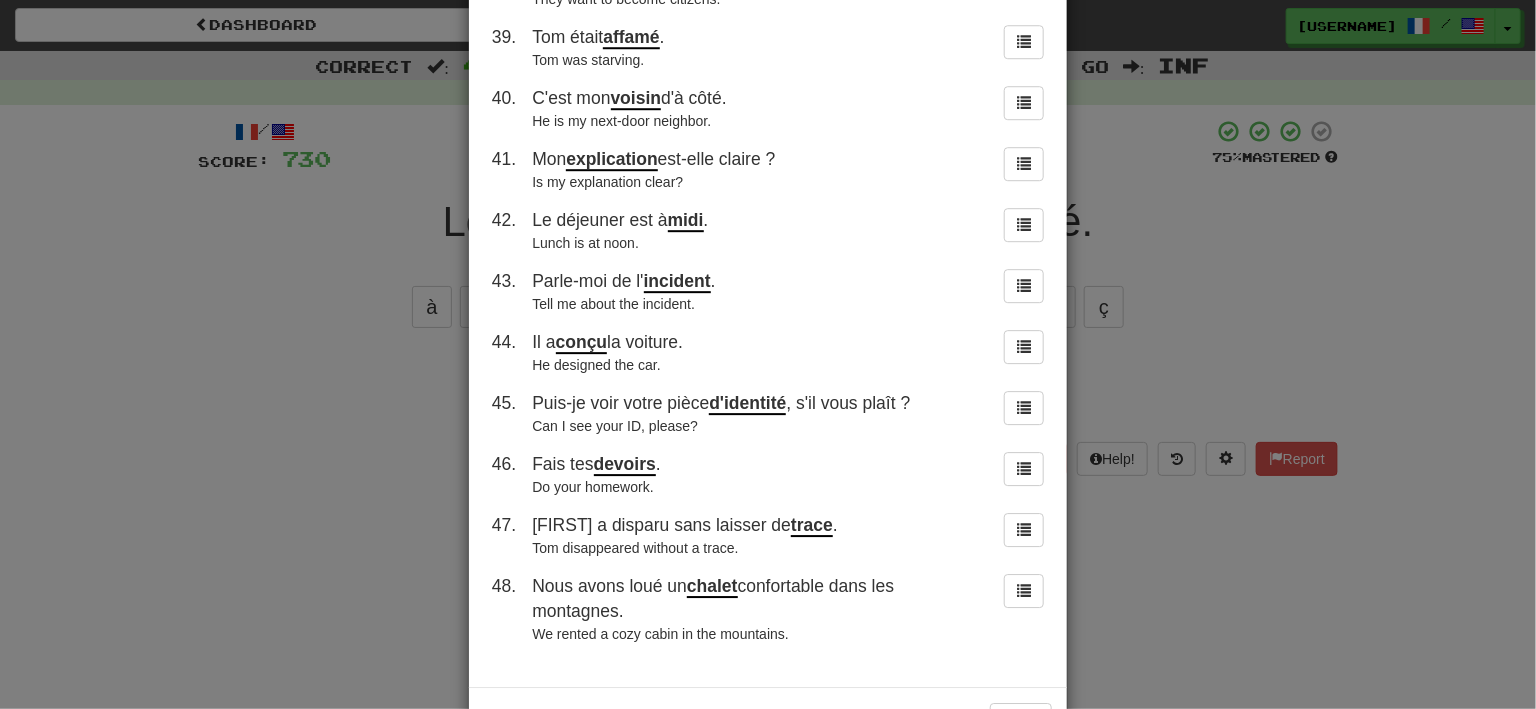 click on "× Round History 1 . Dieu soit  loué  ! Praise the Lord! 2 . Y a-t-il des  messages  pour moi ? Are there any messages for me? 3 . Il est tombé et a coincé un  nerf  dans son cou. He fell and damaged a nerve in his neck. 4 . Je l'ai battu au  golf . I beat him at golf. 5 . Les travaux de construction ont  commencé  aujourd'hui. The construction work has begun today. 6 . Ils lui ont apporté un soutien matériel et  spirituel . They gave him both material and spiritual support. 7 . Tom se cache dans le  placard . Tom is hiding in the closet. 8 . Tom est en train de  garer  le fourgon. Tom is parking the van. 9 . Ne discutez pas avec les  imbéciles . Don't argue with fools. 10 . Tom s'est assis à  côté  de Mary. Tom sat beside Mary. 11 . Je suis resté dans une  auberge , car il était tard et j'étais fatigué. I stayed at an inn since it was late at night and I was tired. 12 . J'ai deux  conditions . I have two conditions. 13 . La  collection  est ouverte au public. 14 . Tom et Mary ont vendu leurs  ." at bounding box center (768, 354) 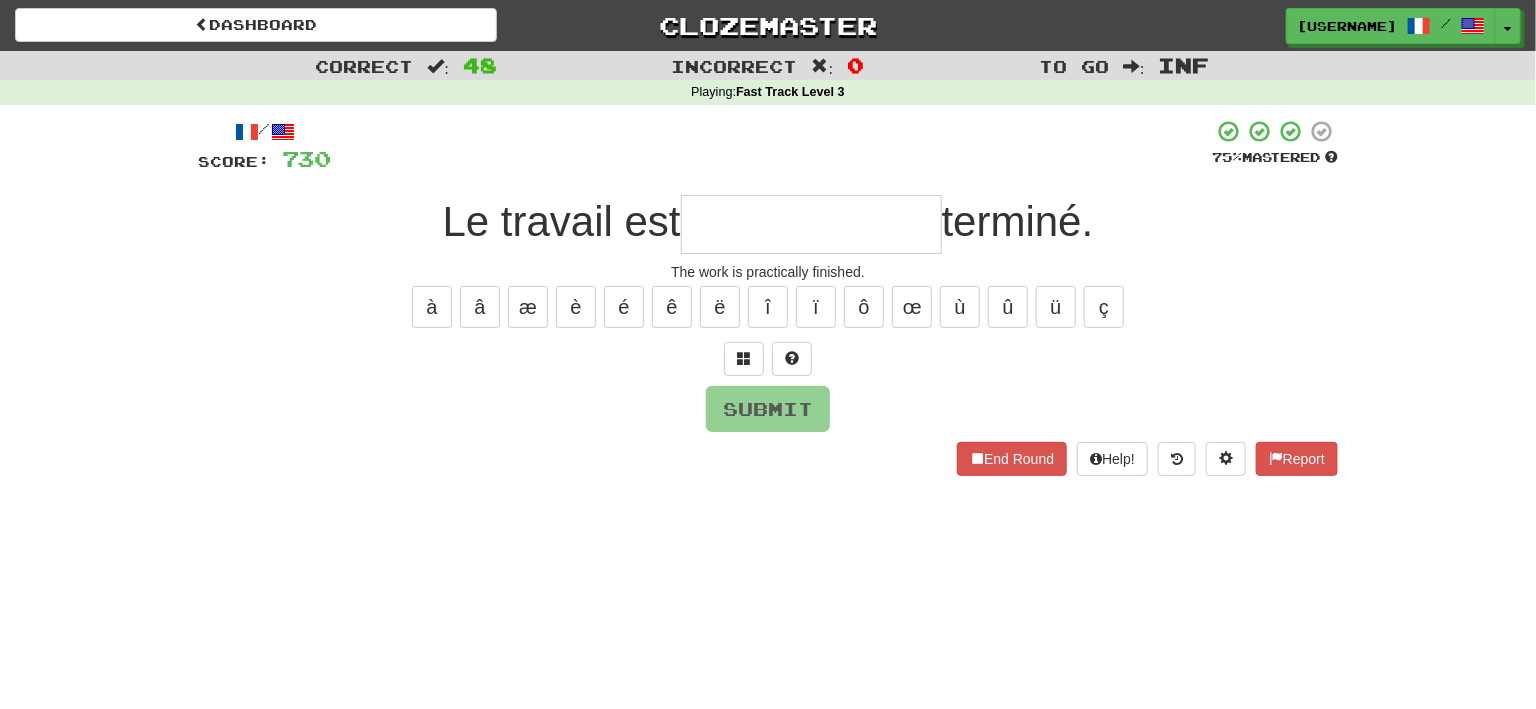 click at bounding box center (811, 224) 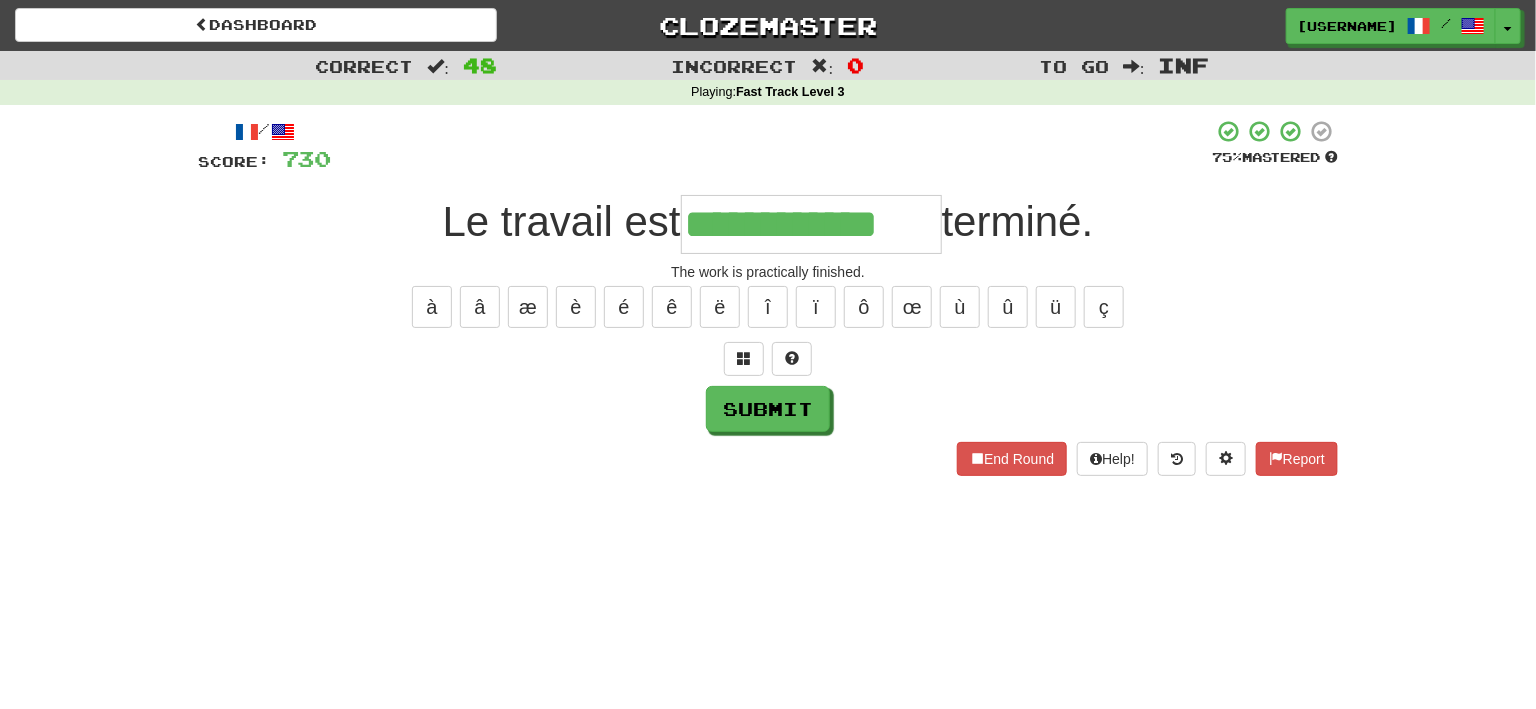 type on "**********" 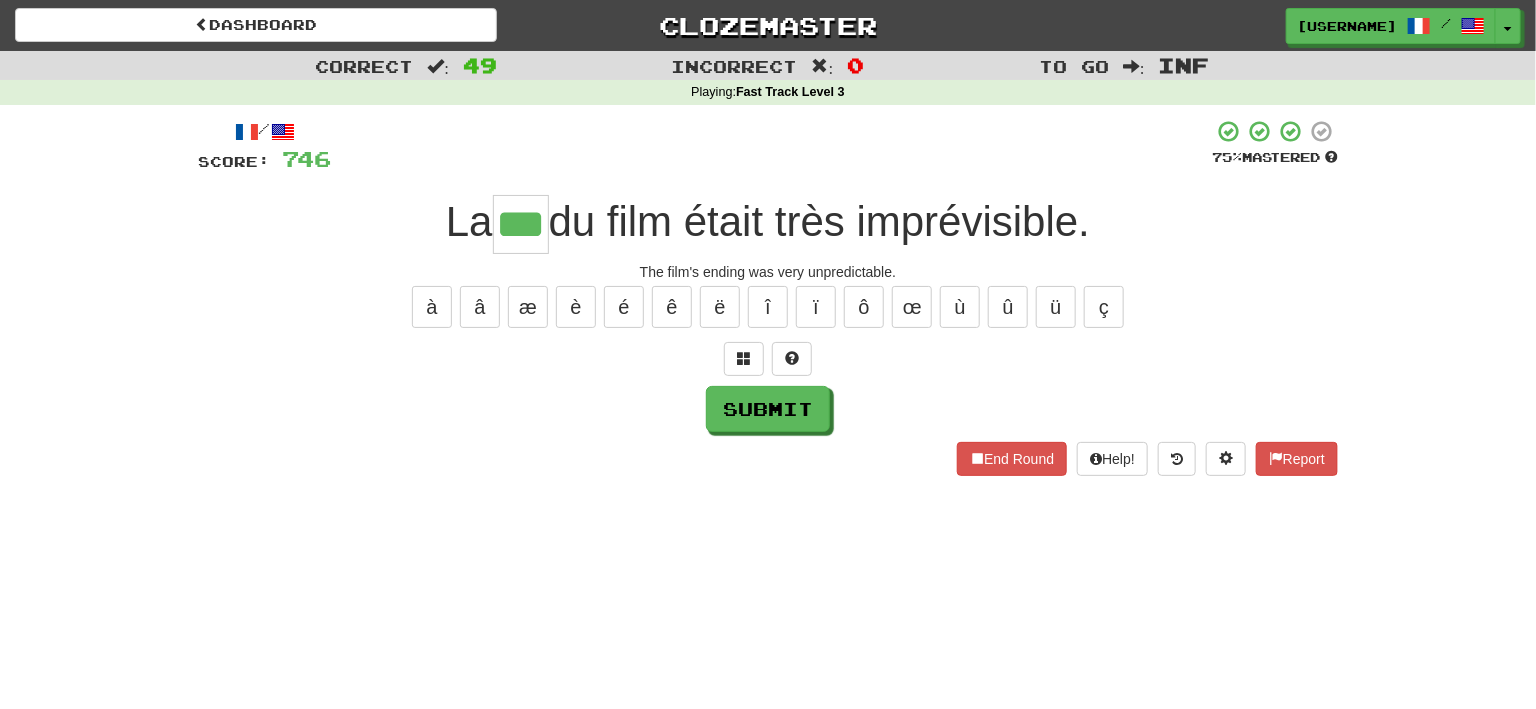 type on "***" 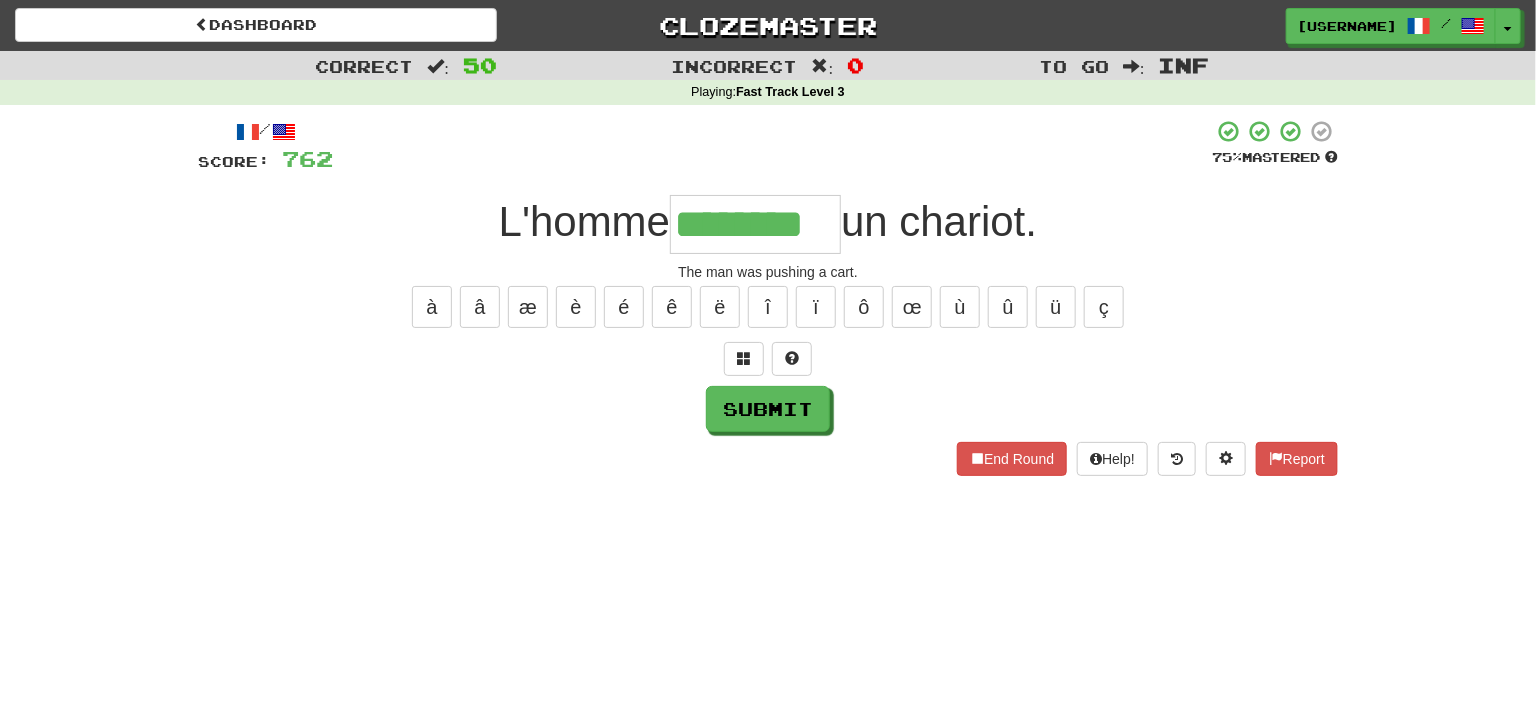 type on "********" 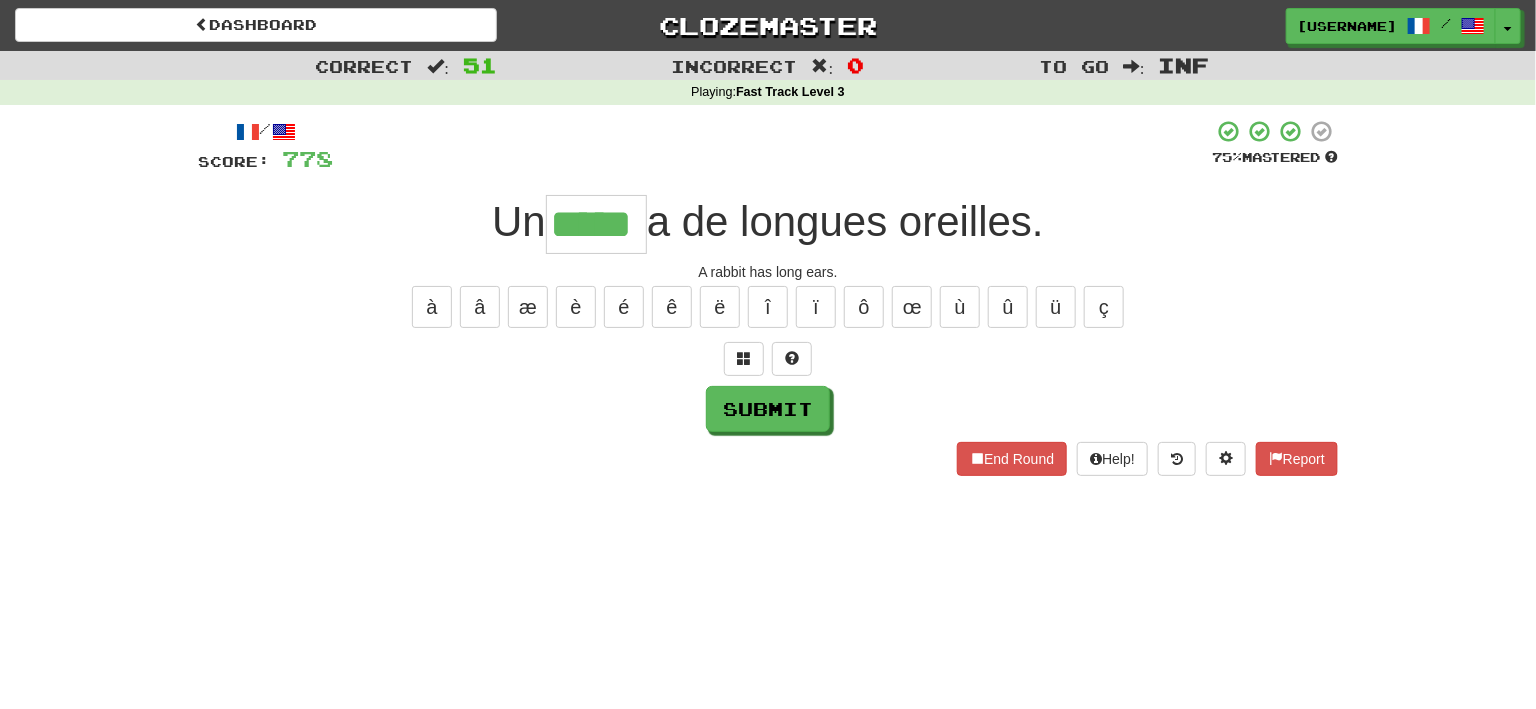 type on "*****" 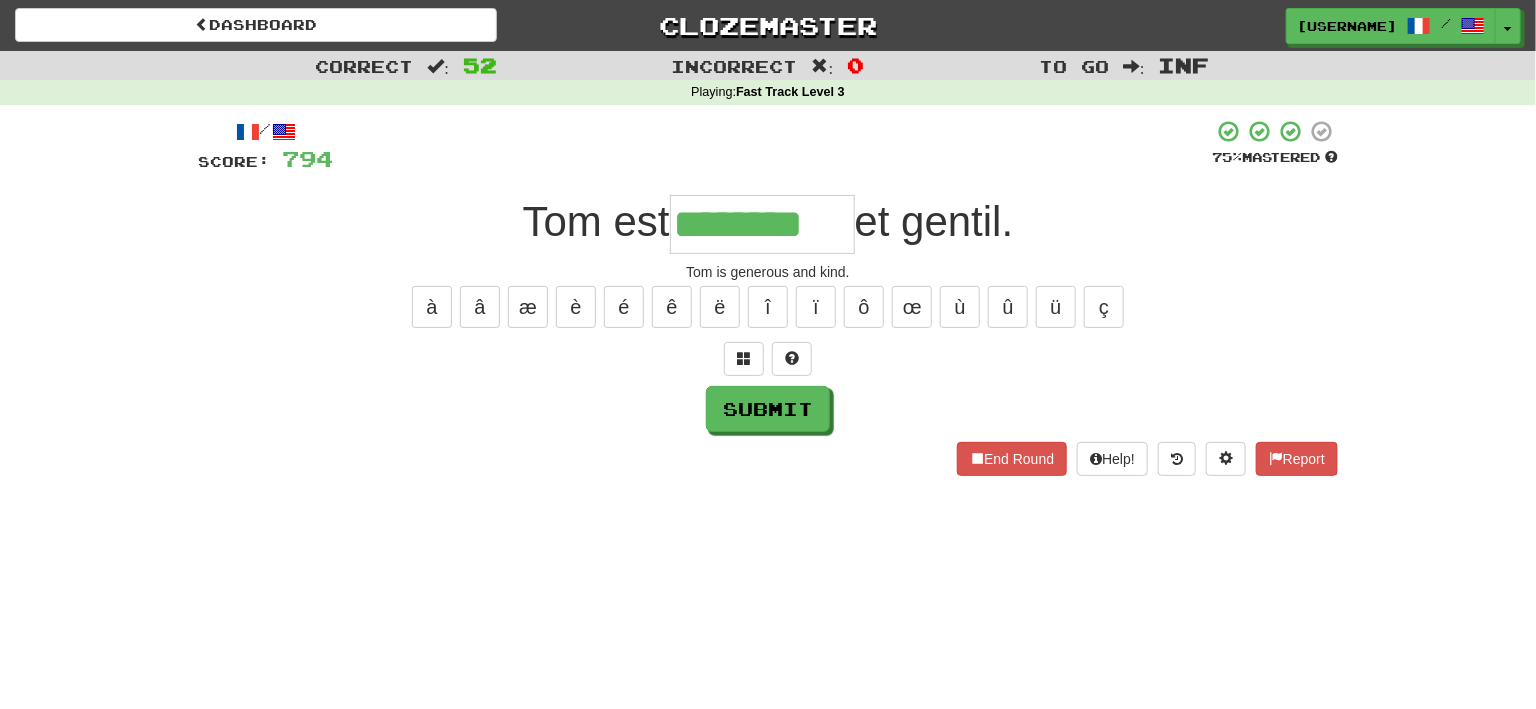 type on "********" 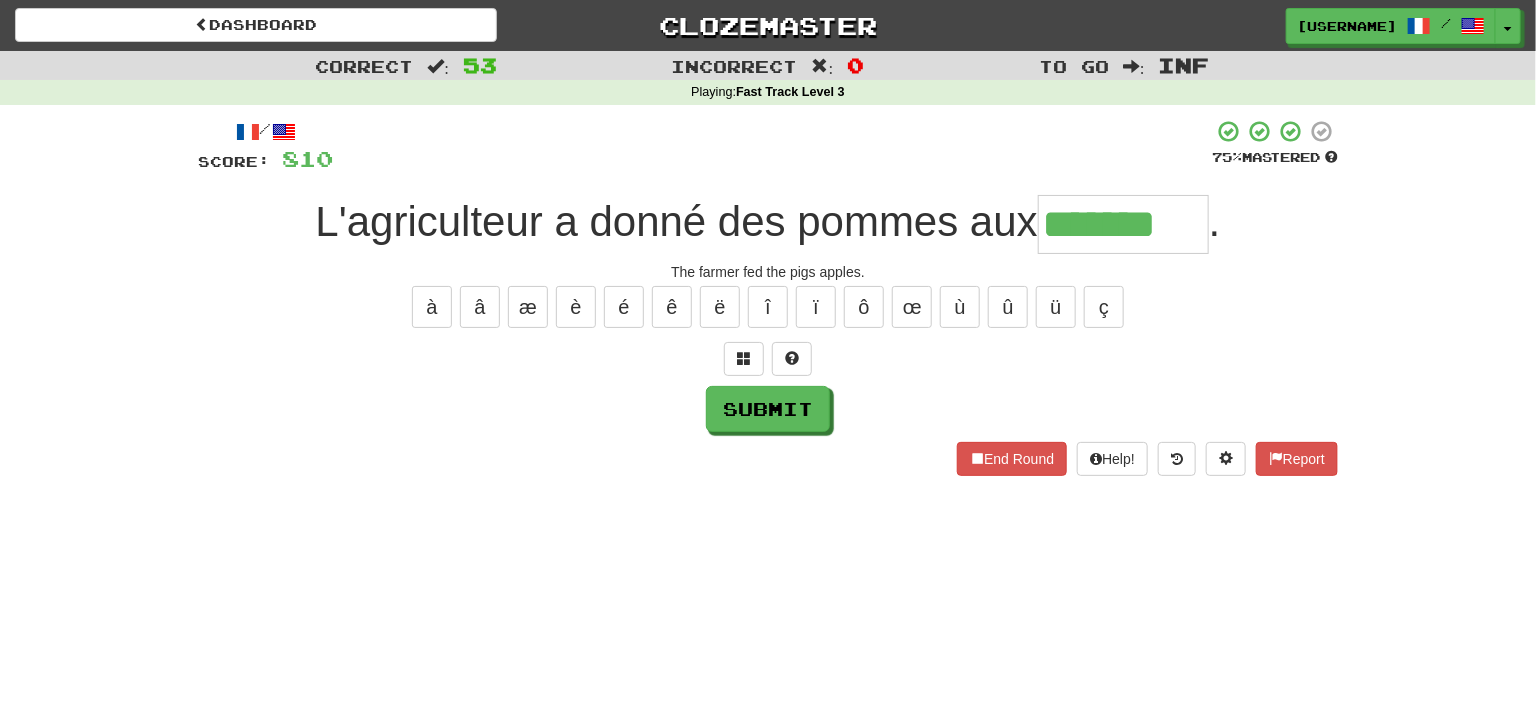 type on "*******" 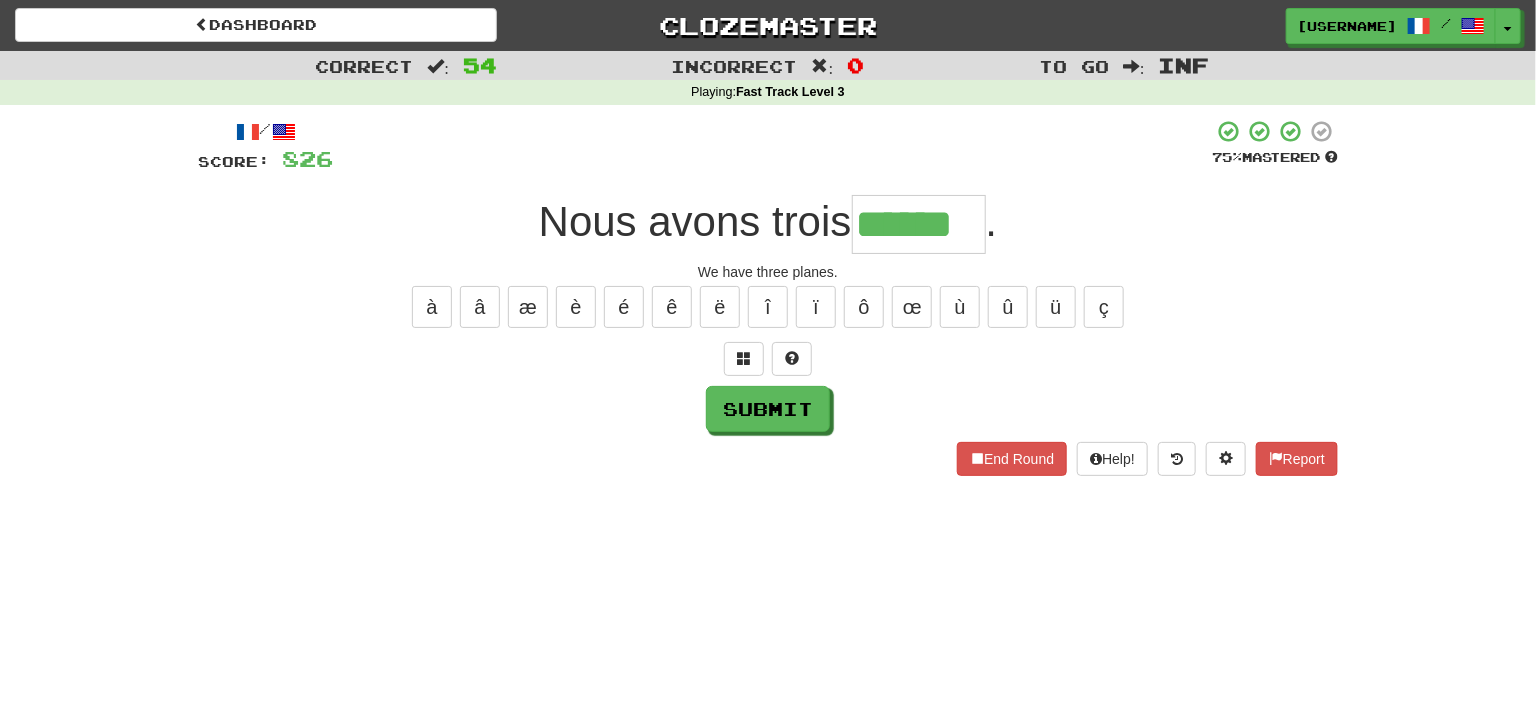 type on "******" 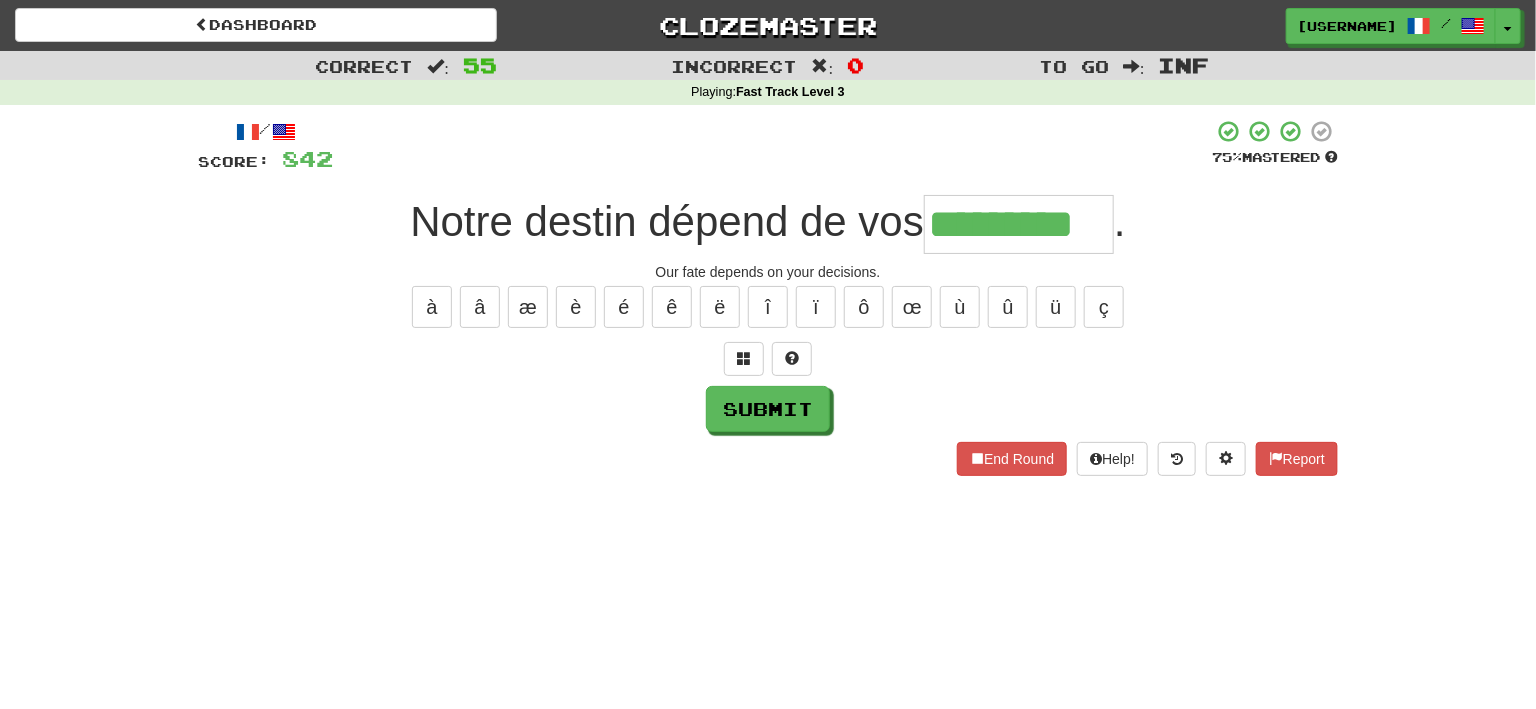 type on "*********" 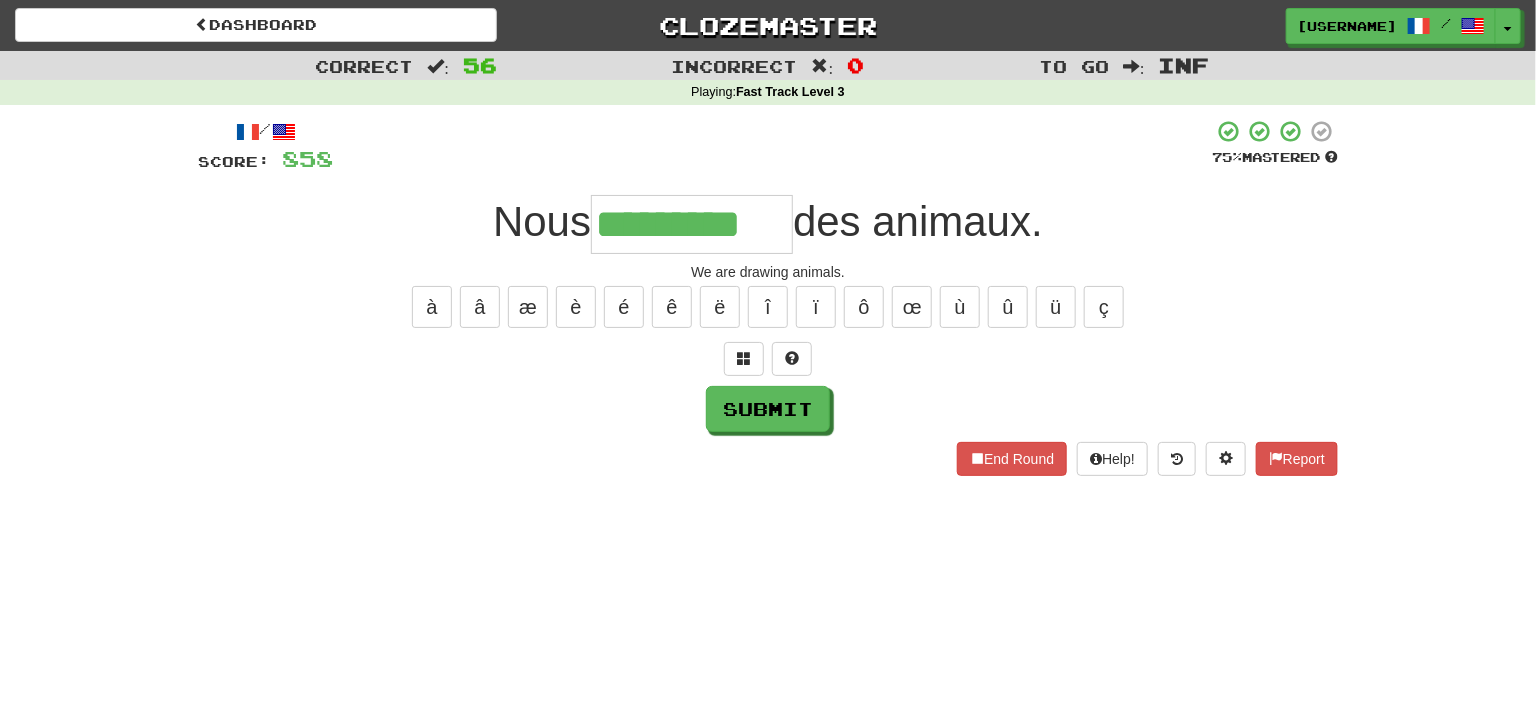 type on "*********" 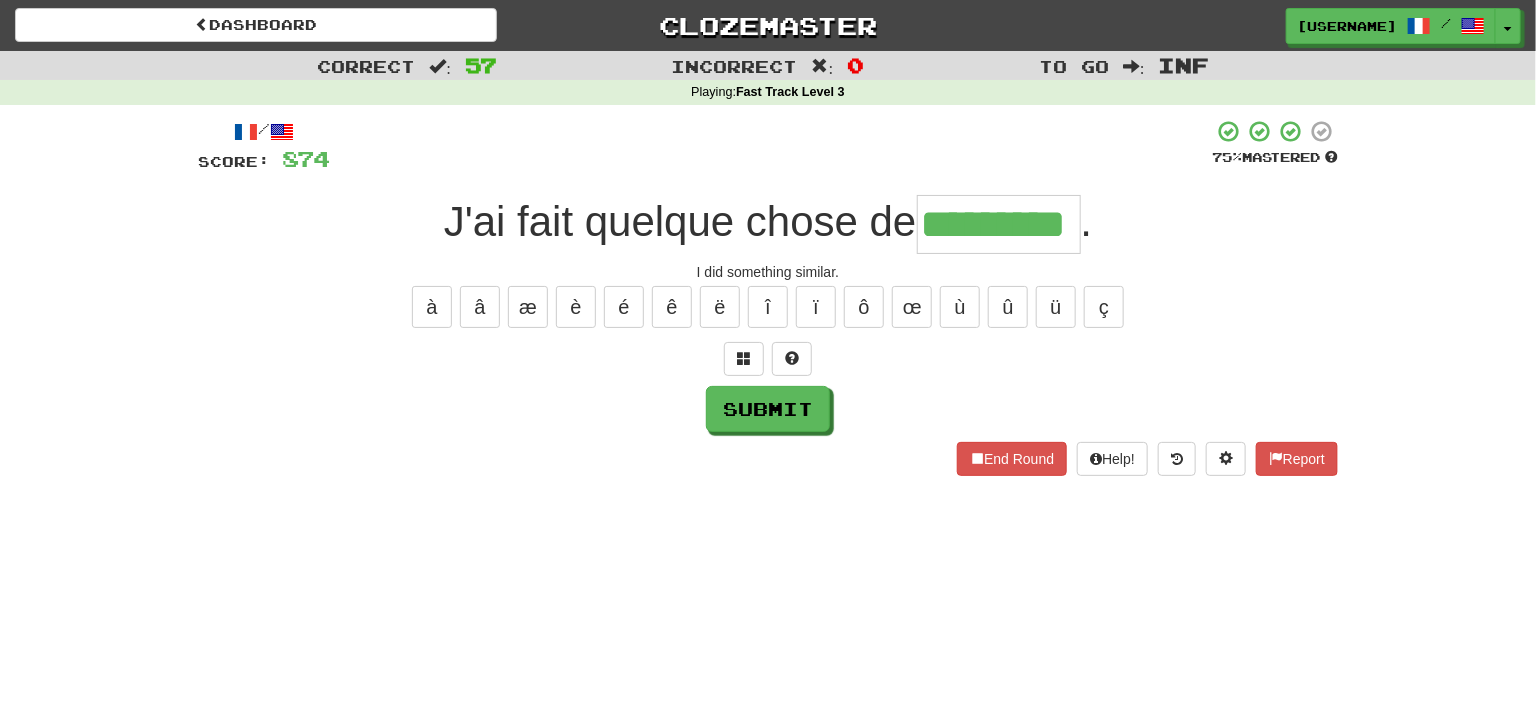 type on "*********" 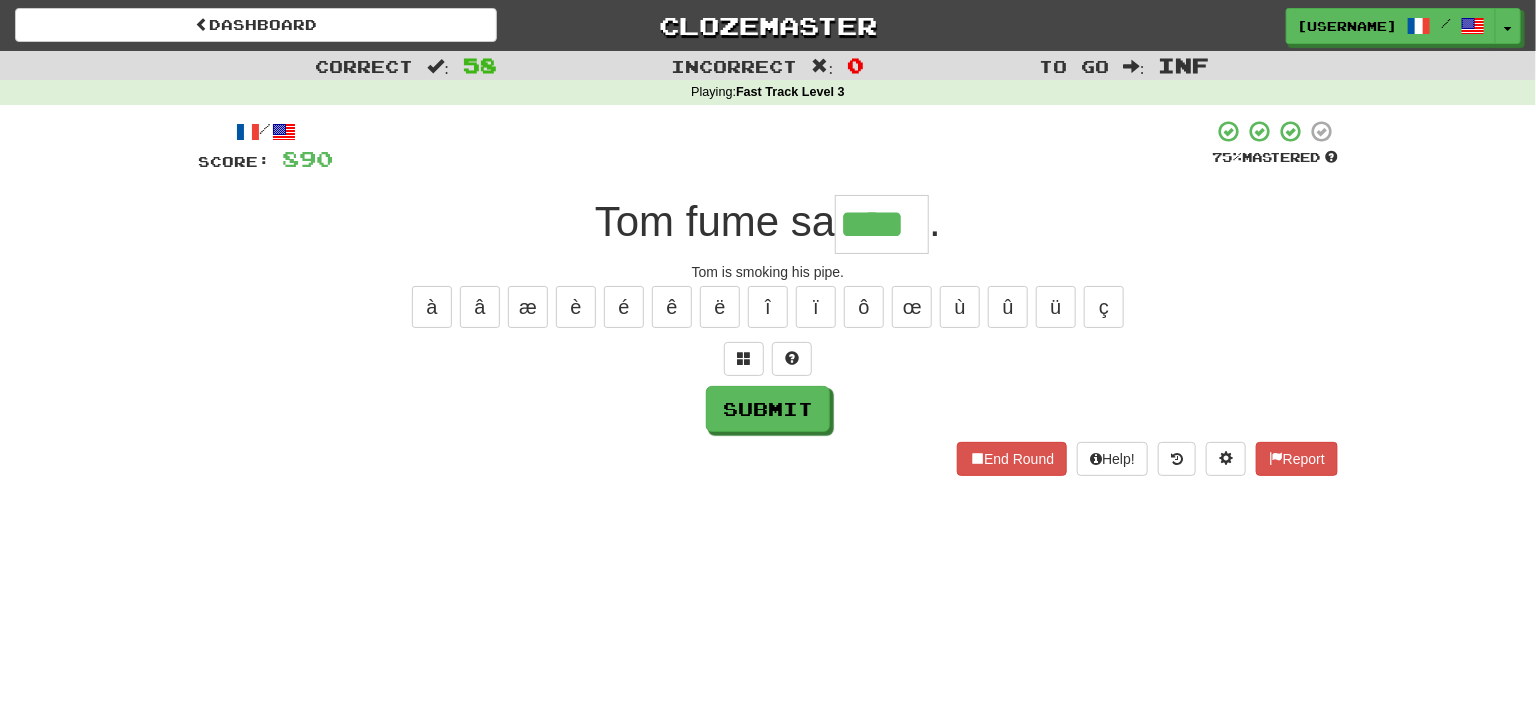 type on "****" 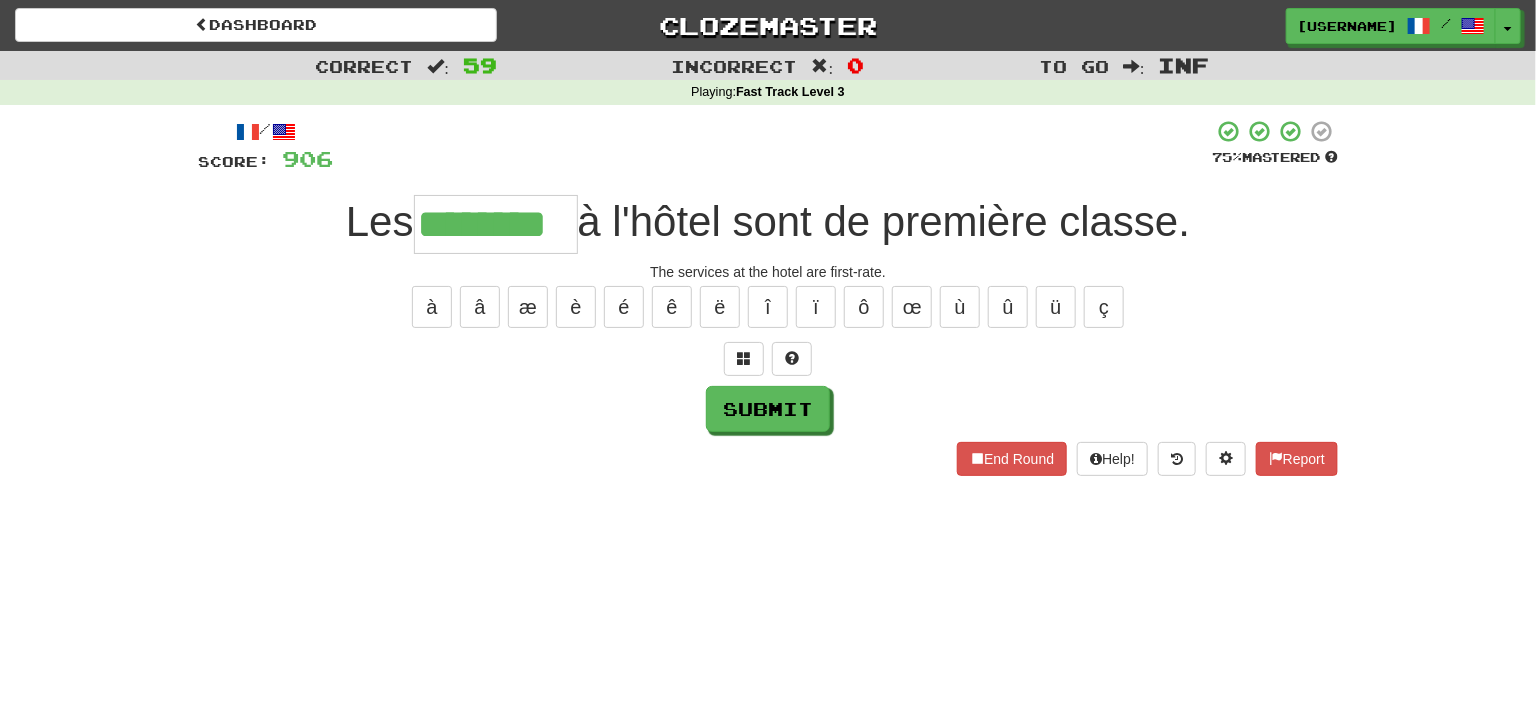 type on "********" 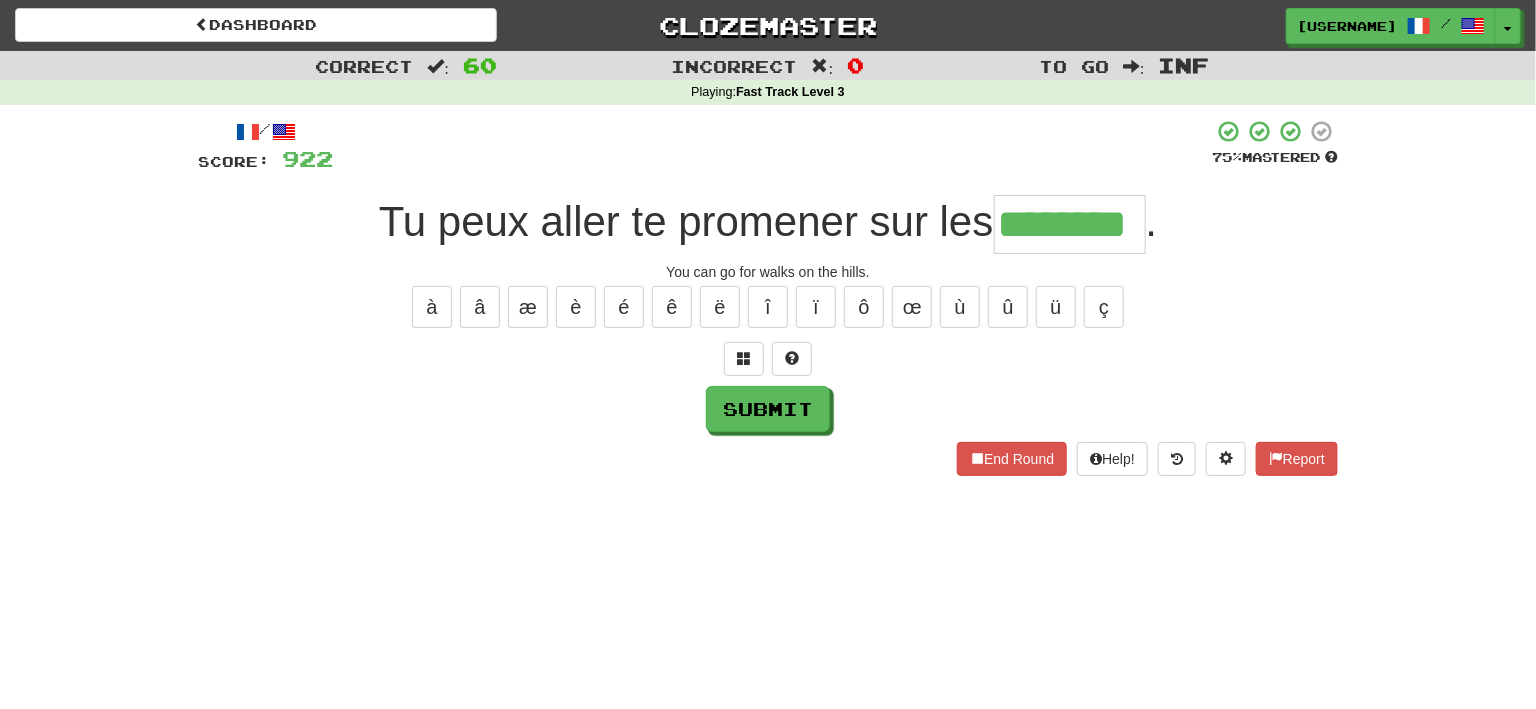 type on "********" 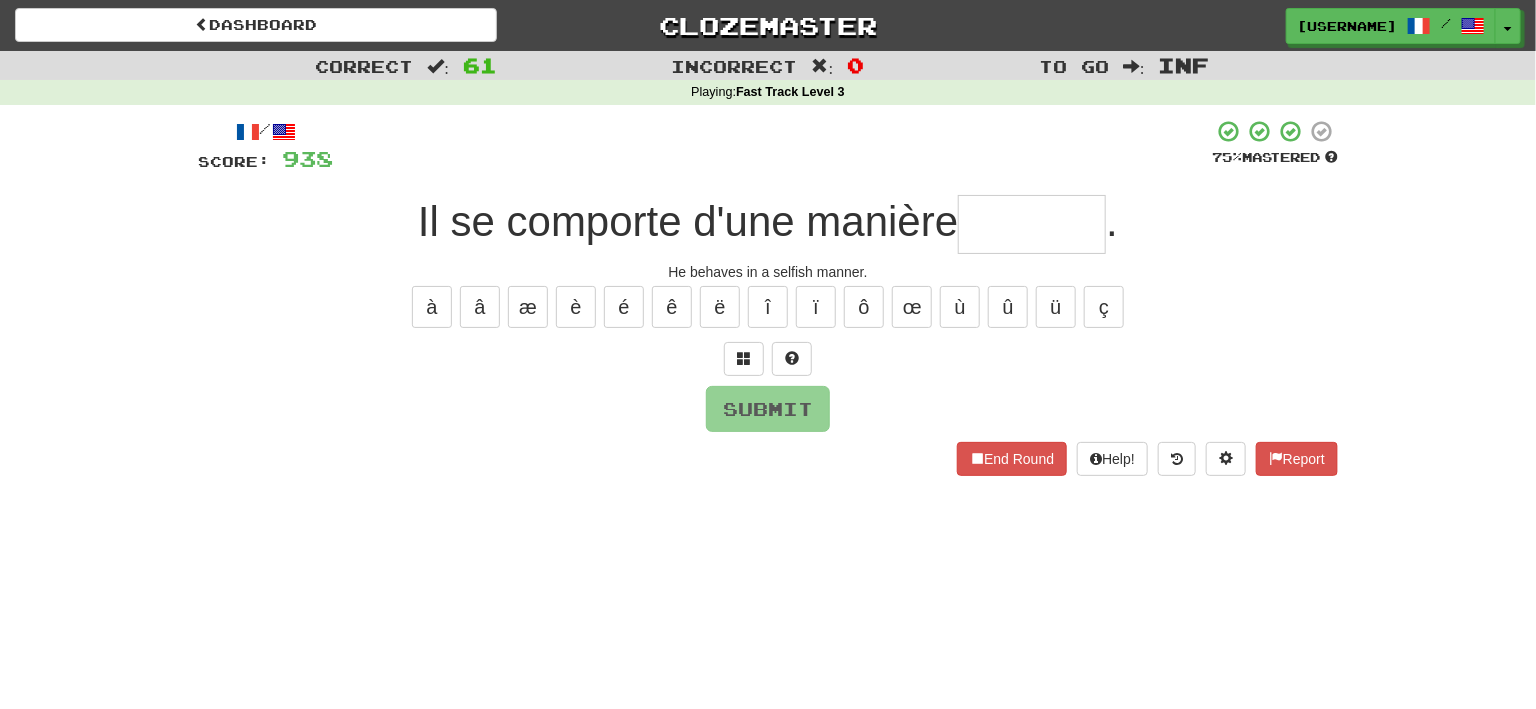 type on "*" 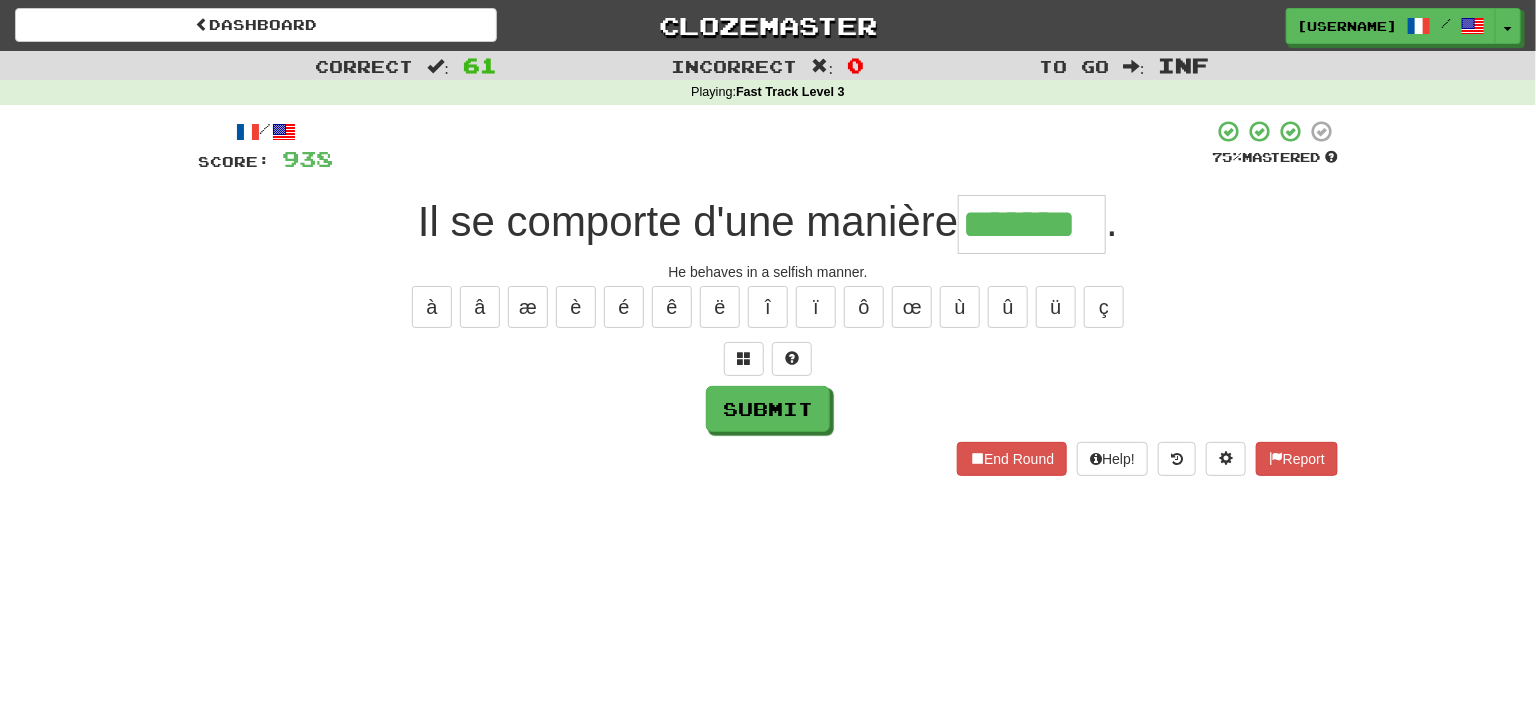 type on "*******" 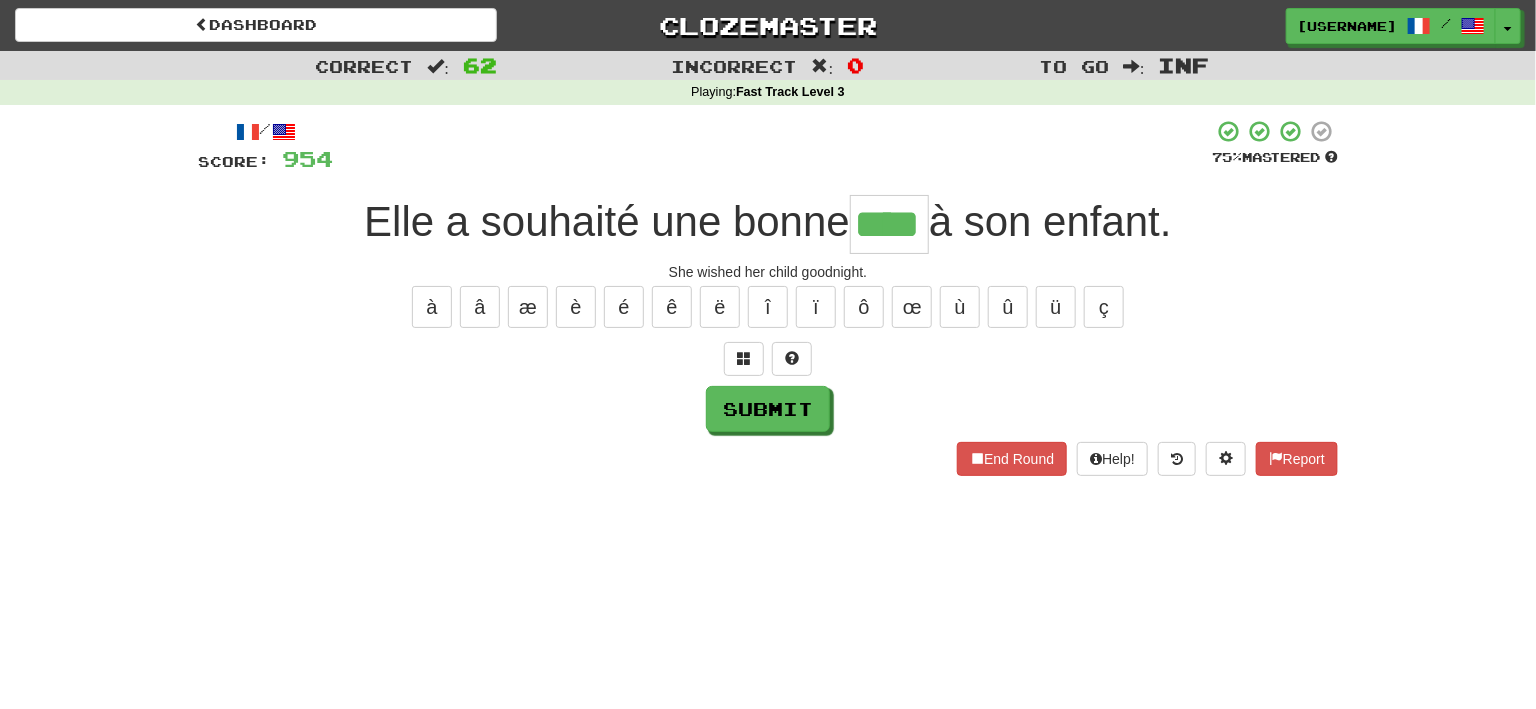 type on "****" 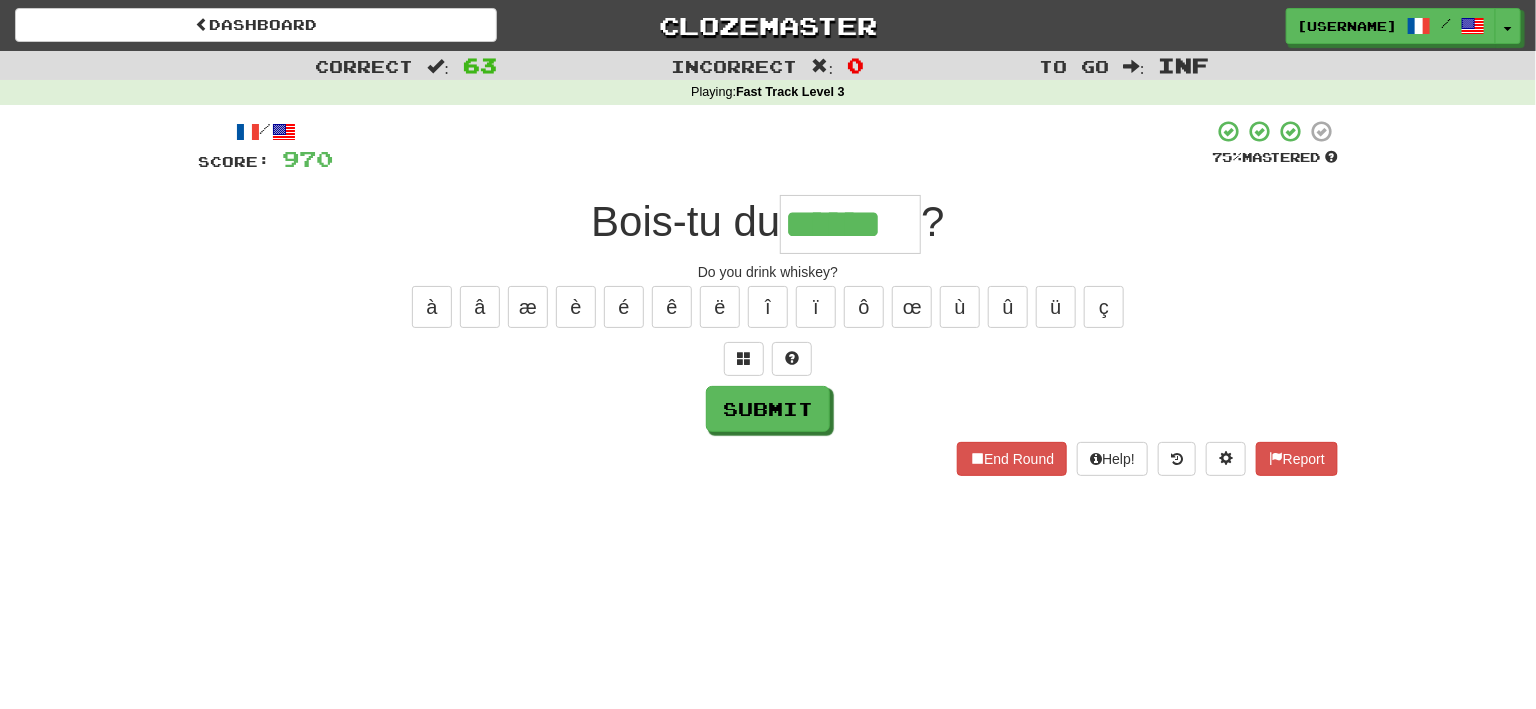 type on "******" 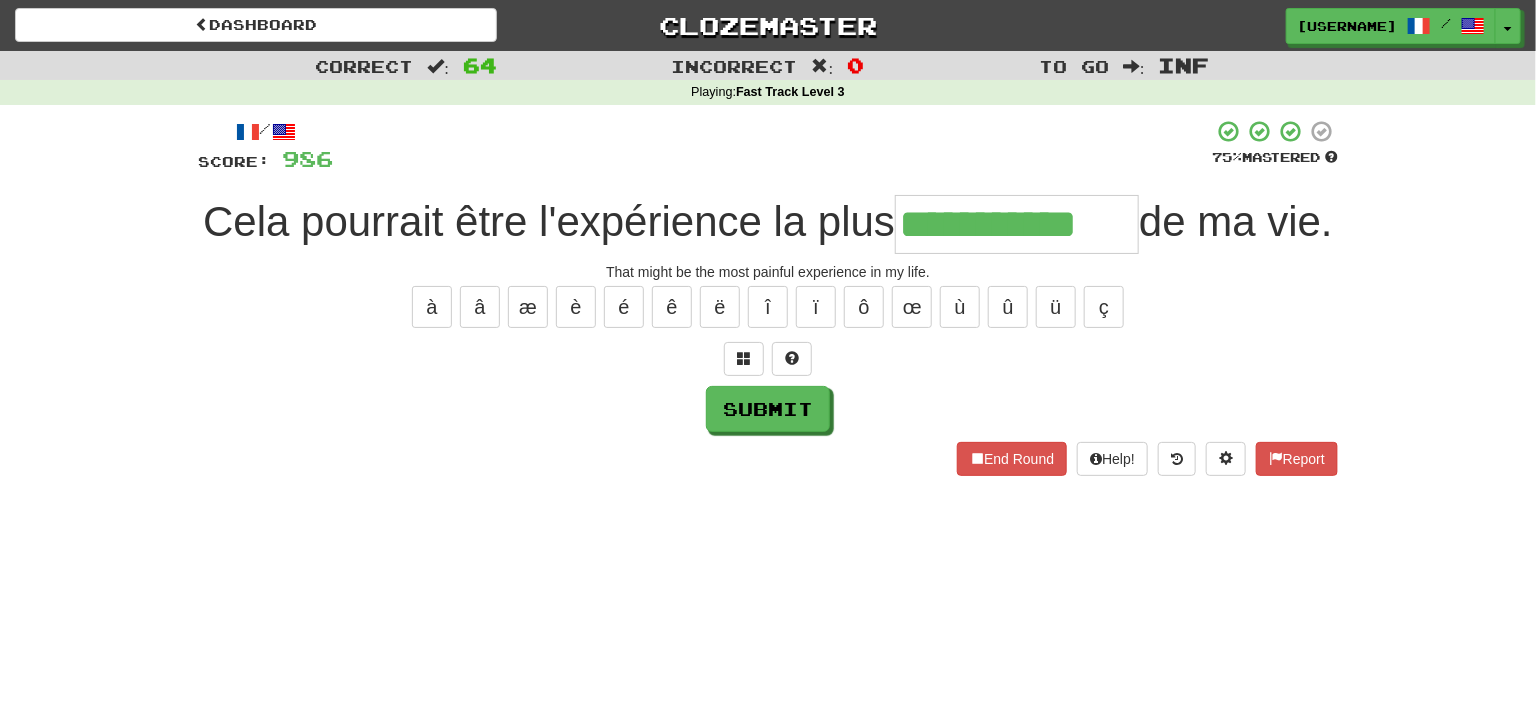 type on "**********" 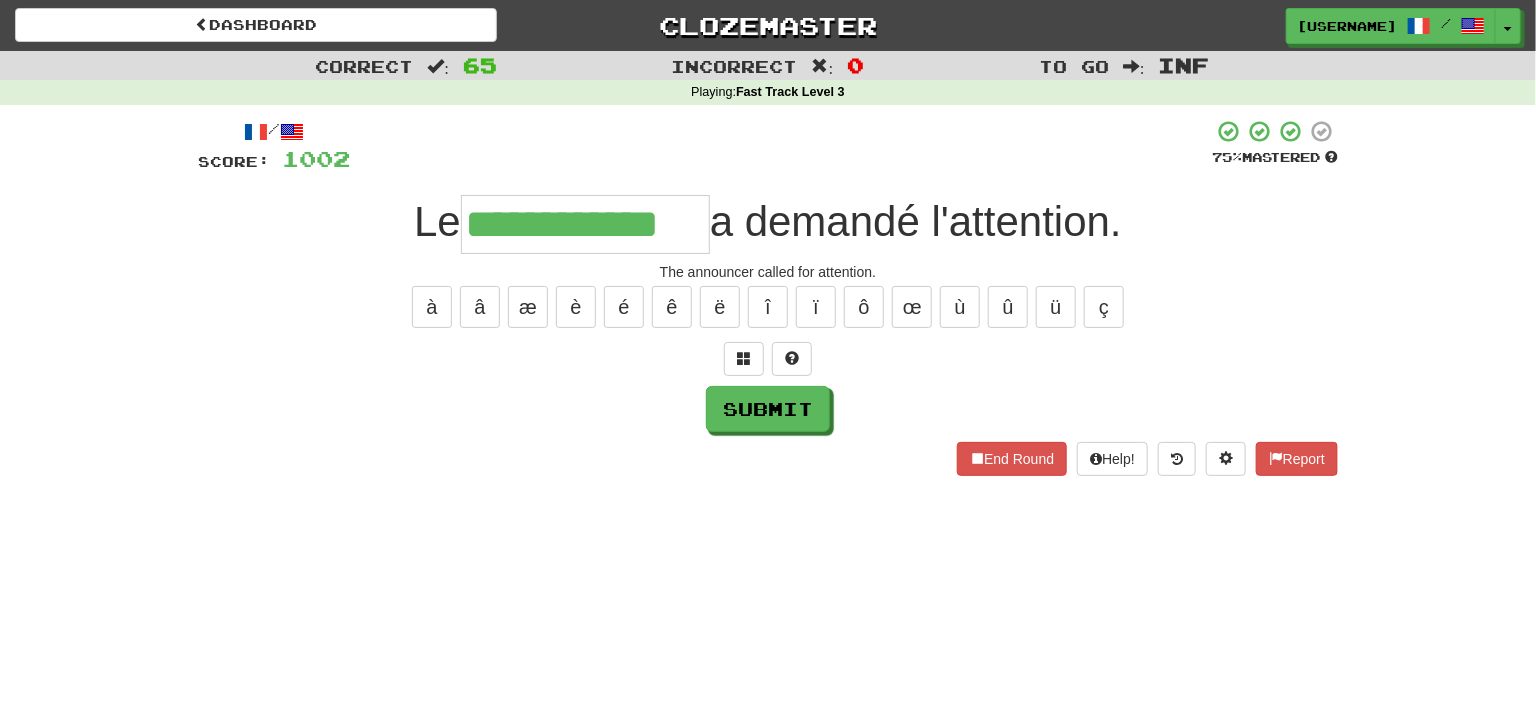 type on "**********" 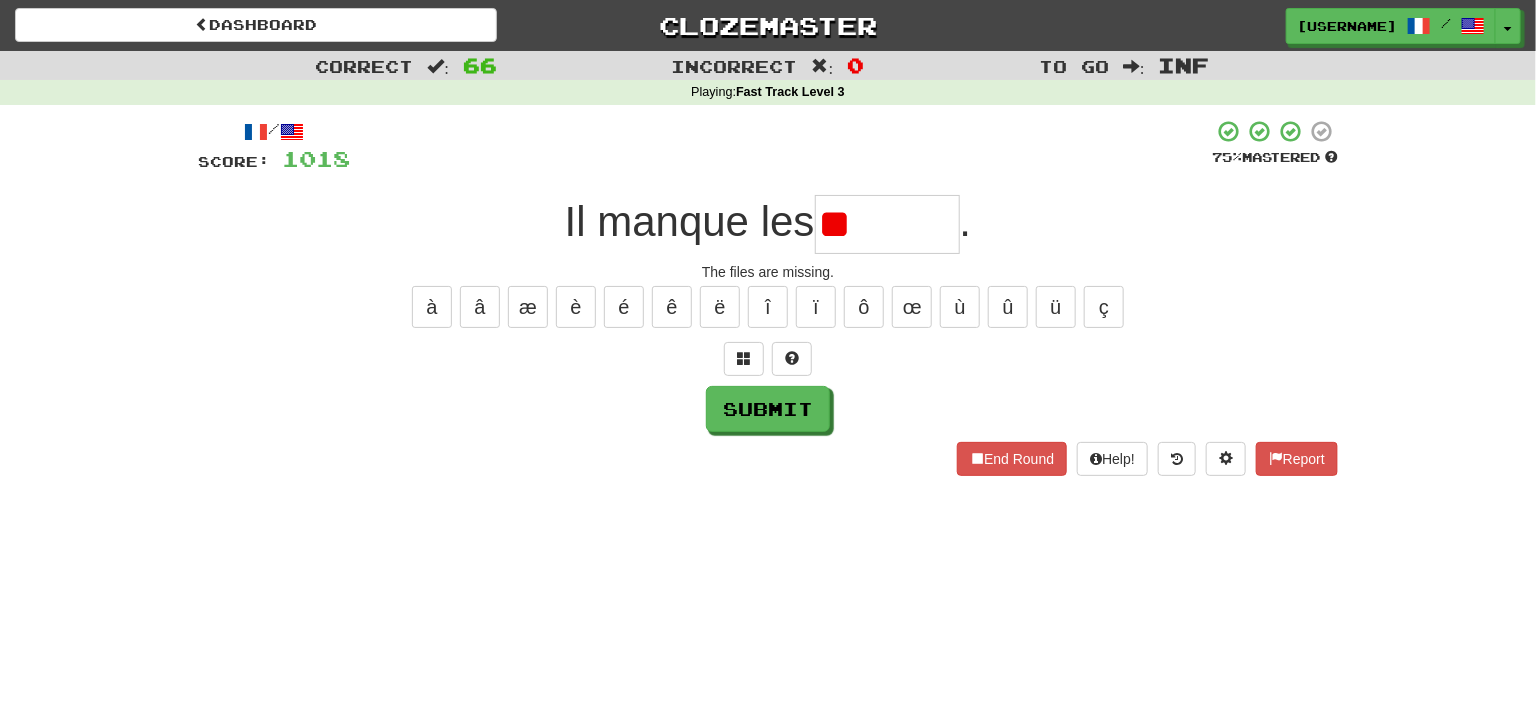 type on "*" 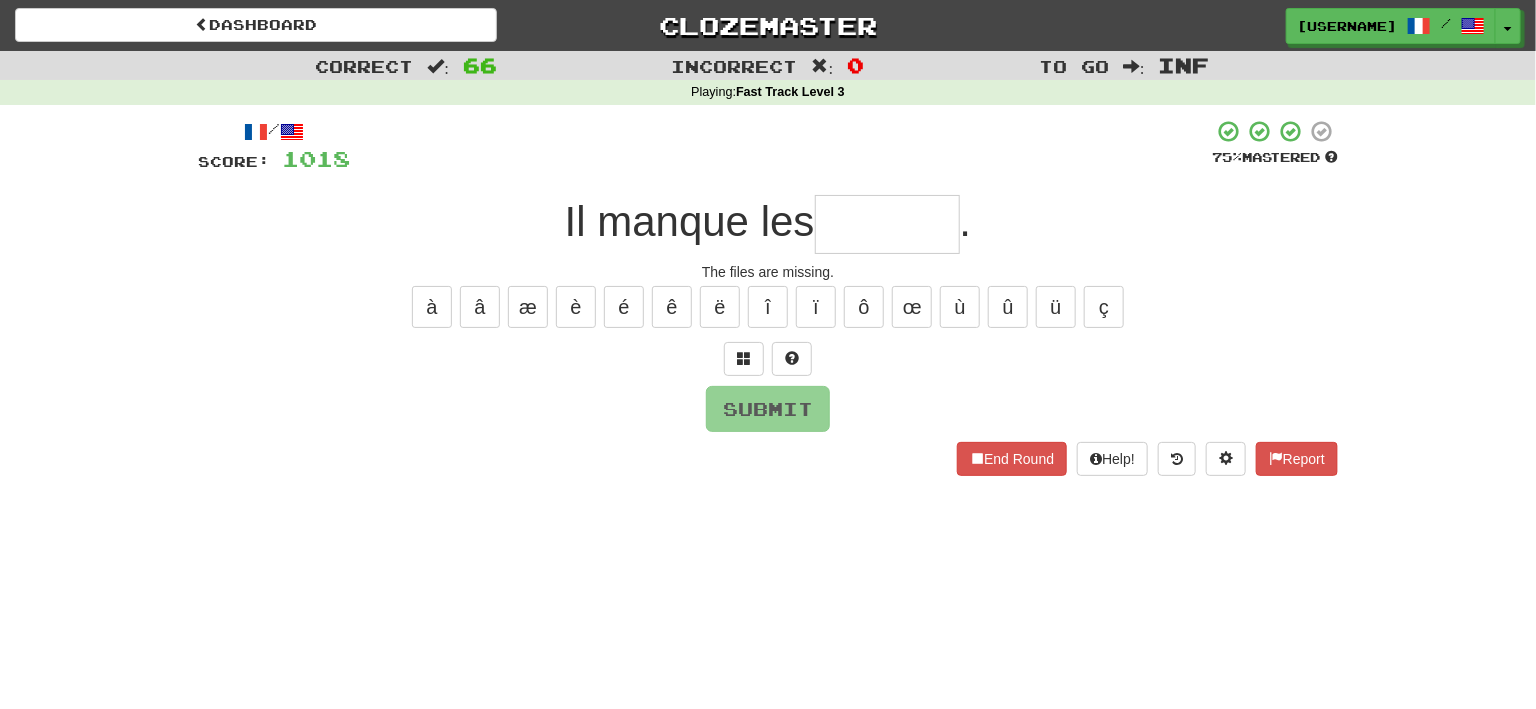 type on "*" 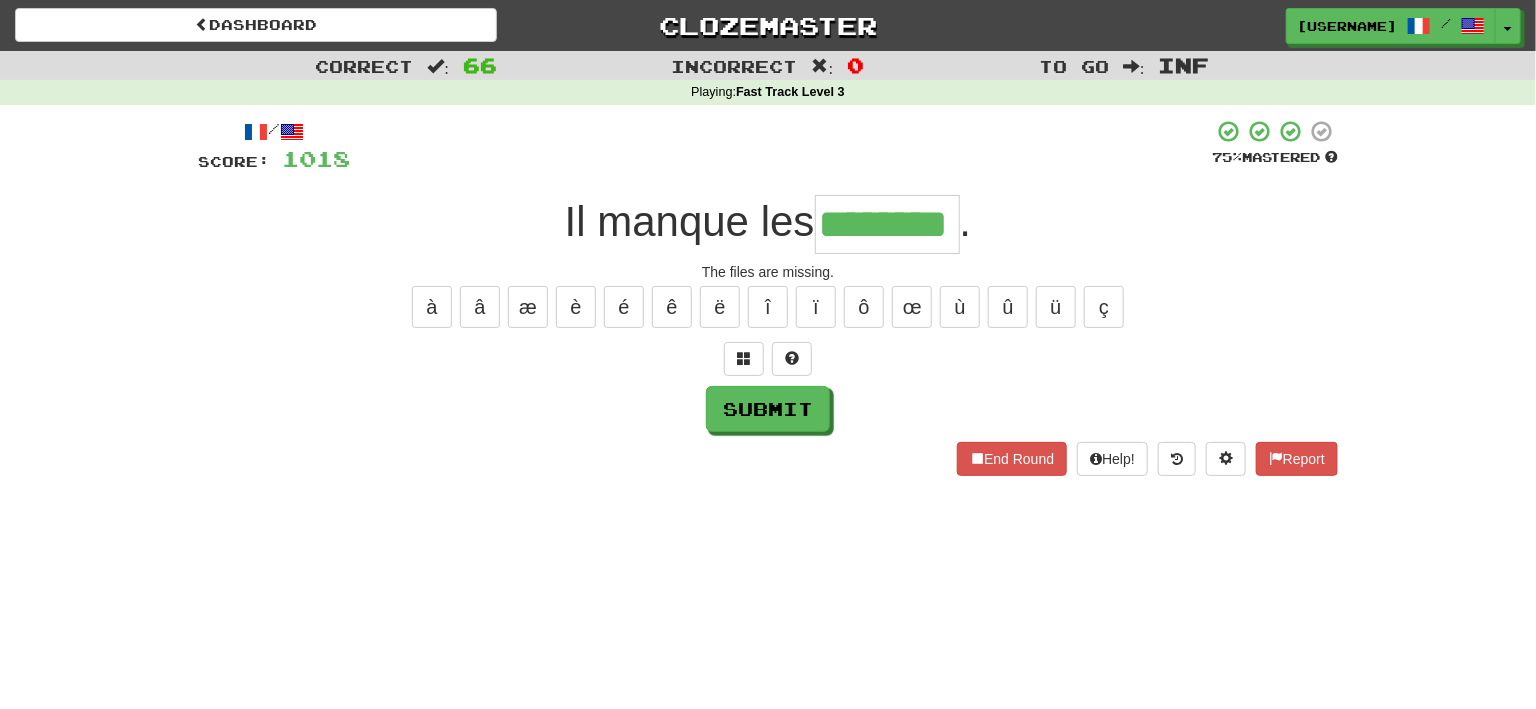 type on "********" 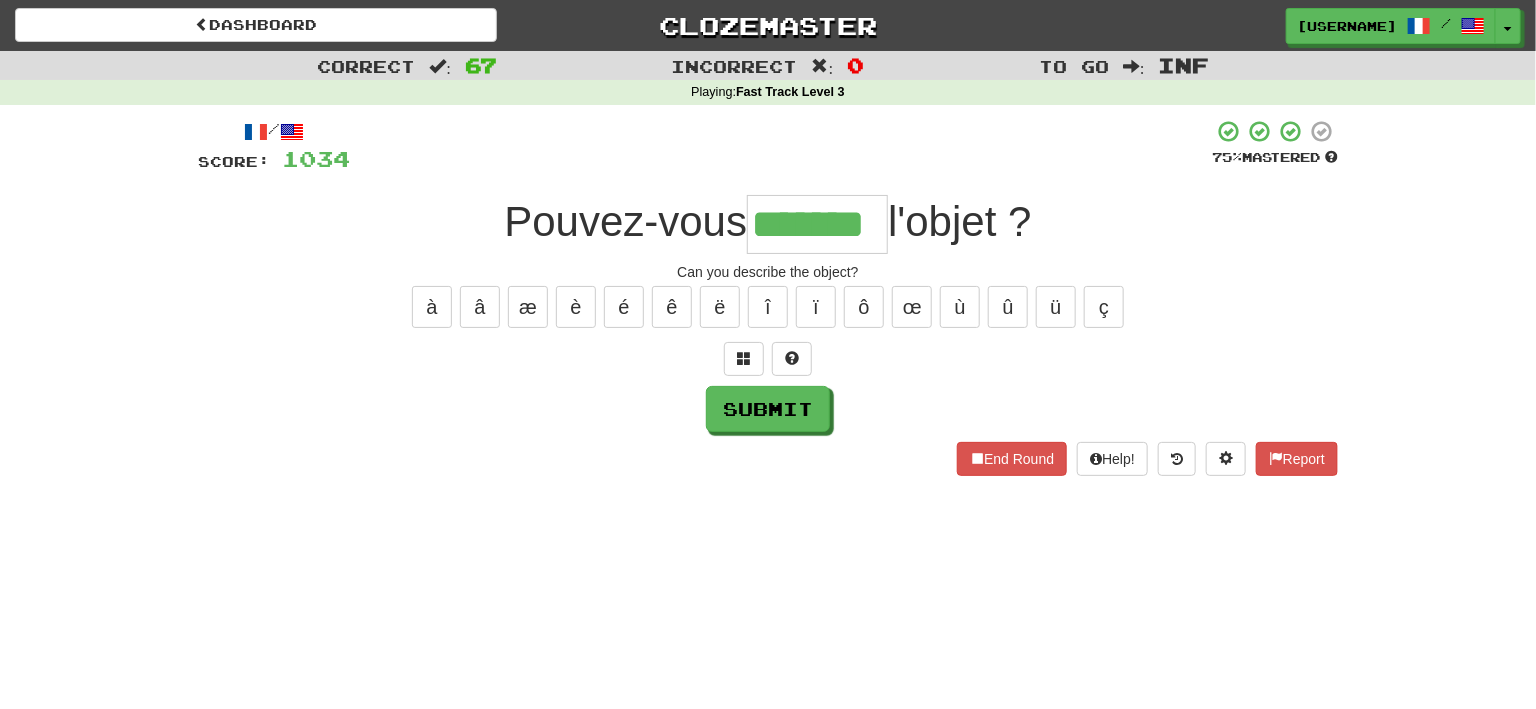 type on "*******" 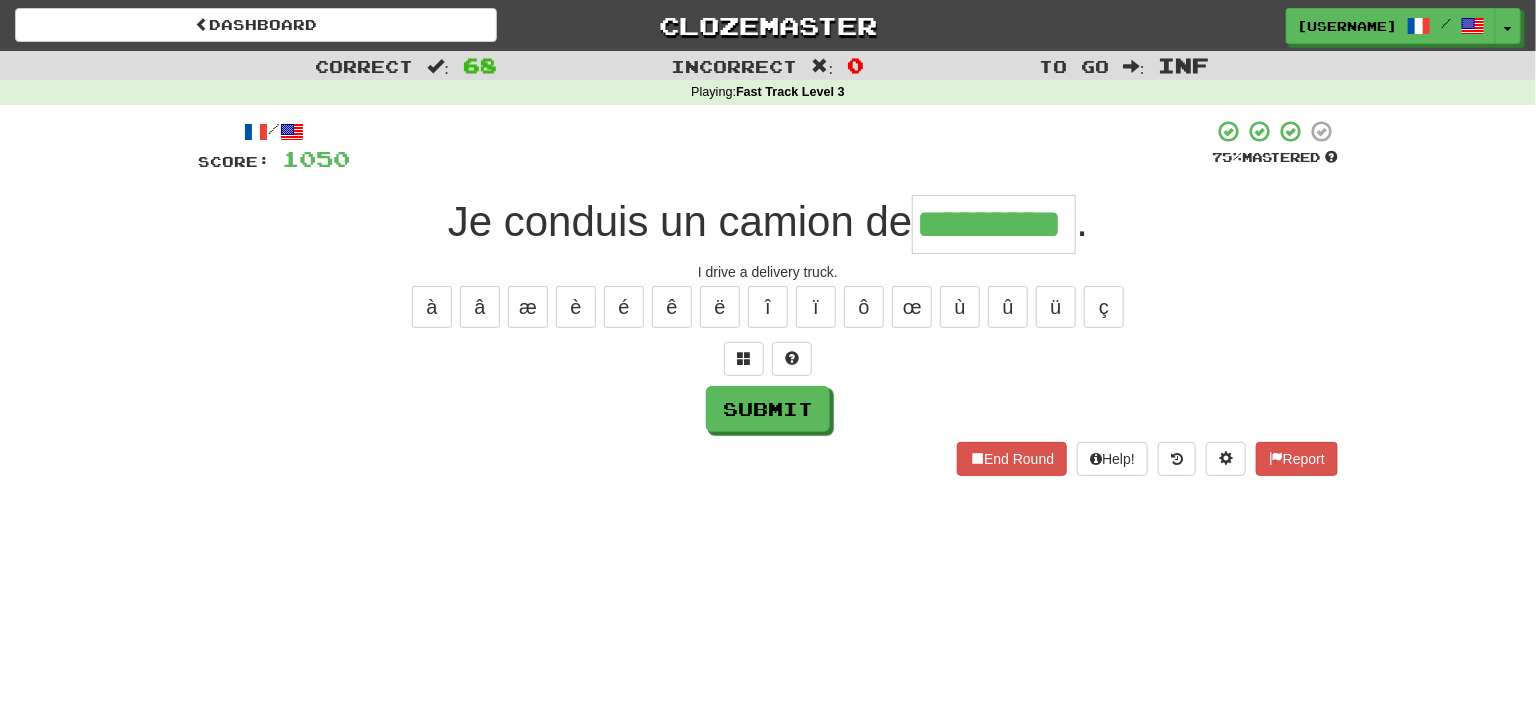 type on "*********" 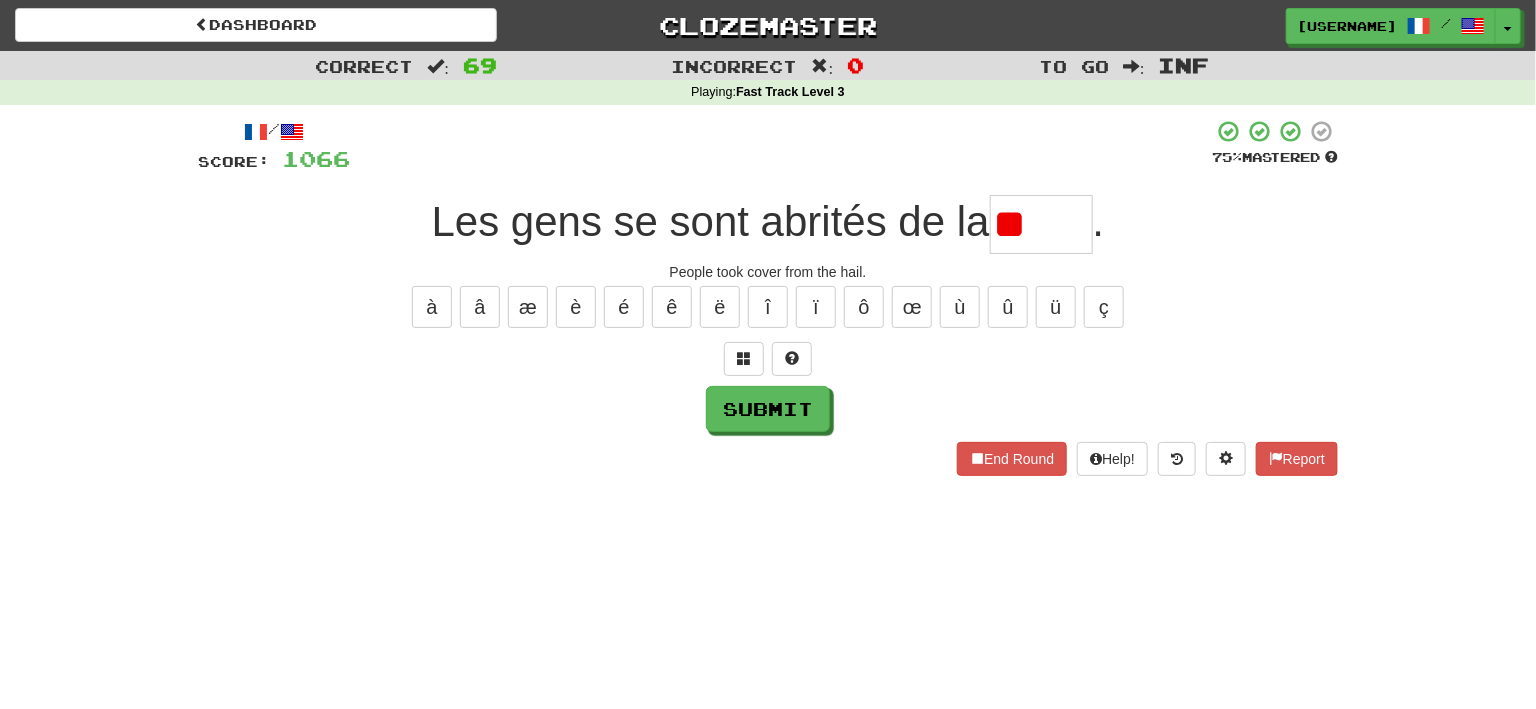 type on "*" 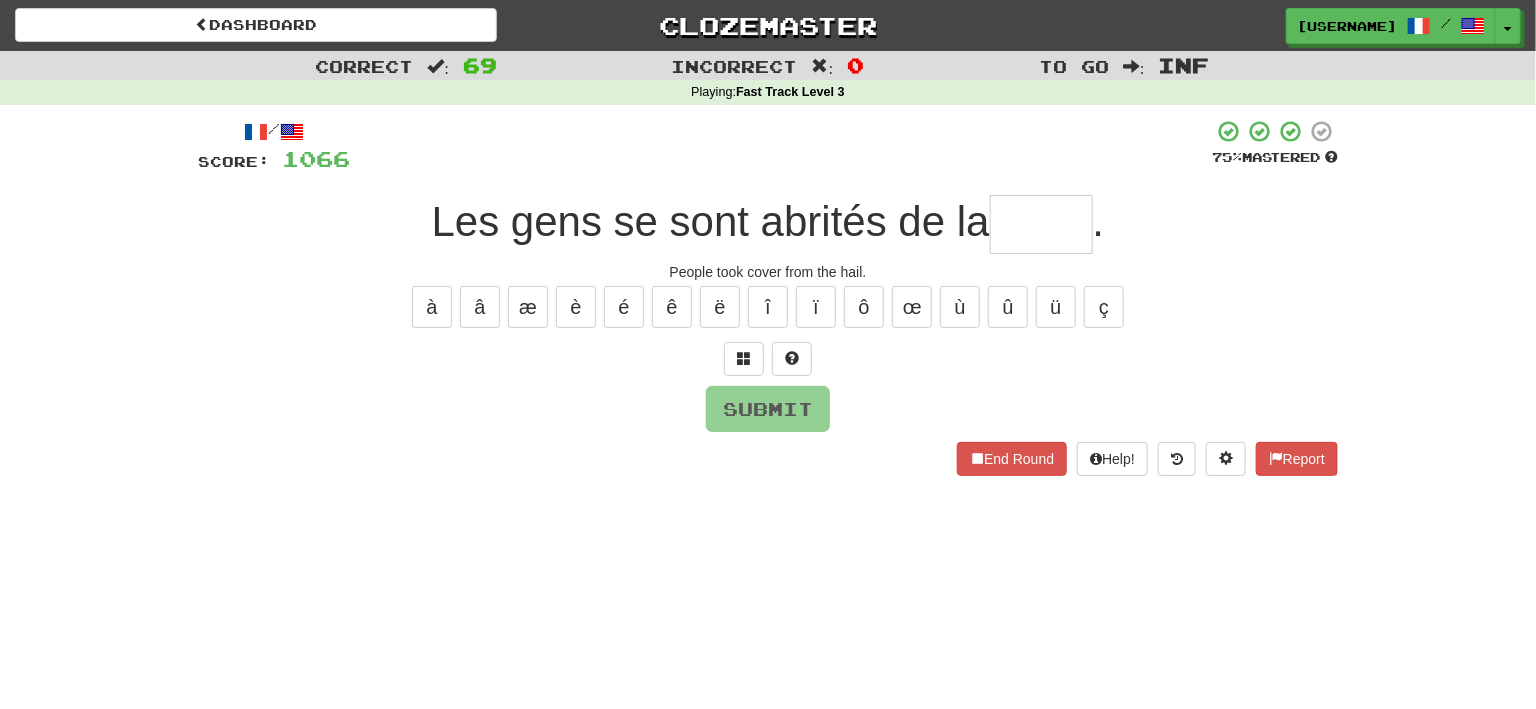 type on "*" 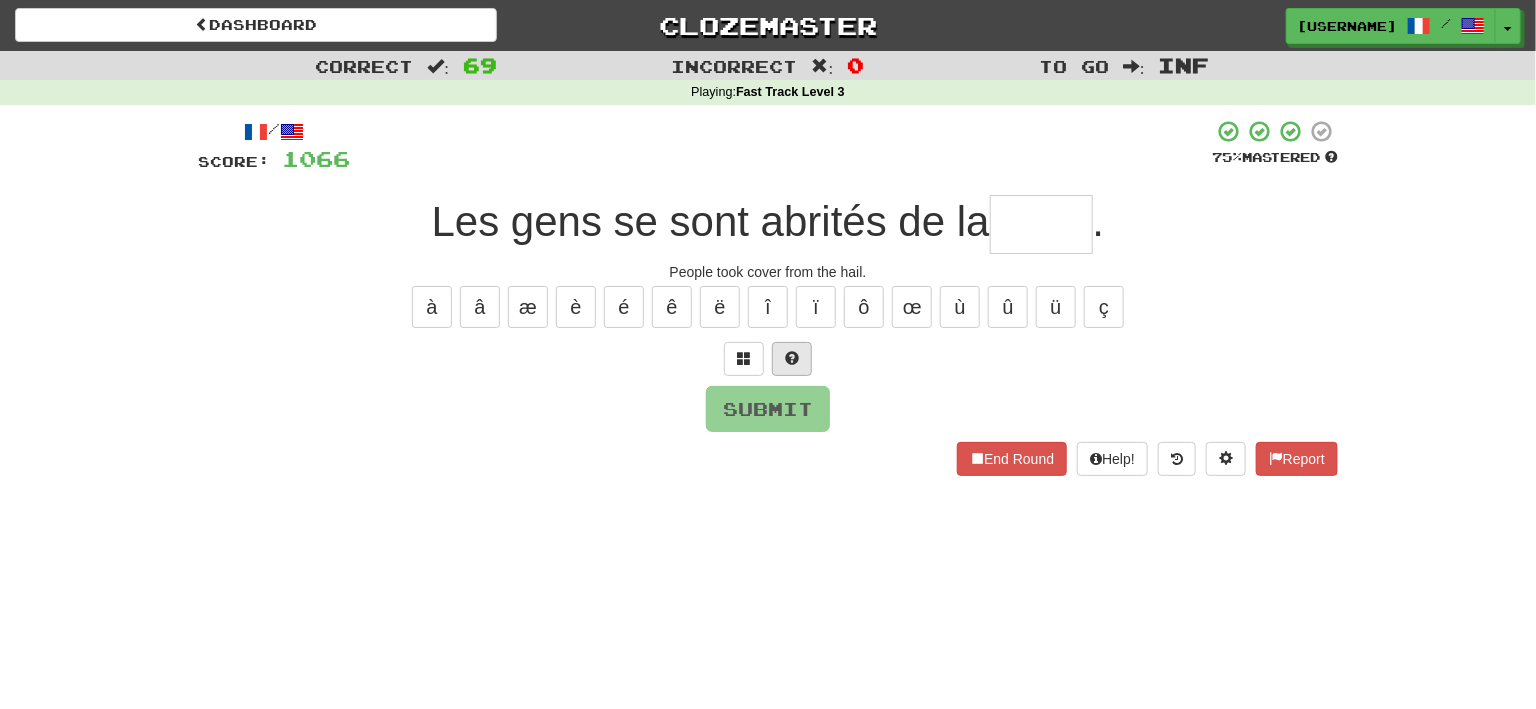 click at bounding box center [792, 359] 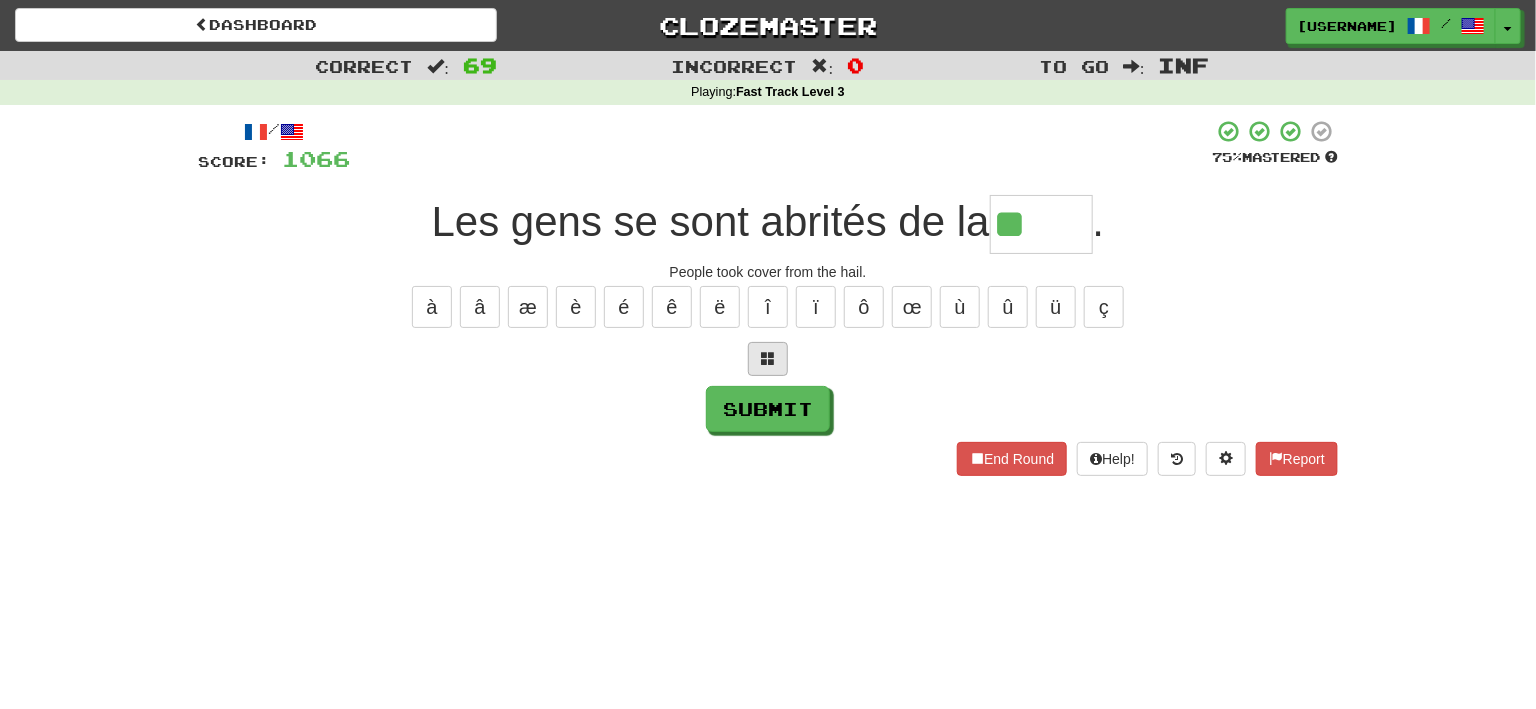 click at bounding box center (768, 359) 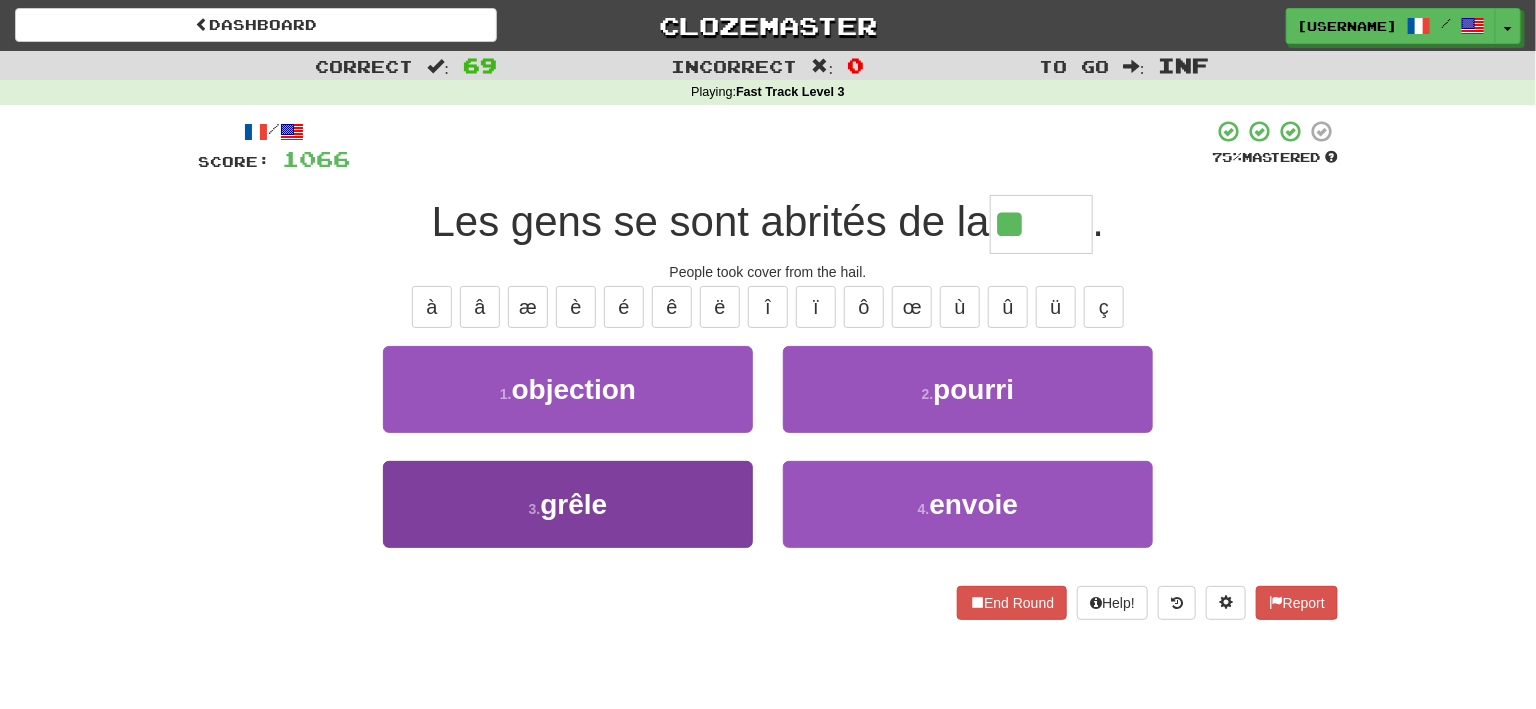 click on "3 .  grêle" at bounding box center [568, 504] 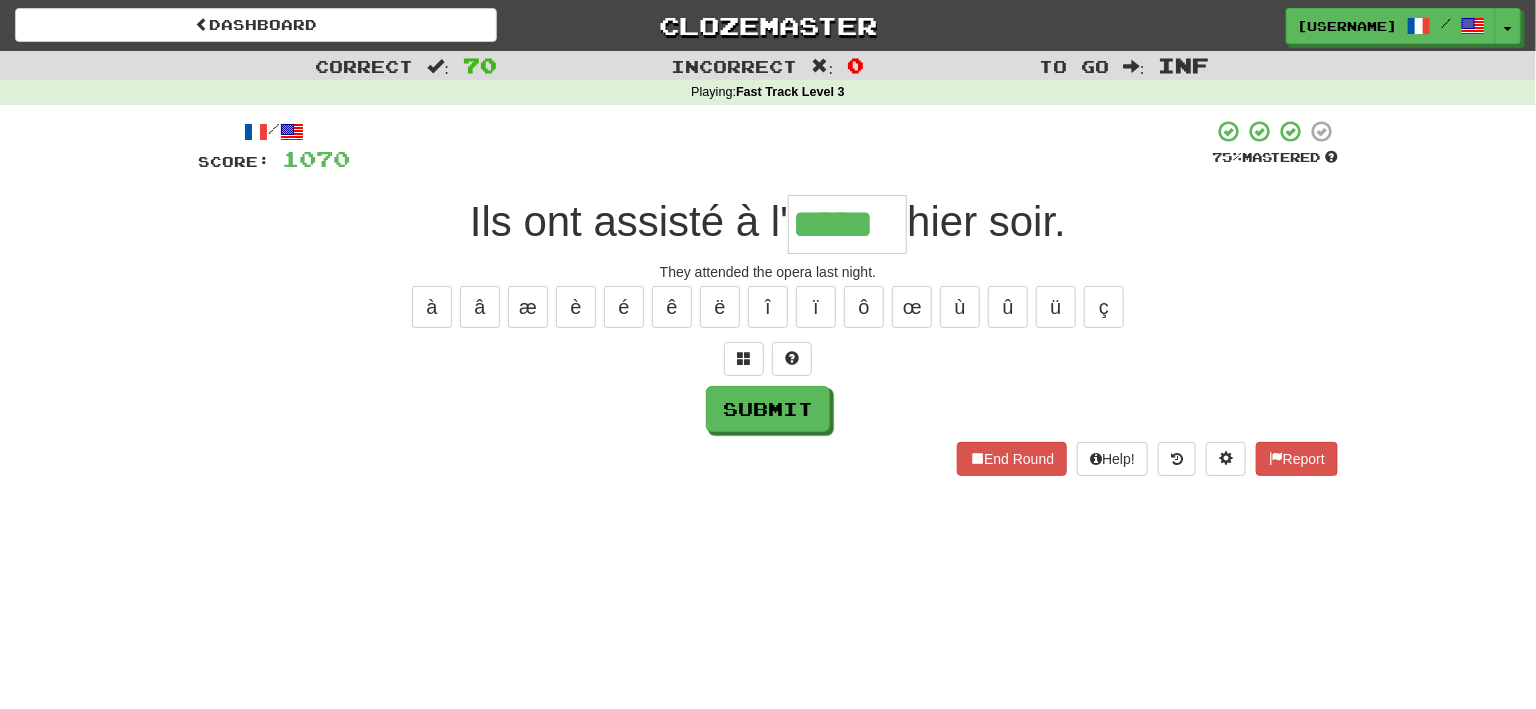 type on "*****" 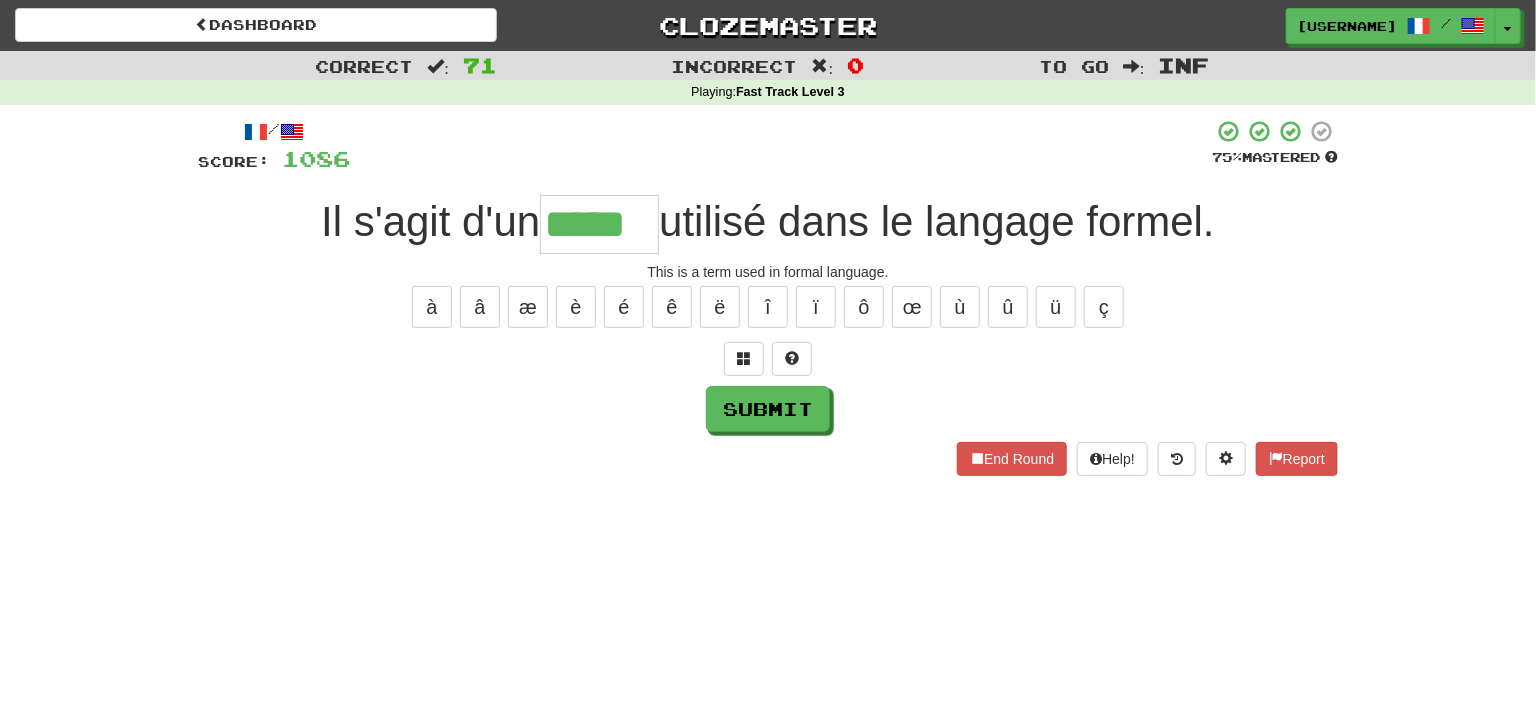 type on "*****" 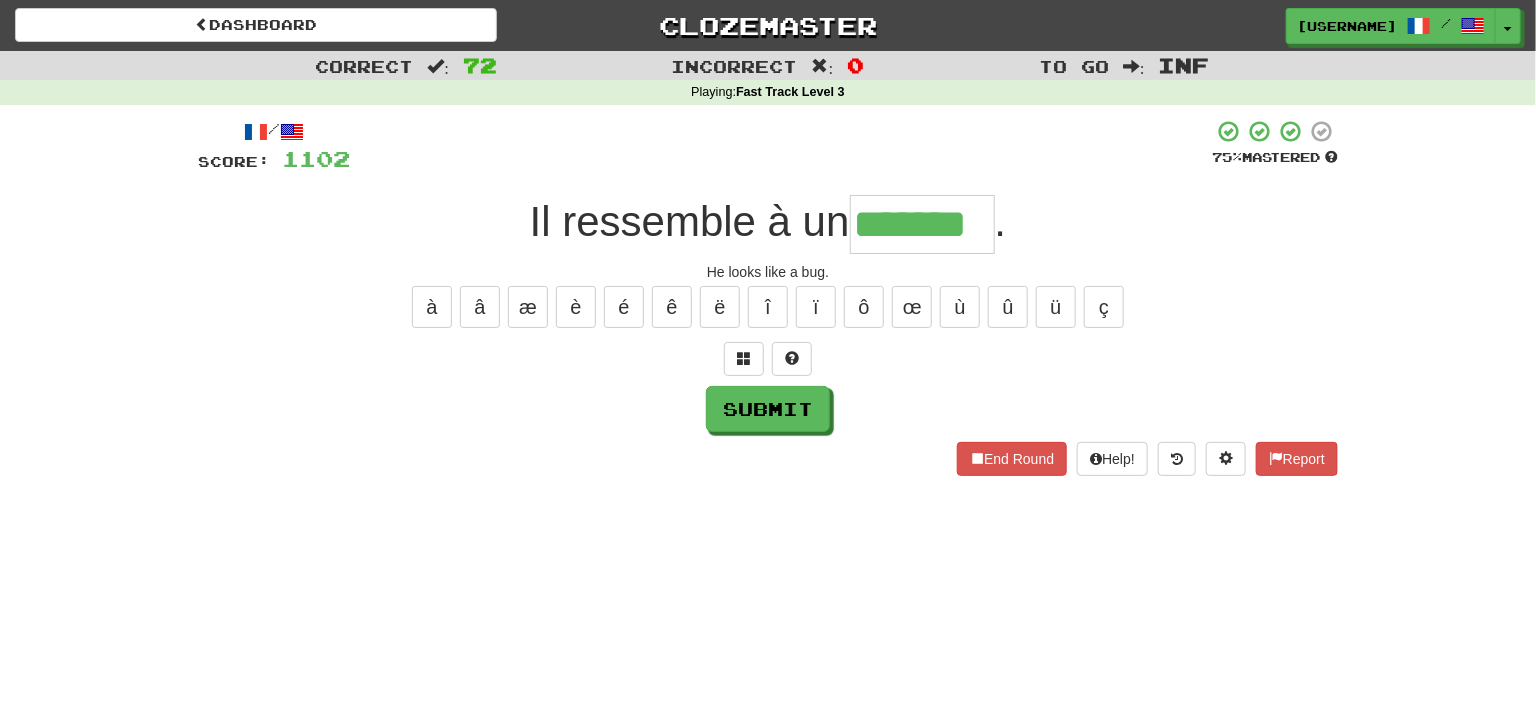 type on "*******" 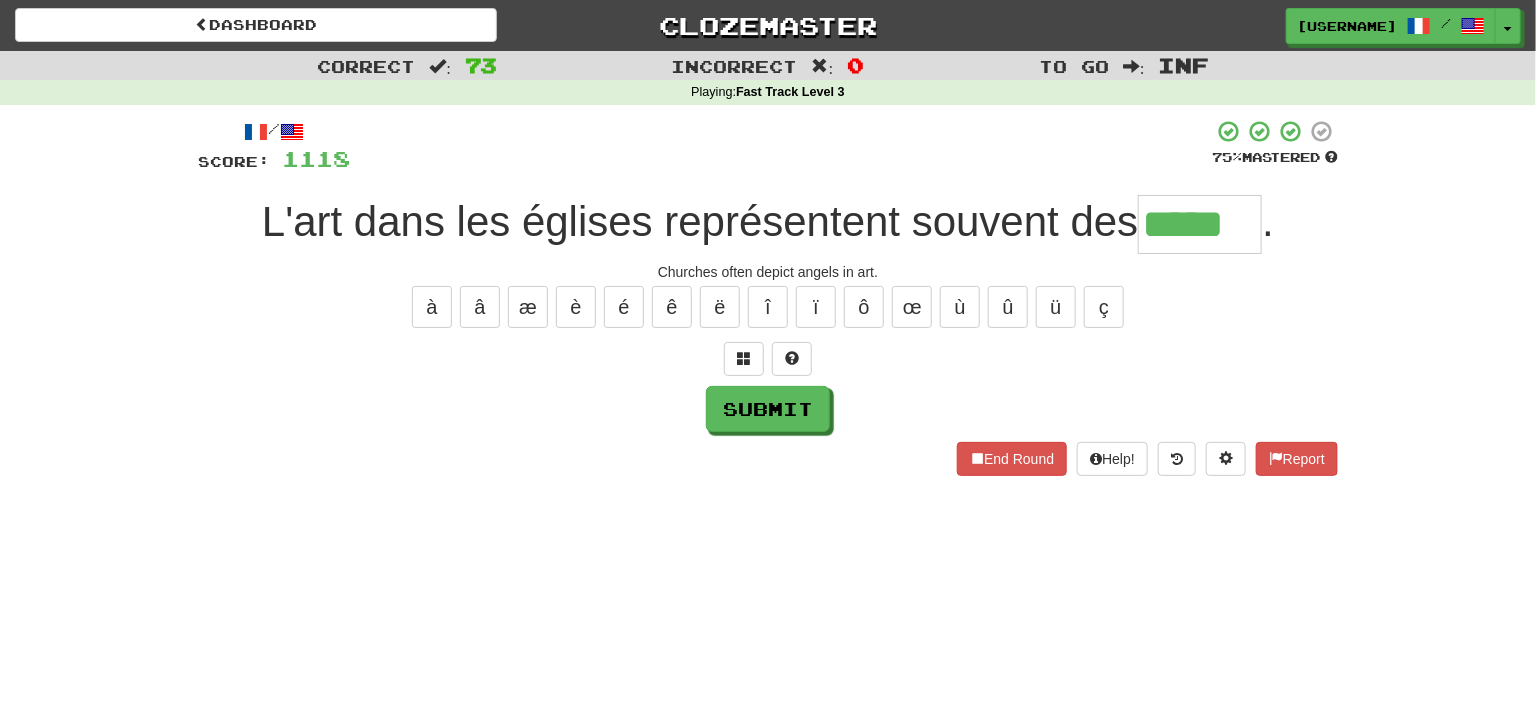 type on "*****" 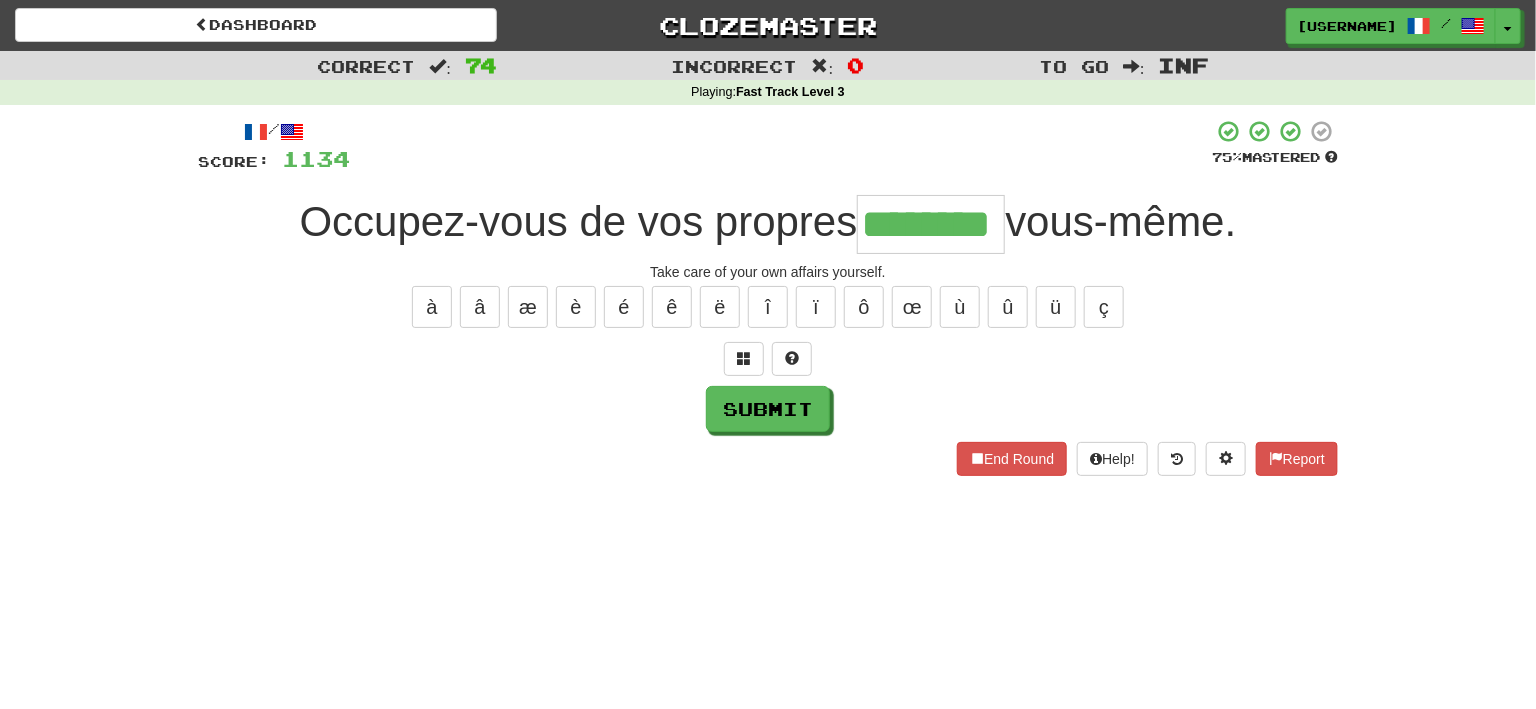 type on "********" 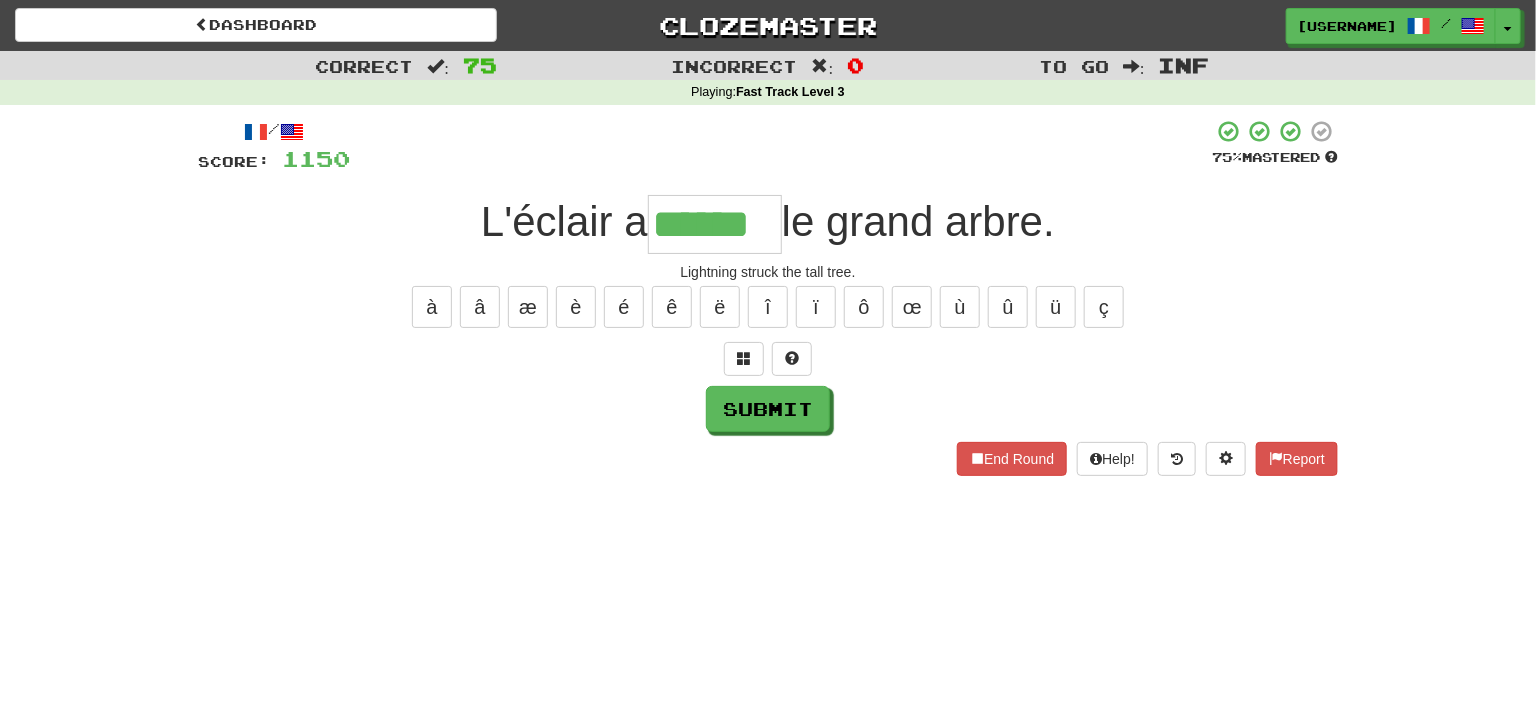 type on "******" 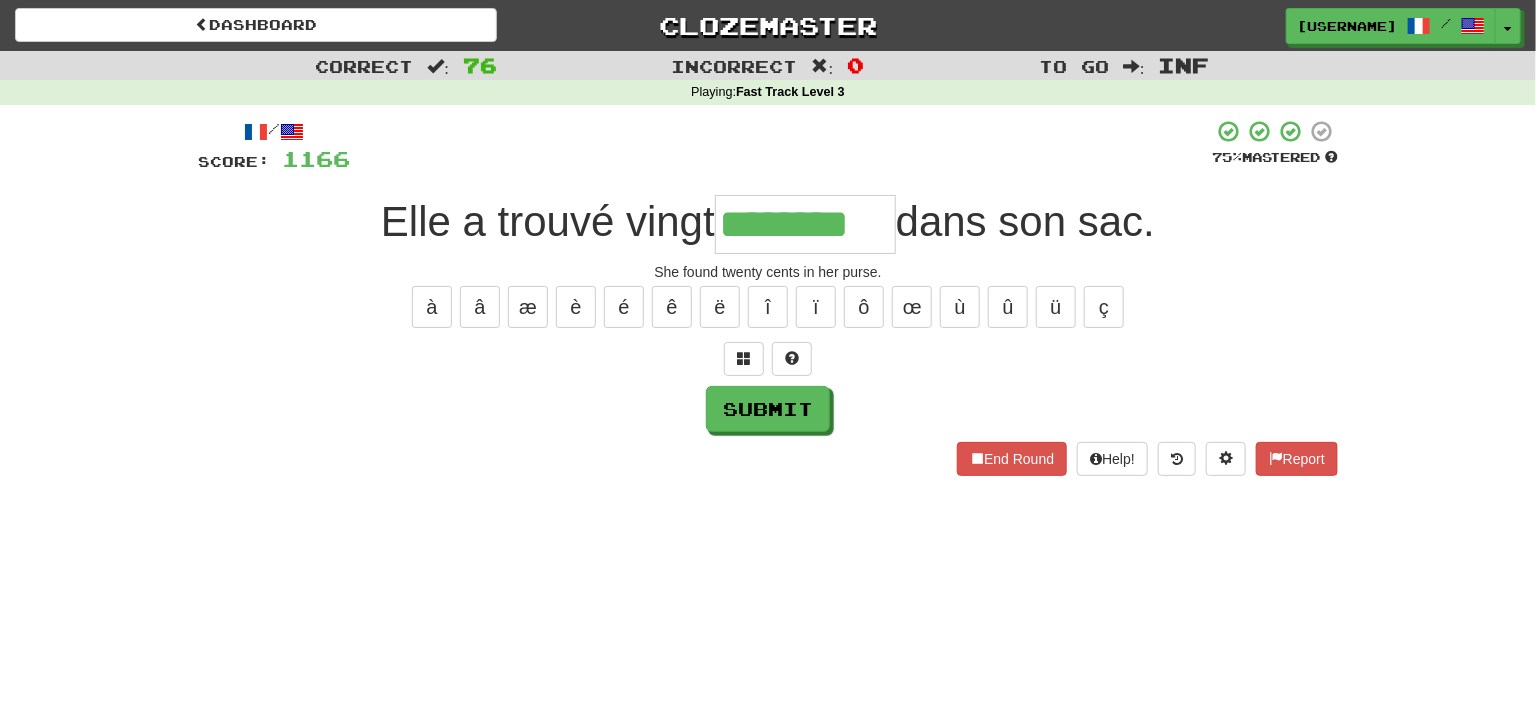 type on "********" 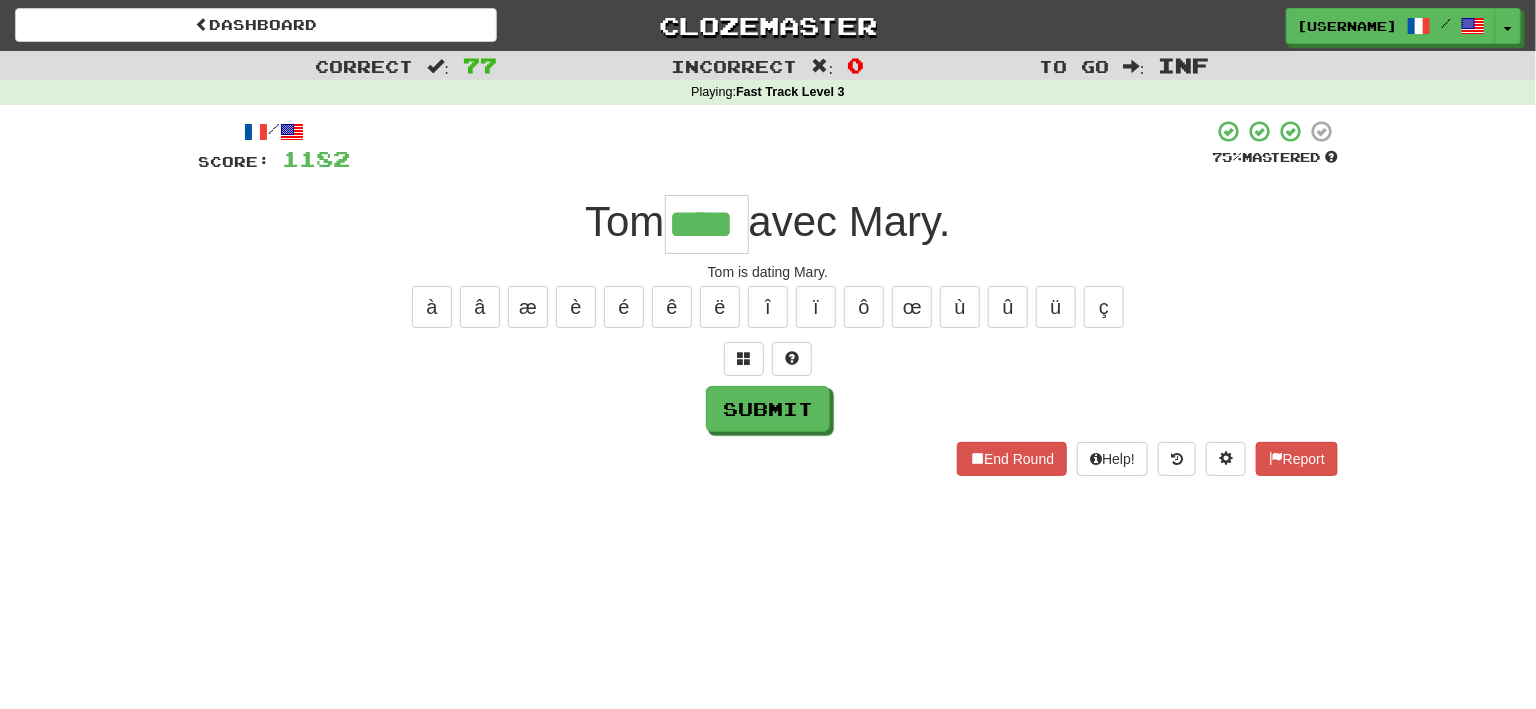 type on "****" 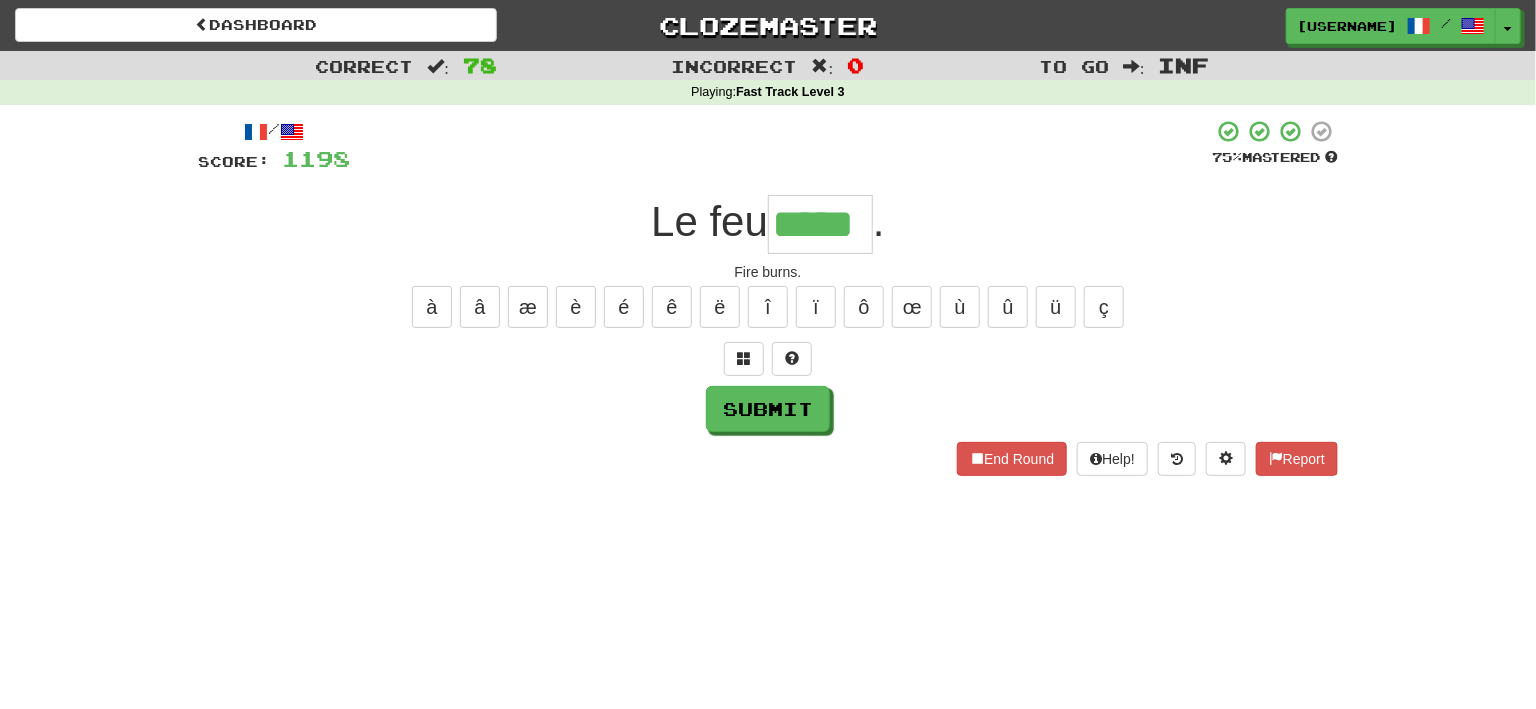 type on "*****" 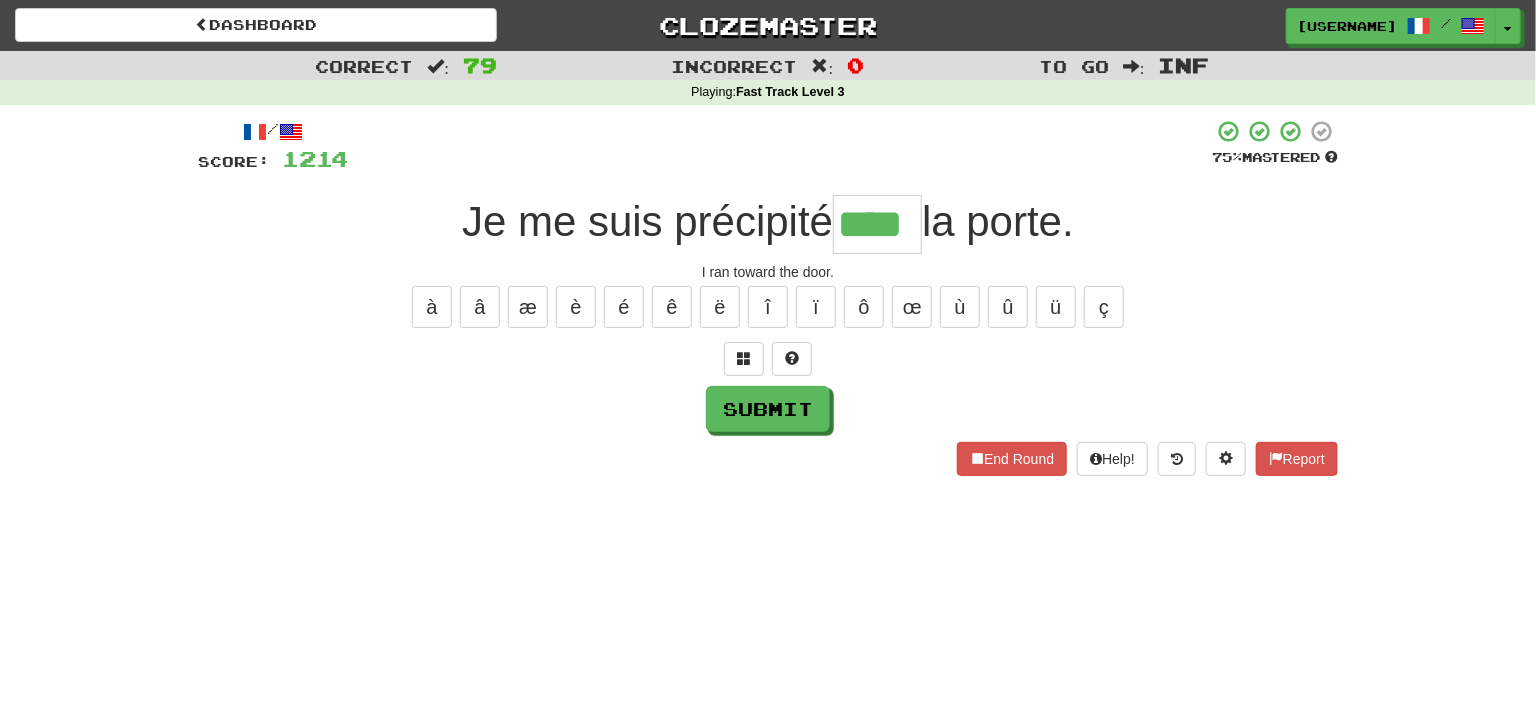 type on "****" 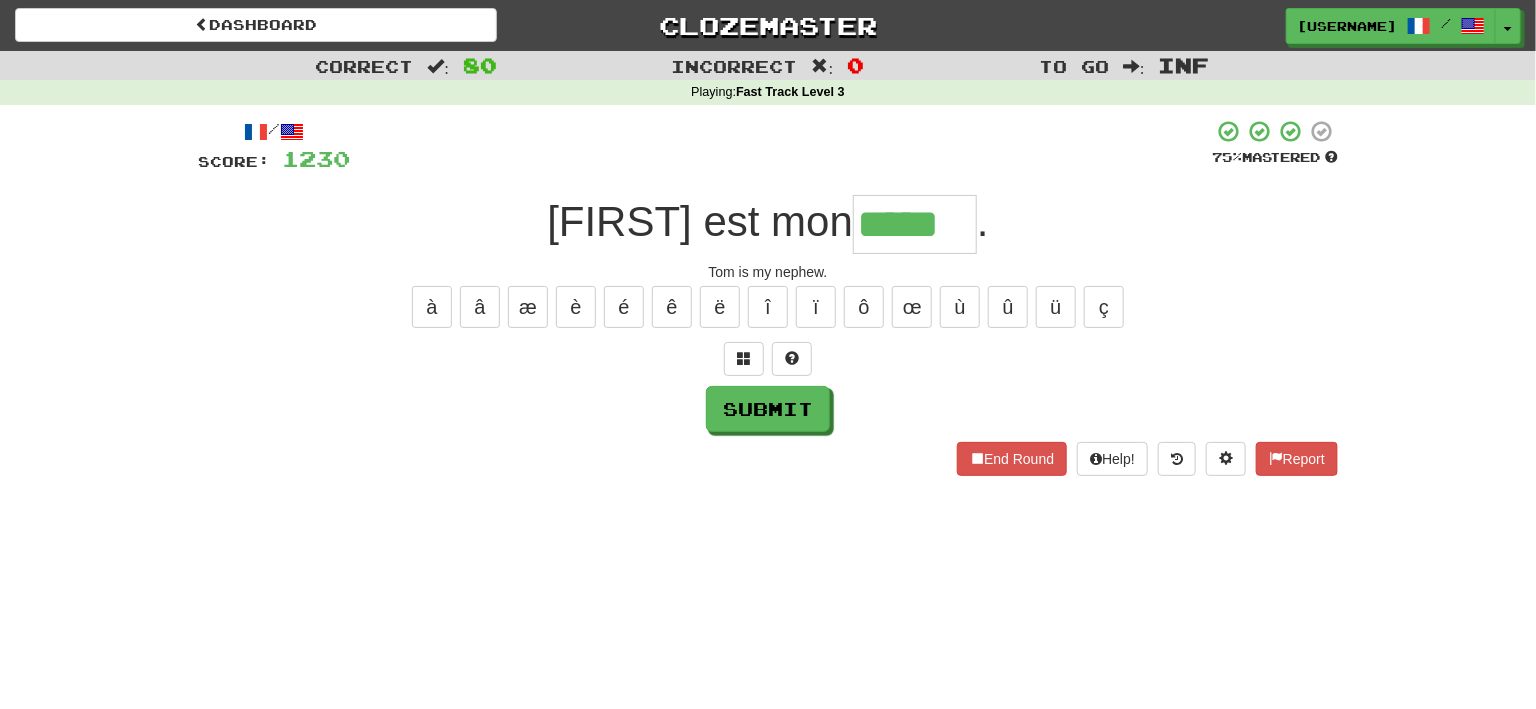 type on "*****" 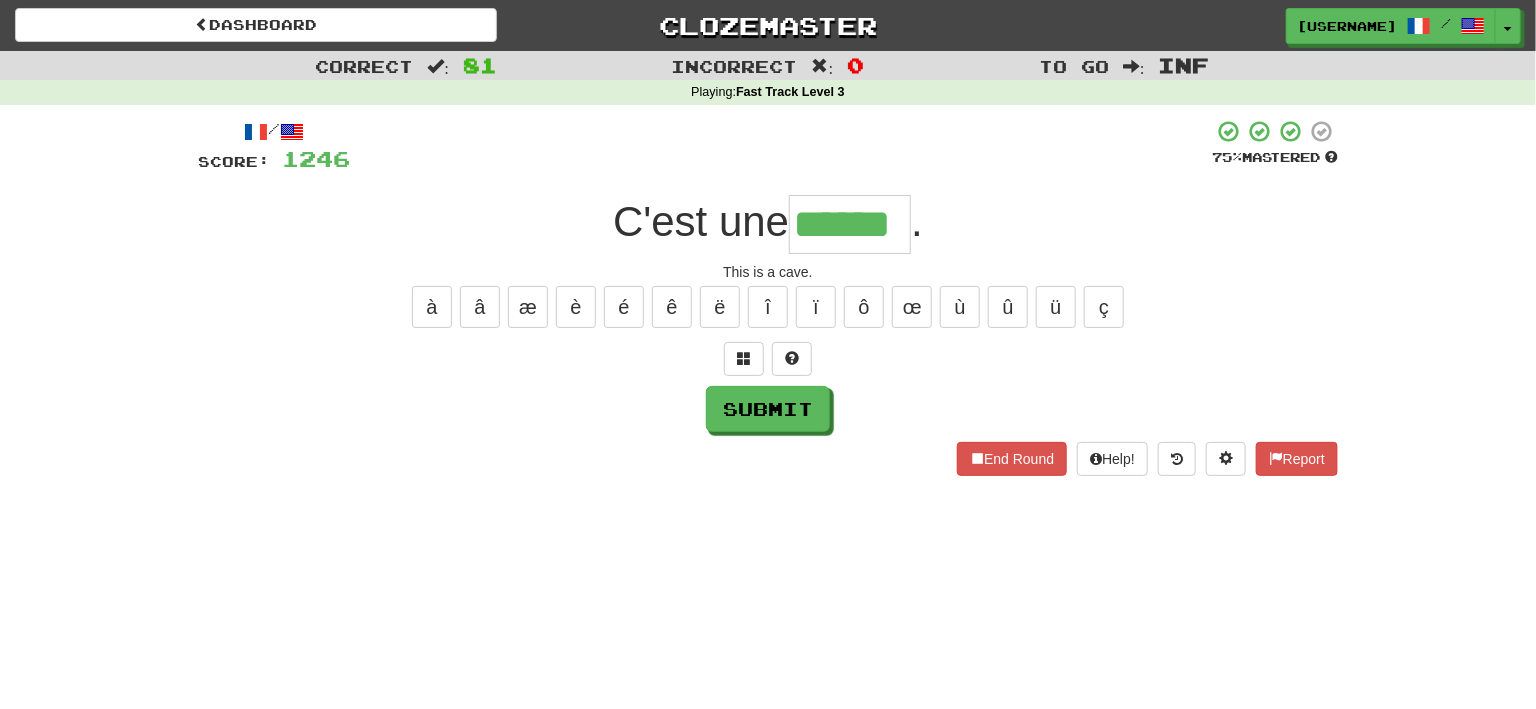 type on "******" 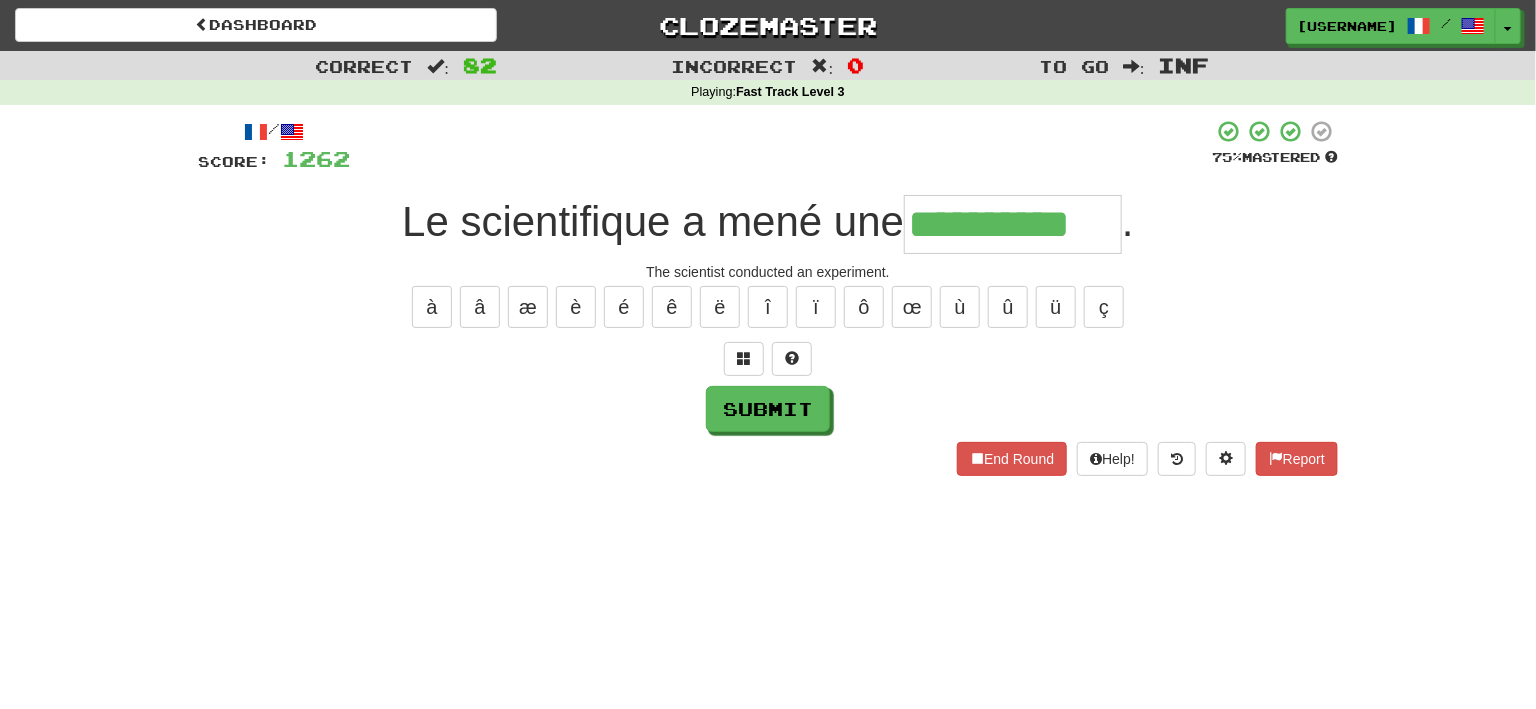 type on "**********" 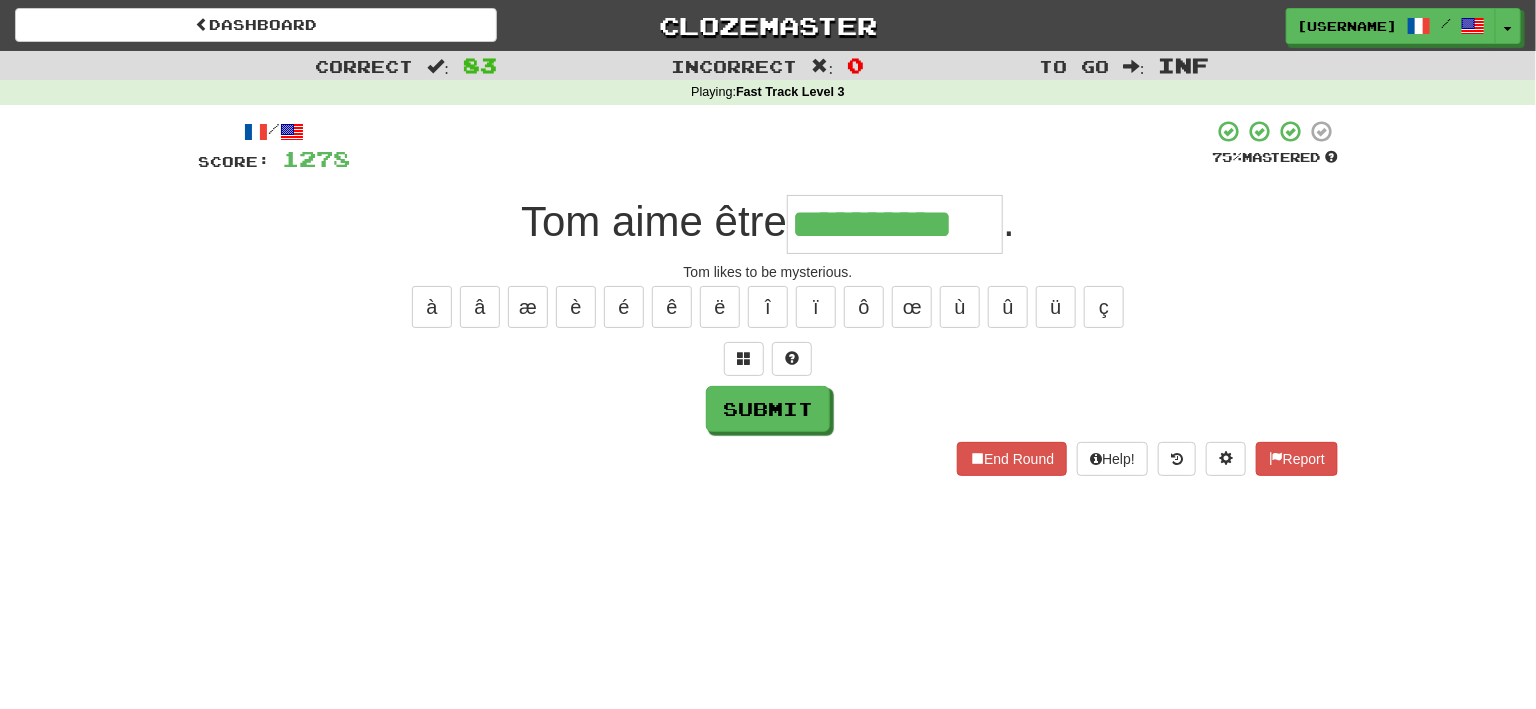 type on "**********" 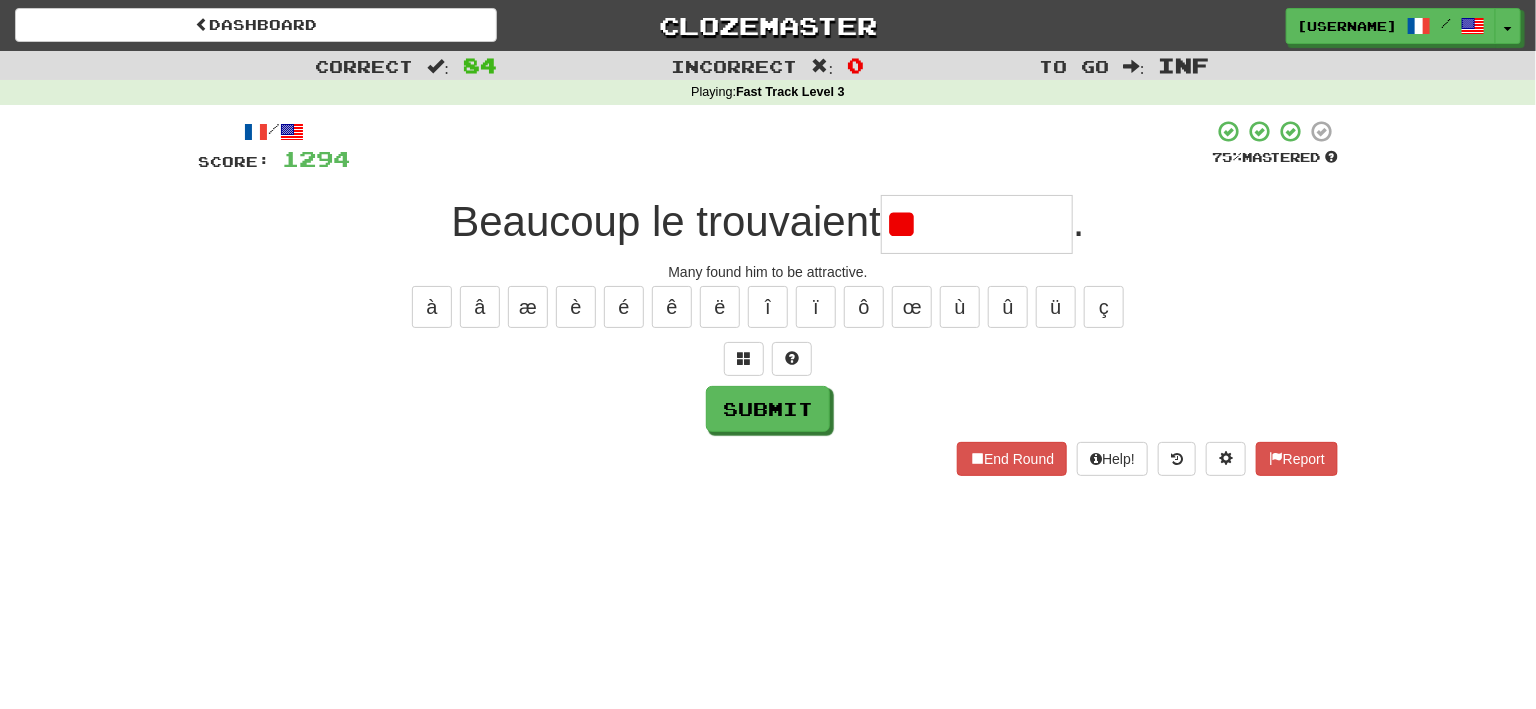 type on "*" 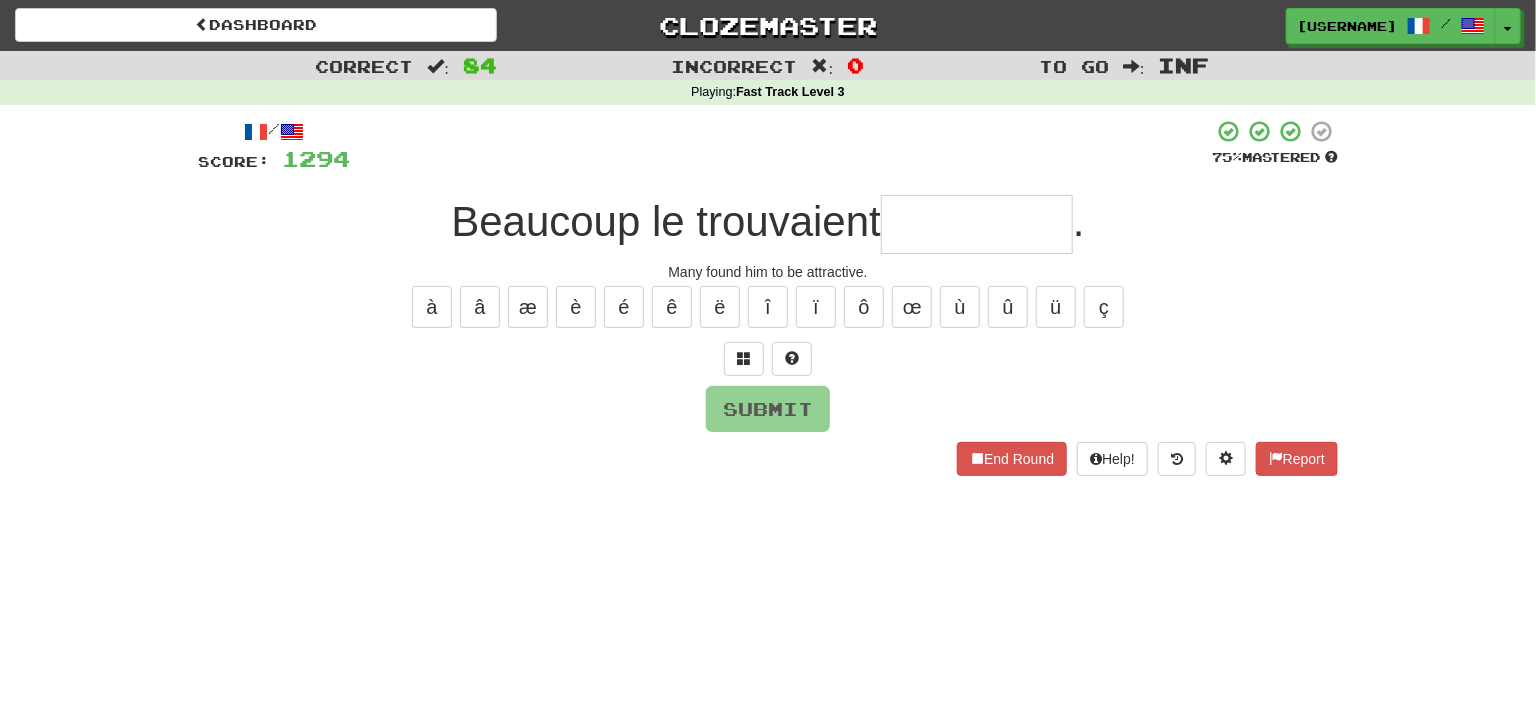 type on "*" 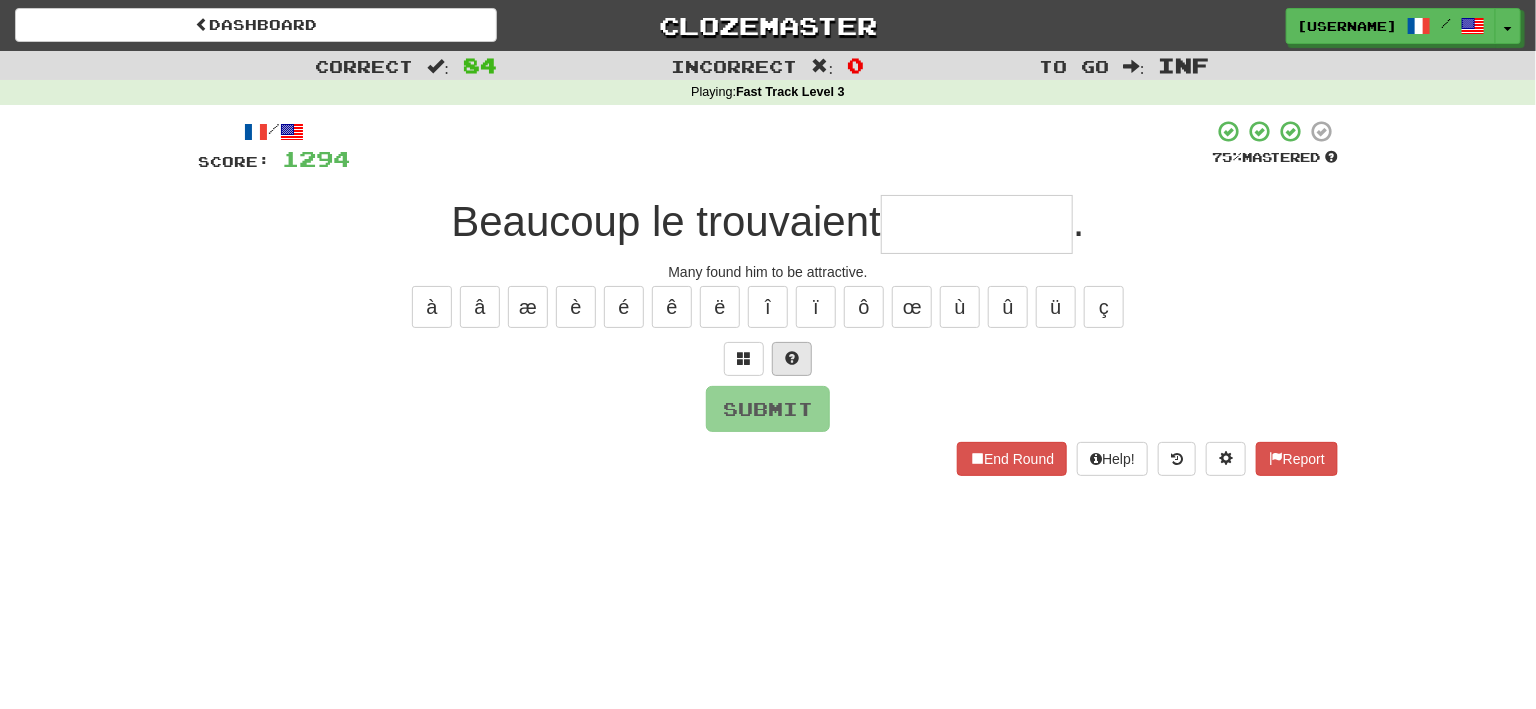 type on "*" 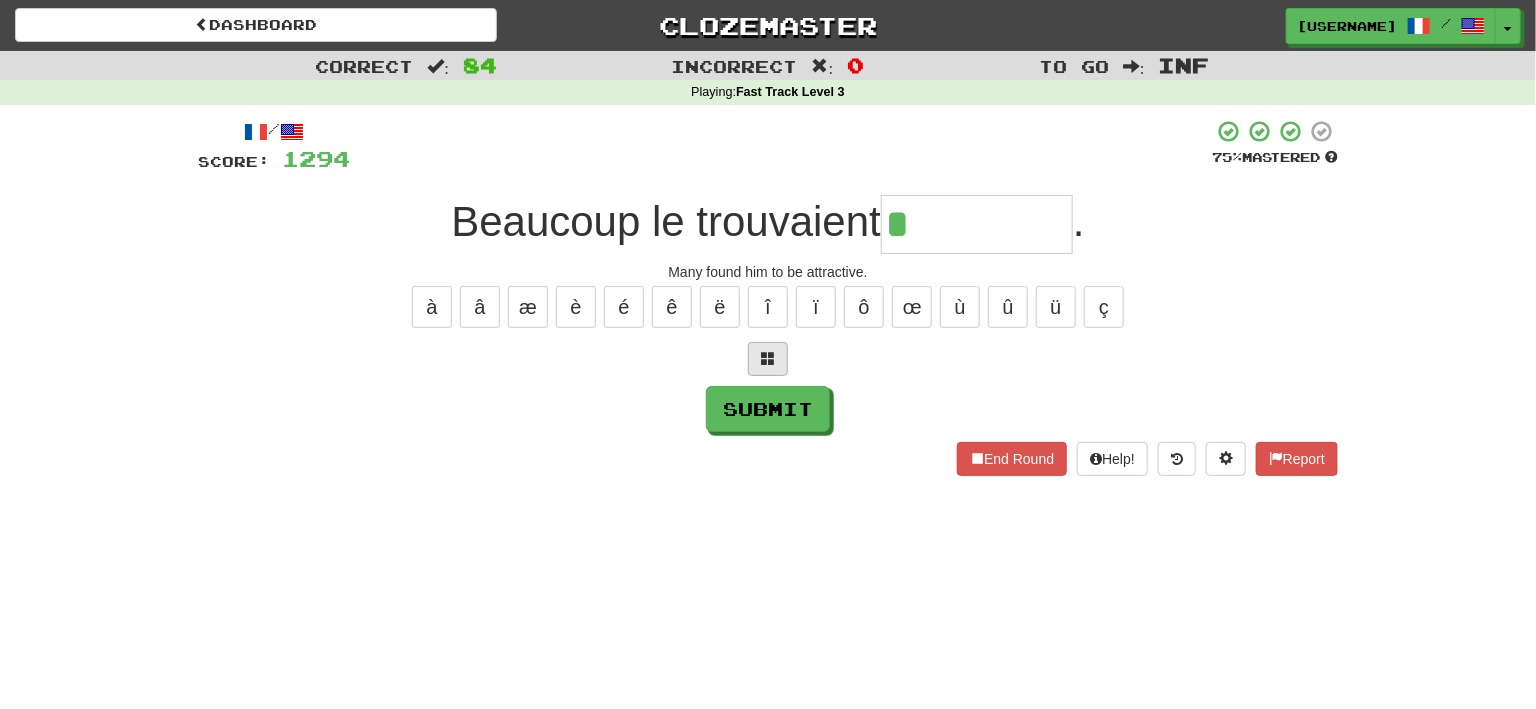click at bounding box center [768, 359] 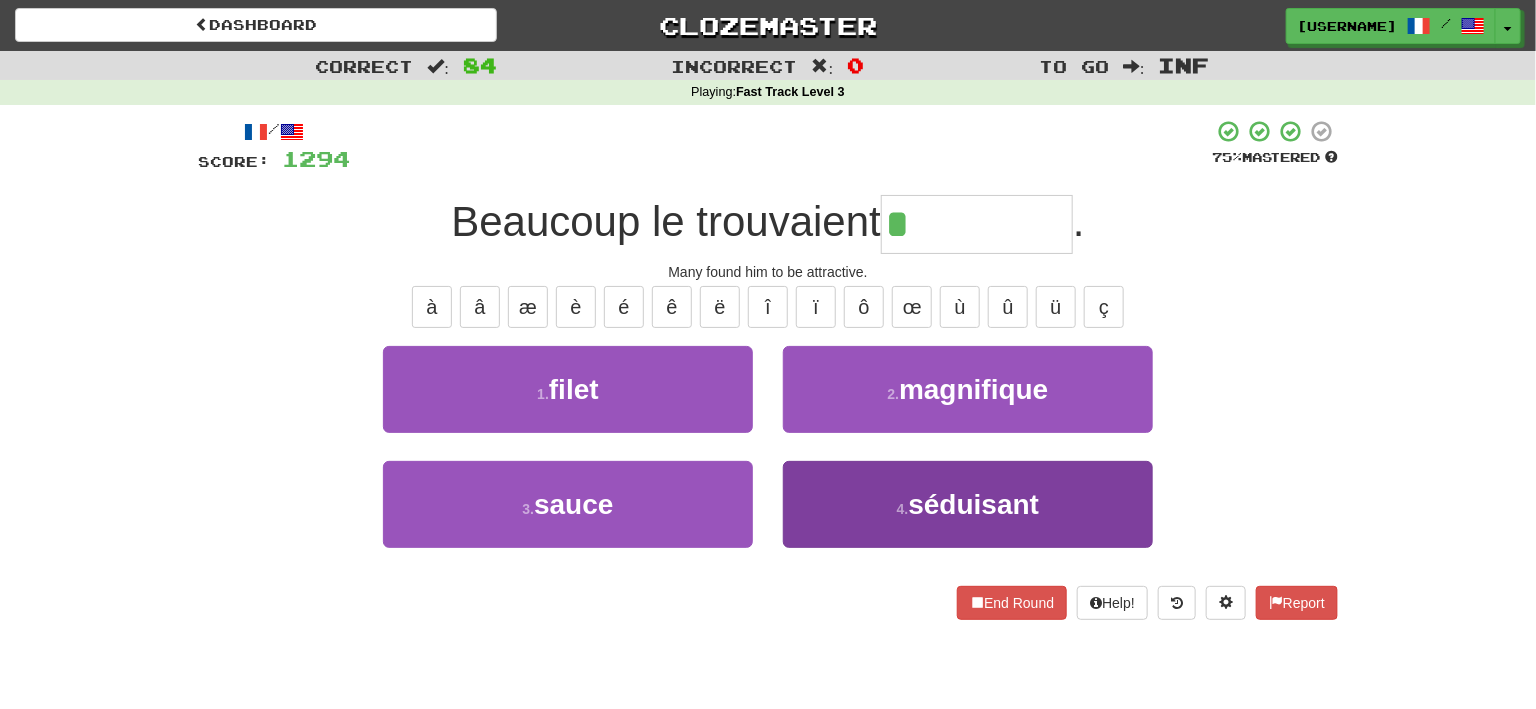 click on "4 ." at bounding box center (903, 509) 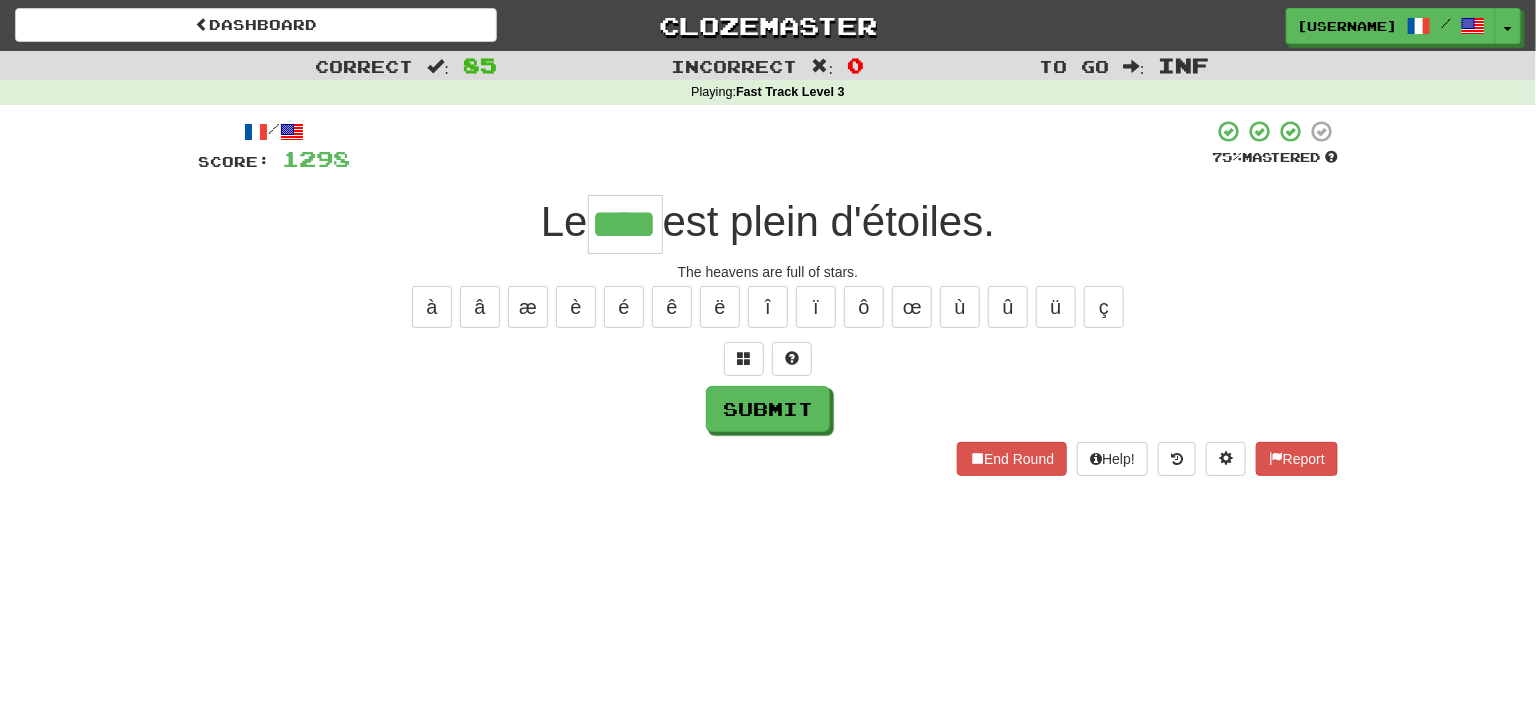 type on "****" 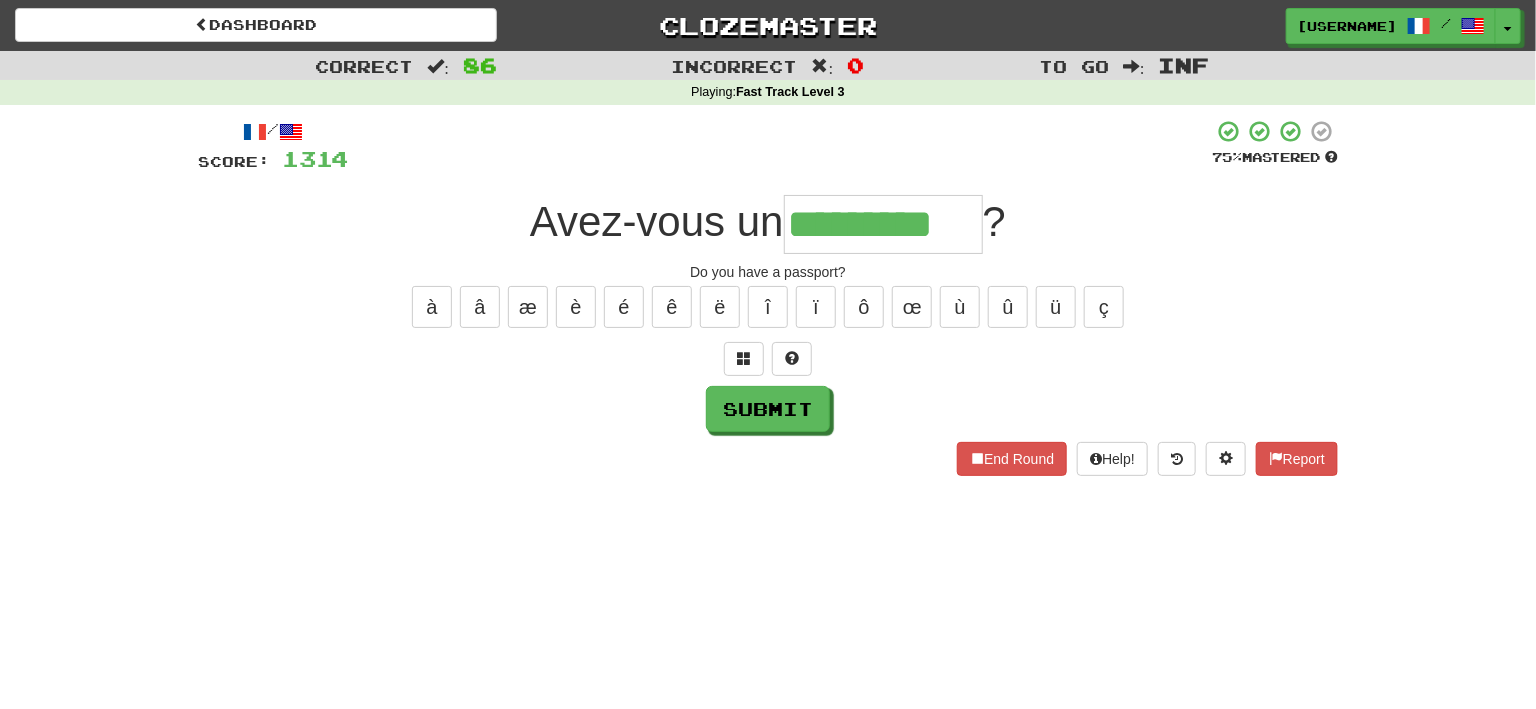 type on "*********" 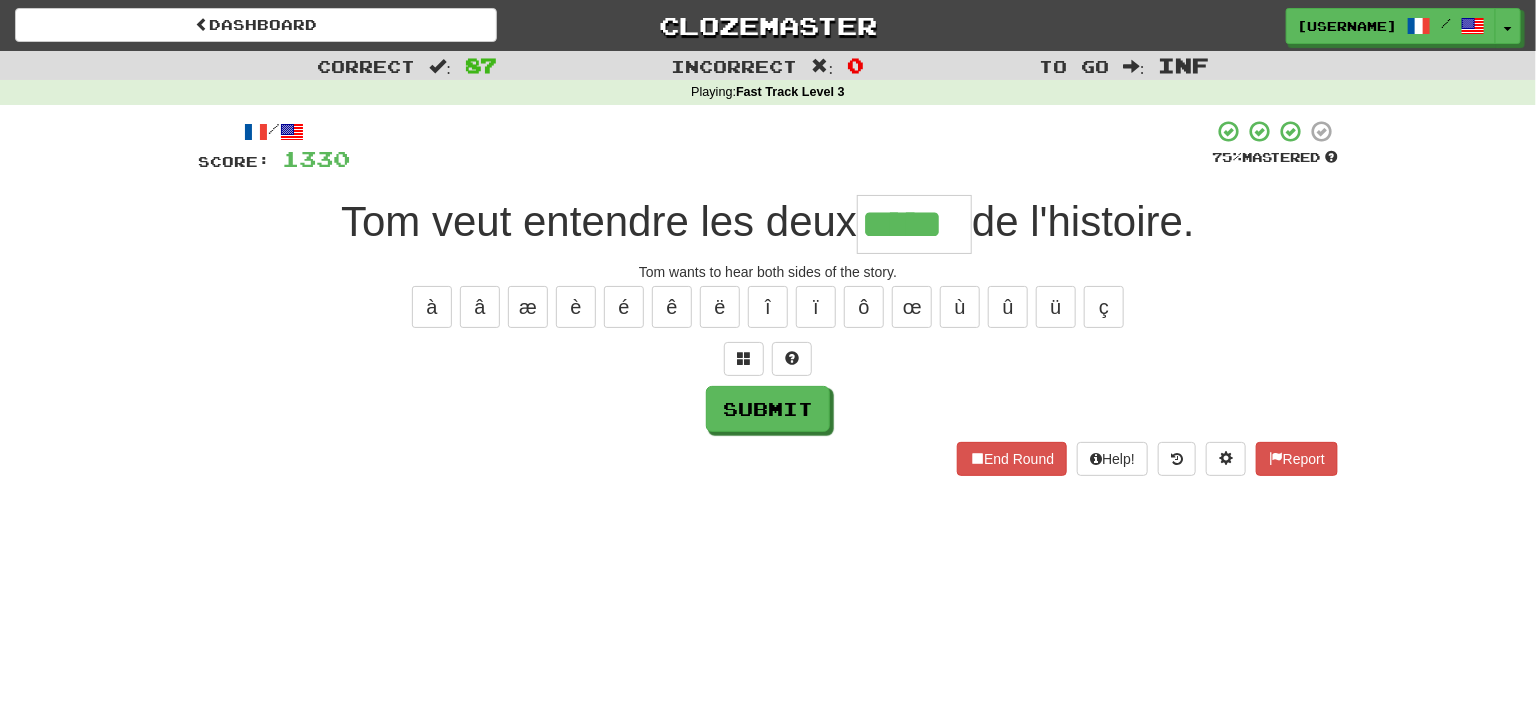 type on "*****" 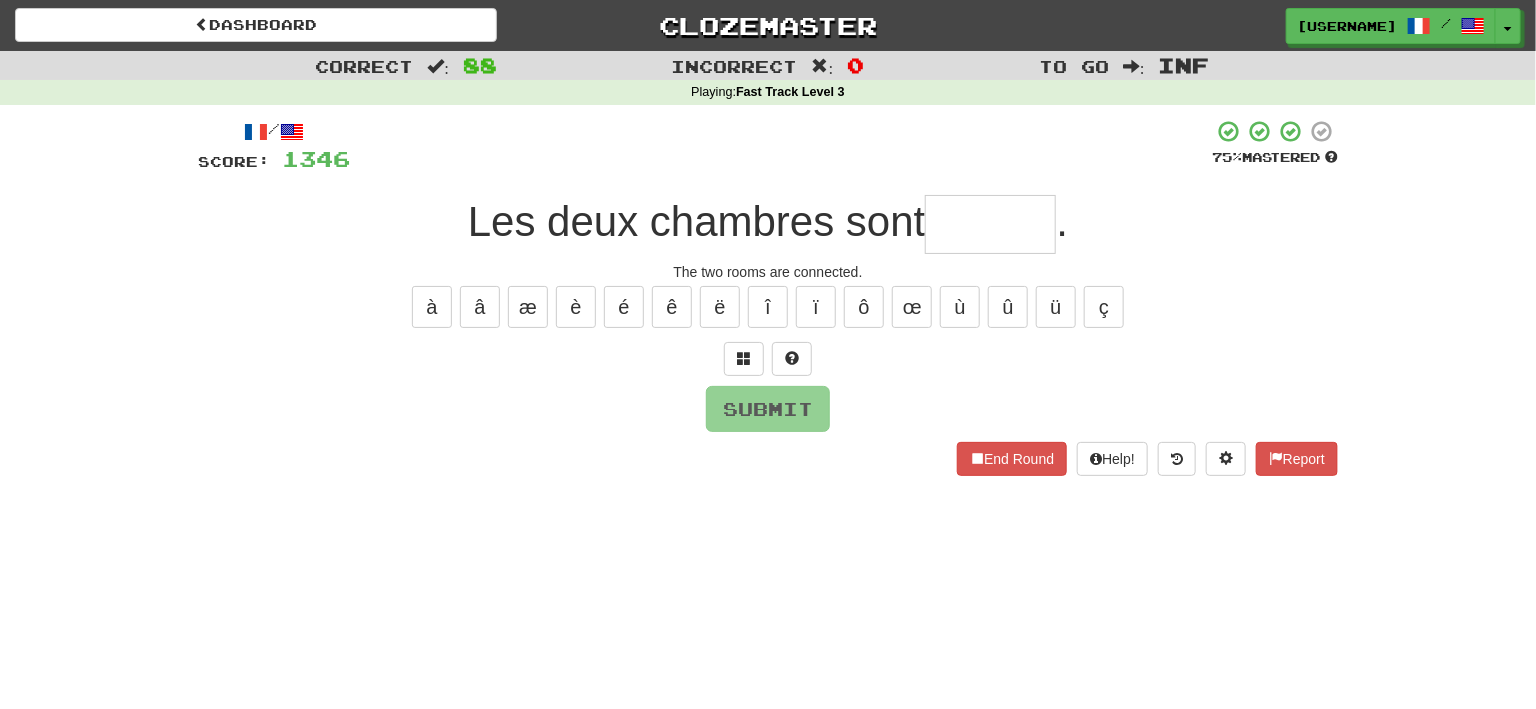 type on "*" 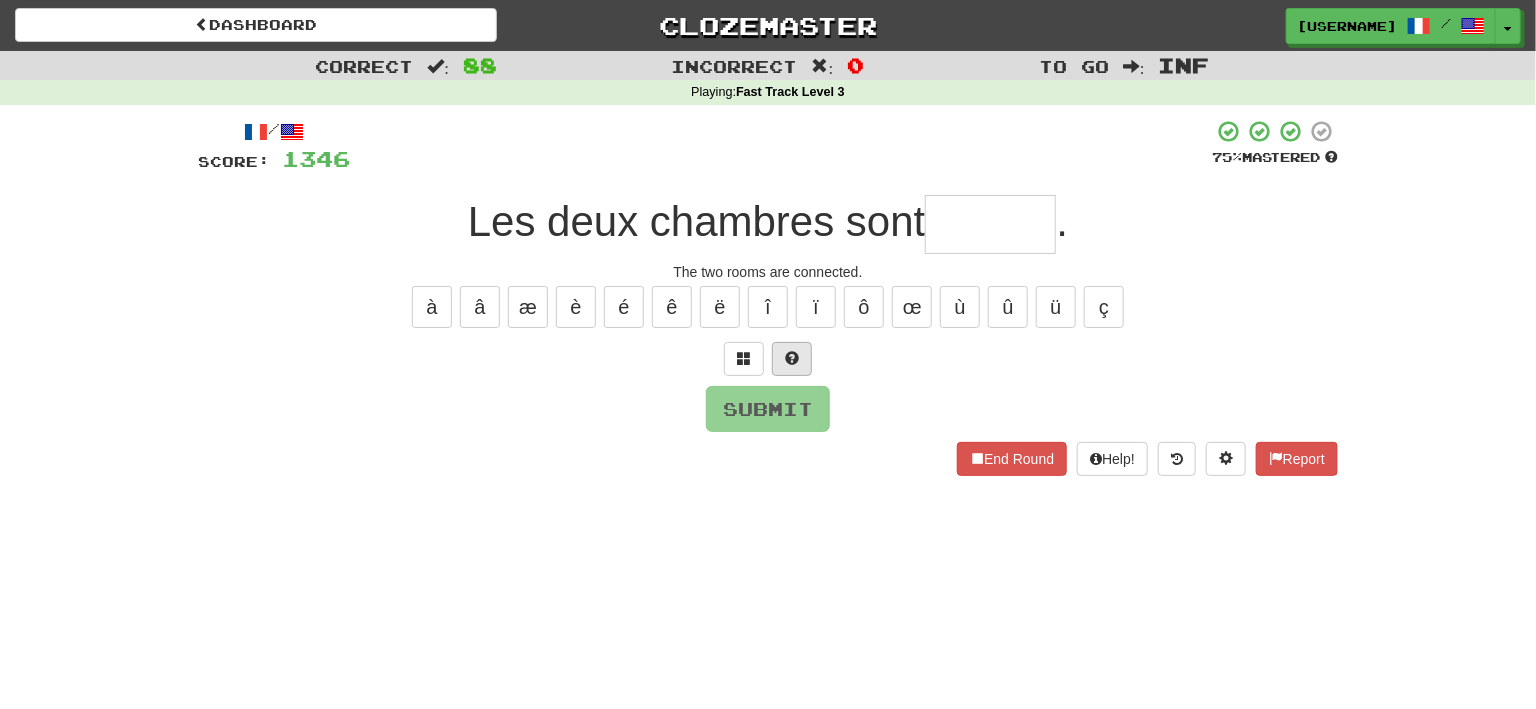 click at bounding box center [792, 359] 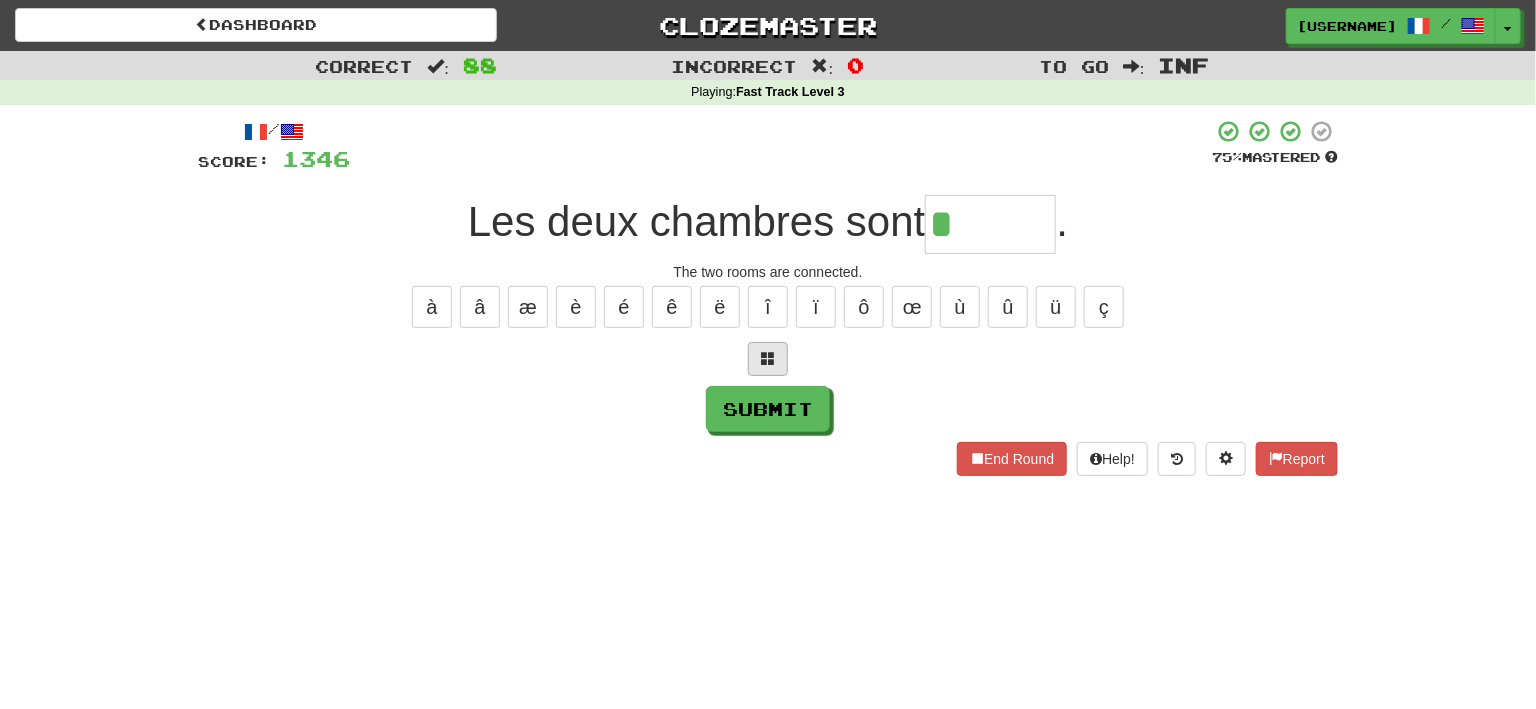 click at bounding box center [768, 359] 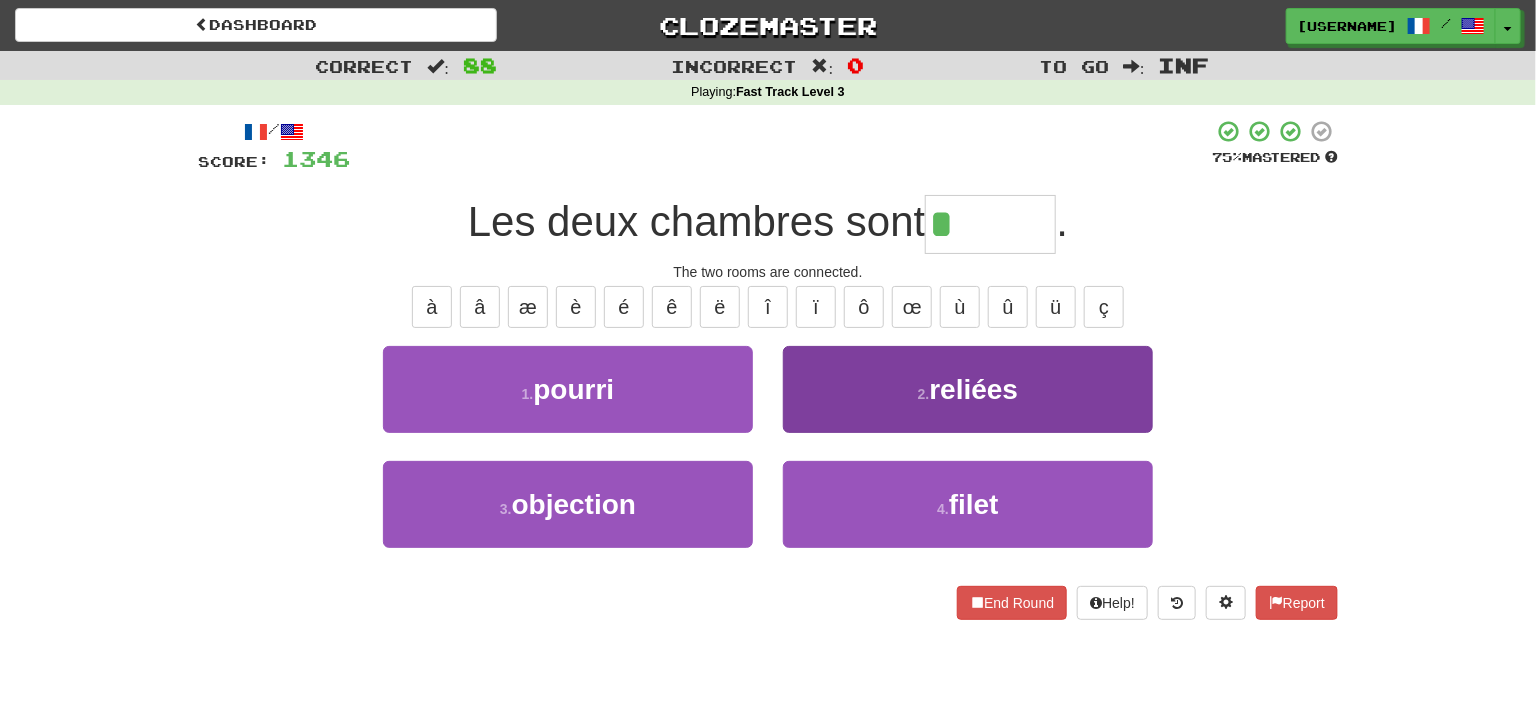 click on "reliées" at bounding box center (973, 389) 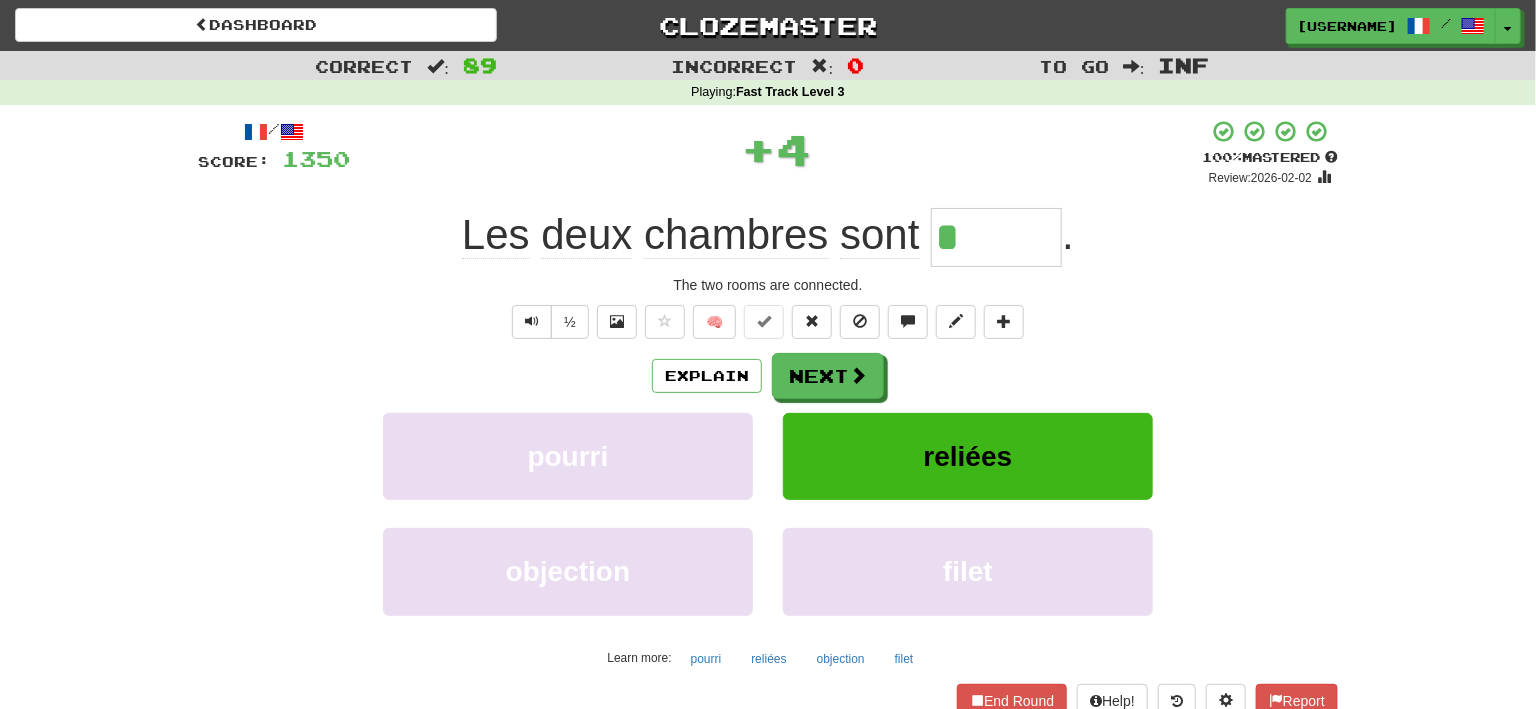 type on "*******" 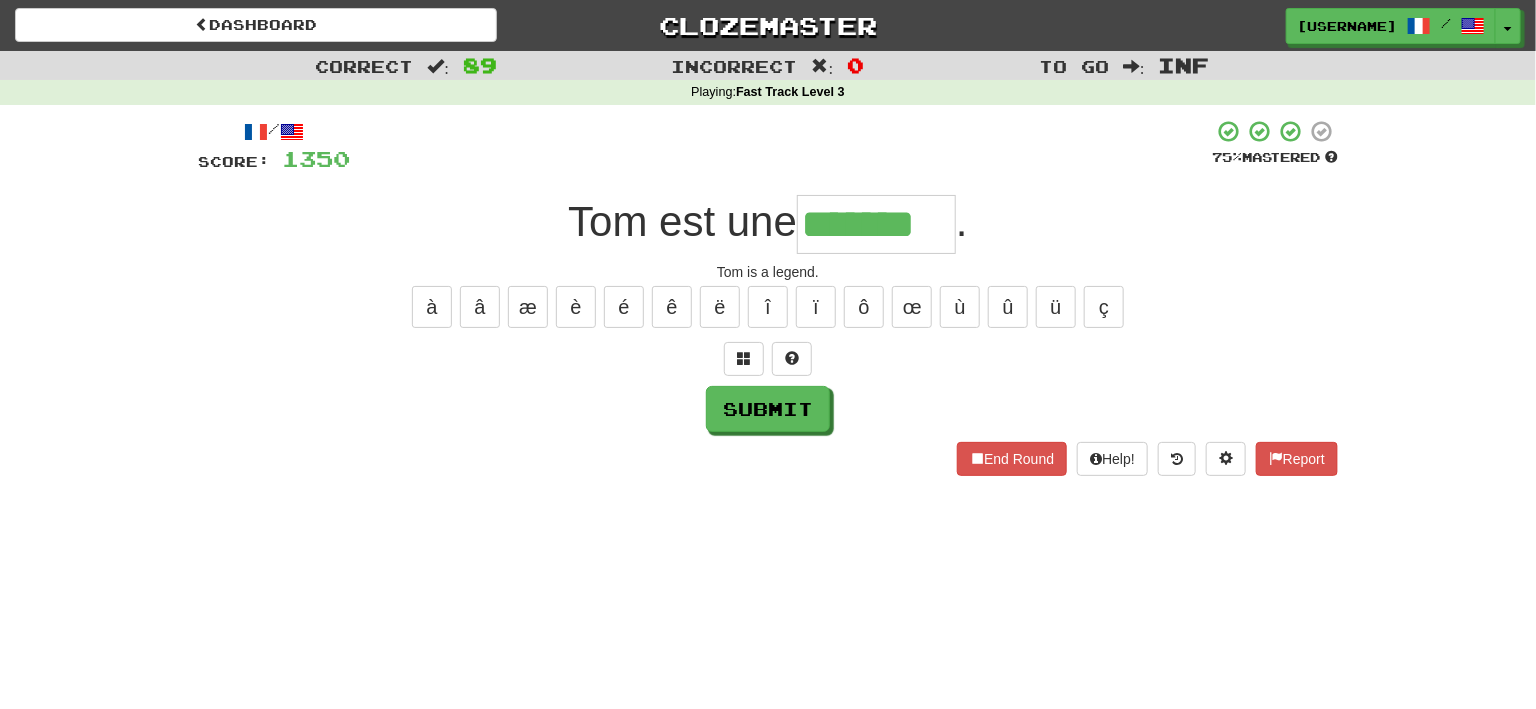 type on "*******" 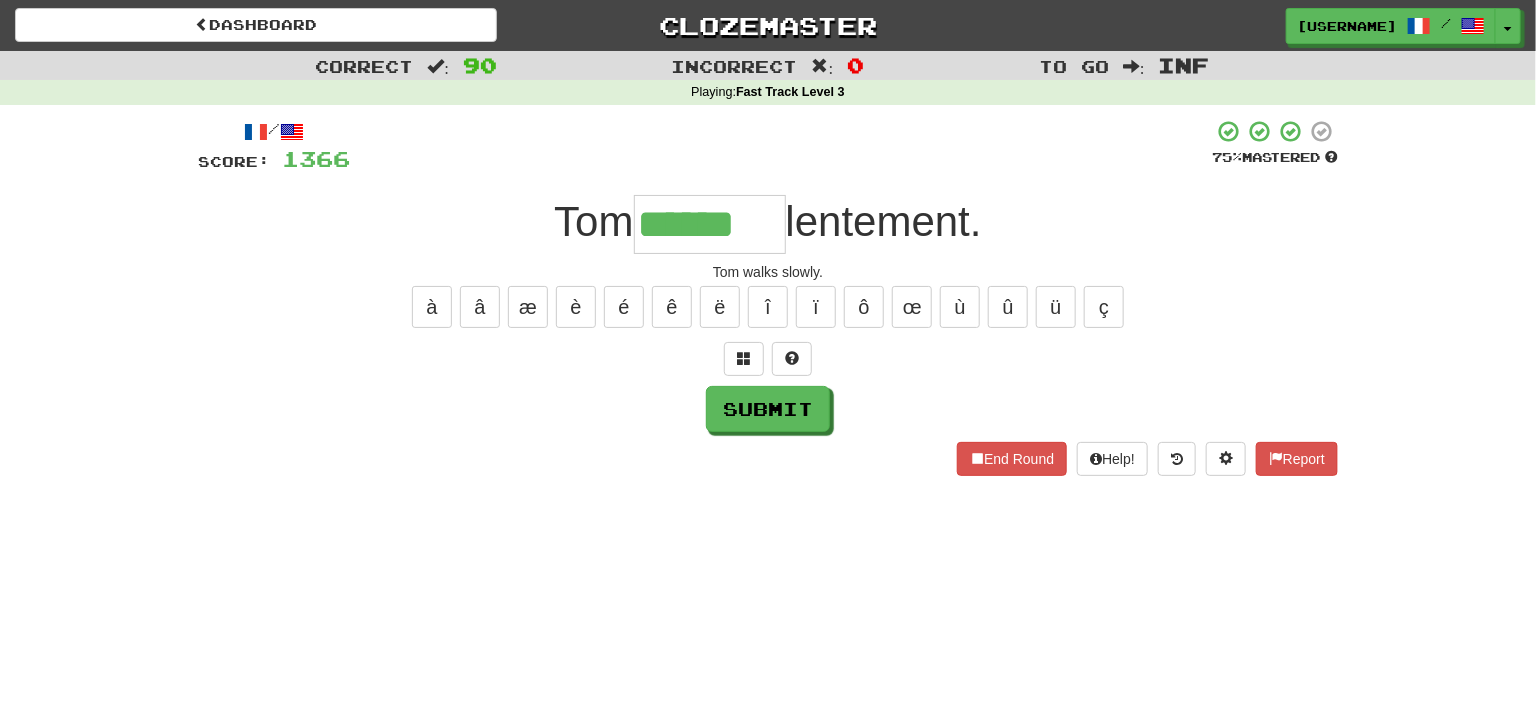 type on "******" 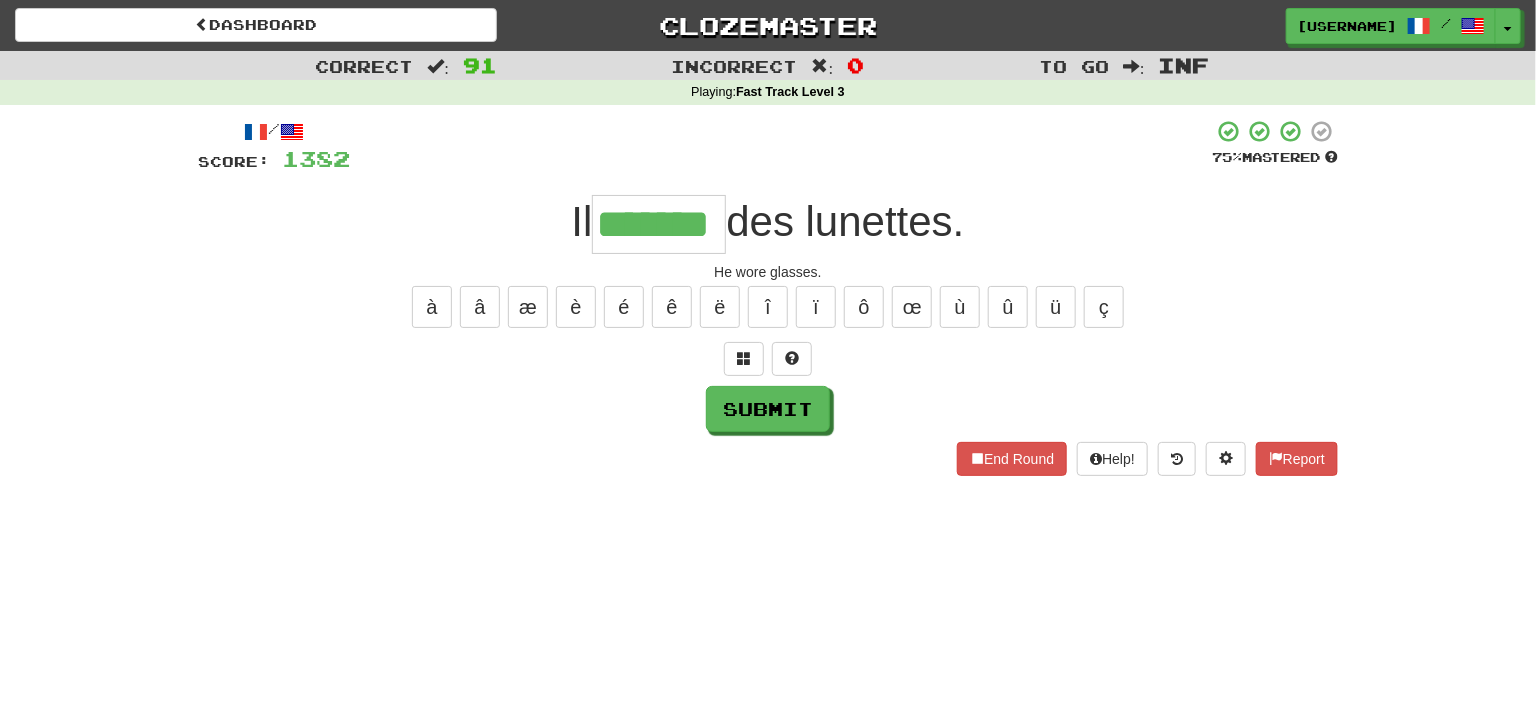 type on "*******" 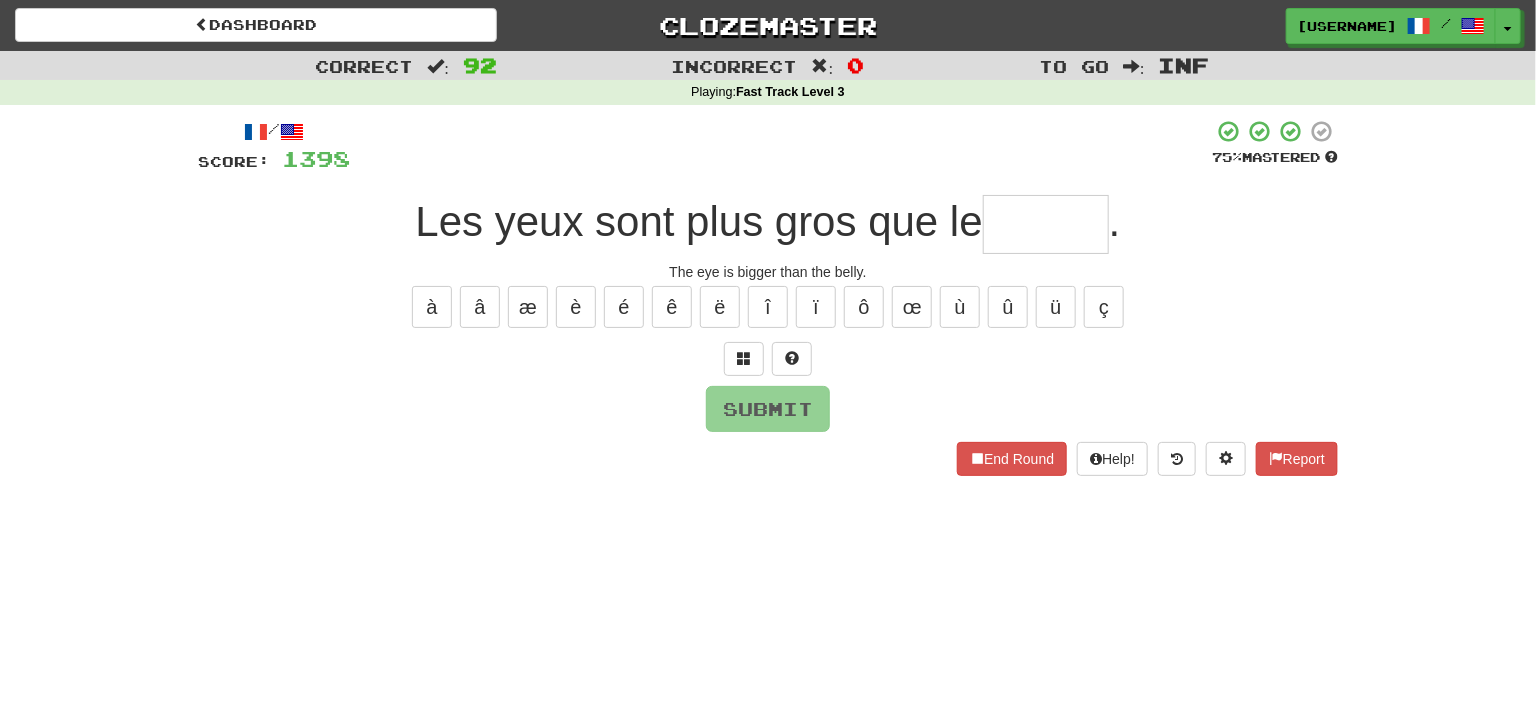 type on "*" 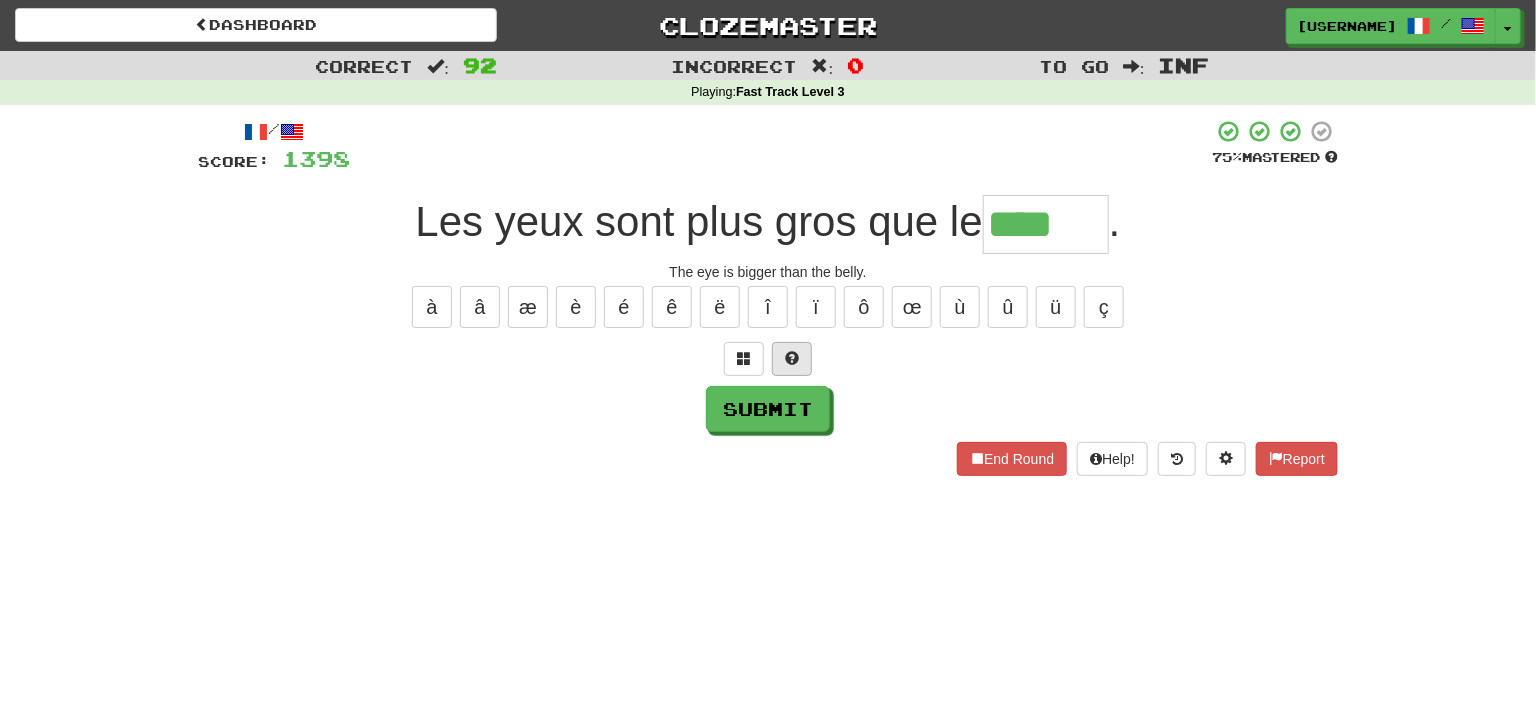 click at bounding box center [792, 359] 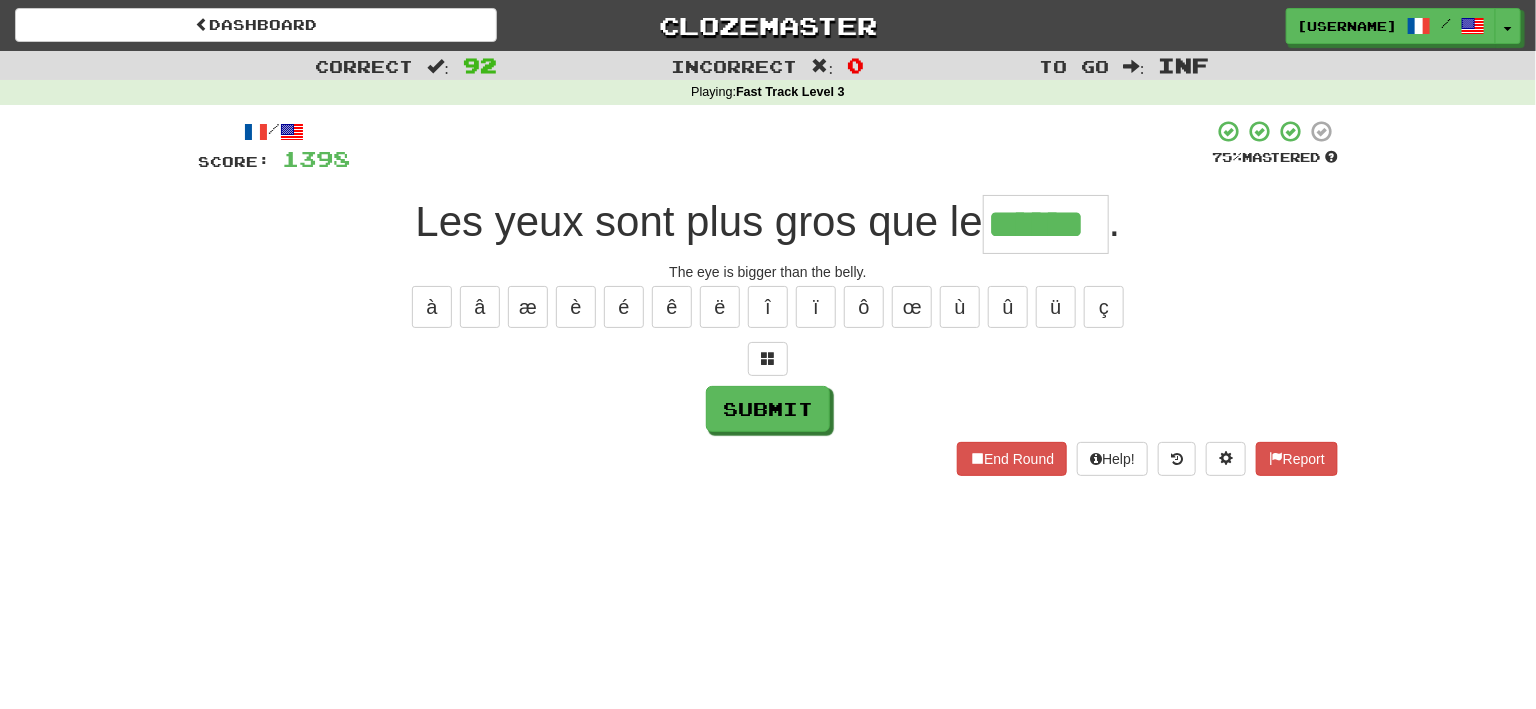 type on "******" 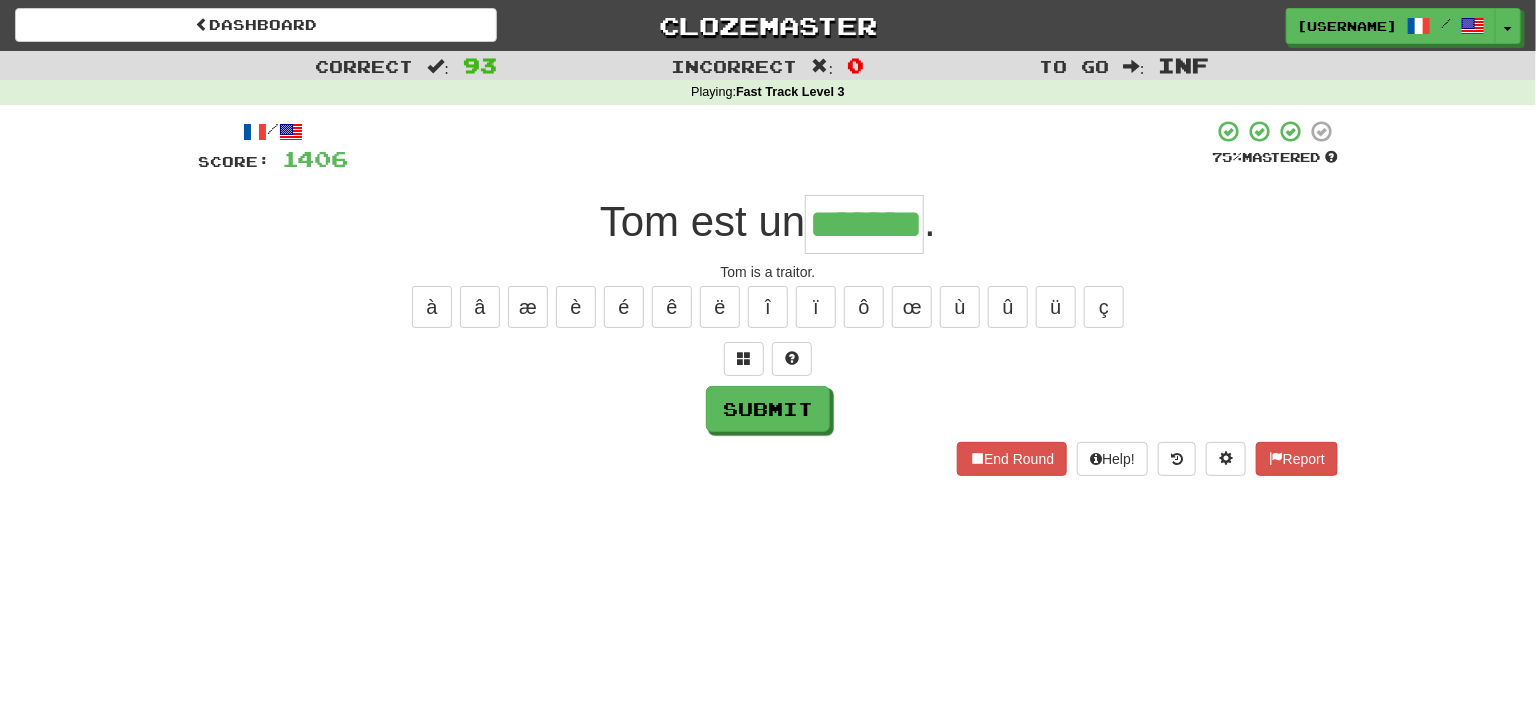 type on "*******" 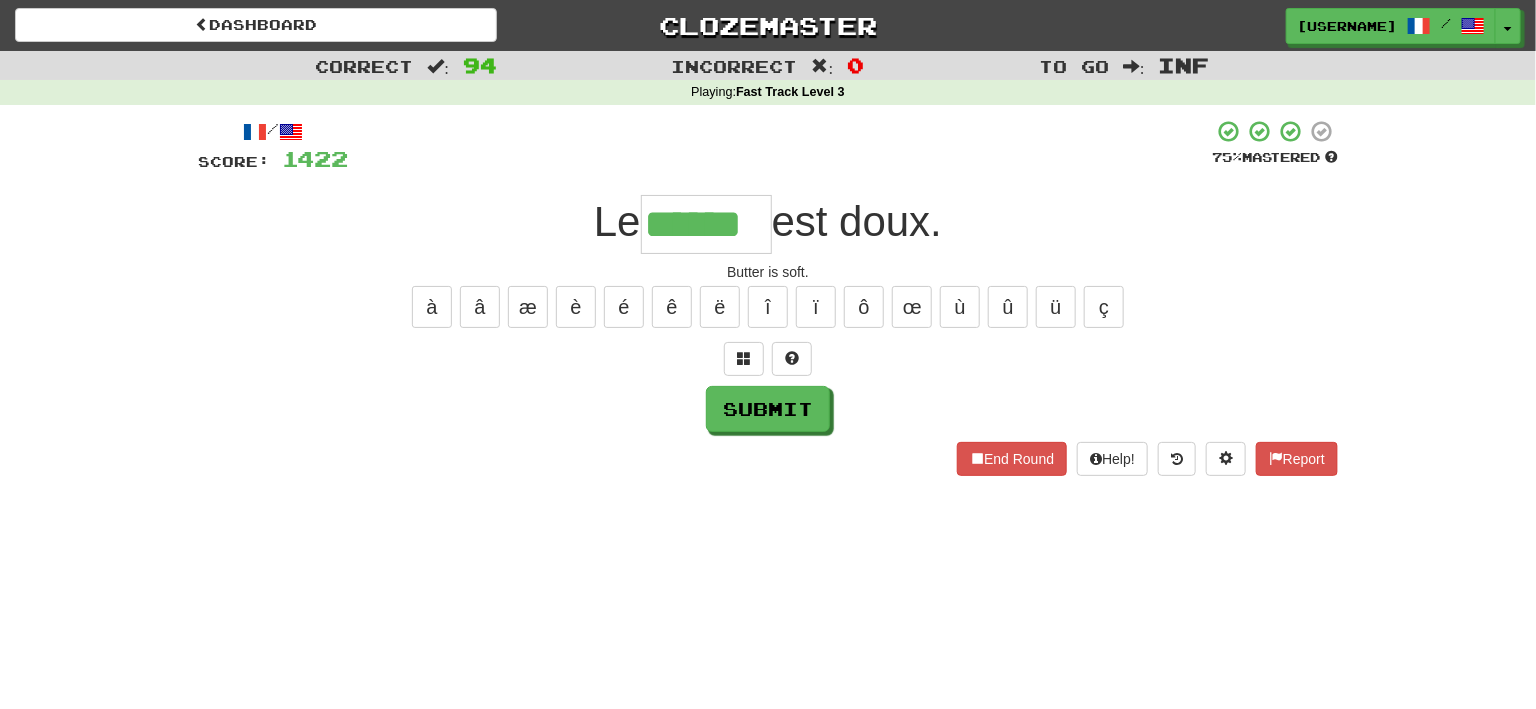 type on "******" 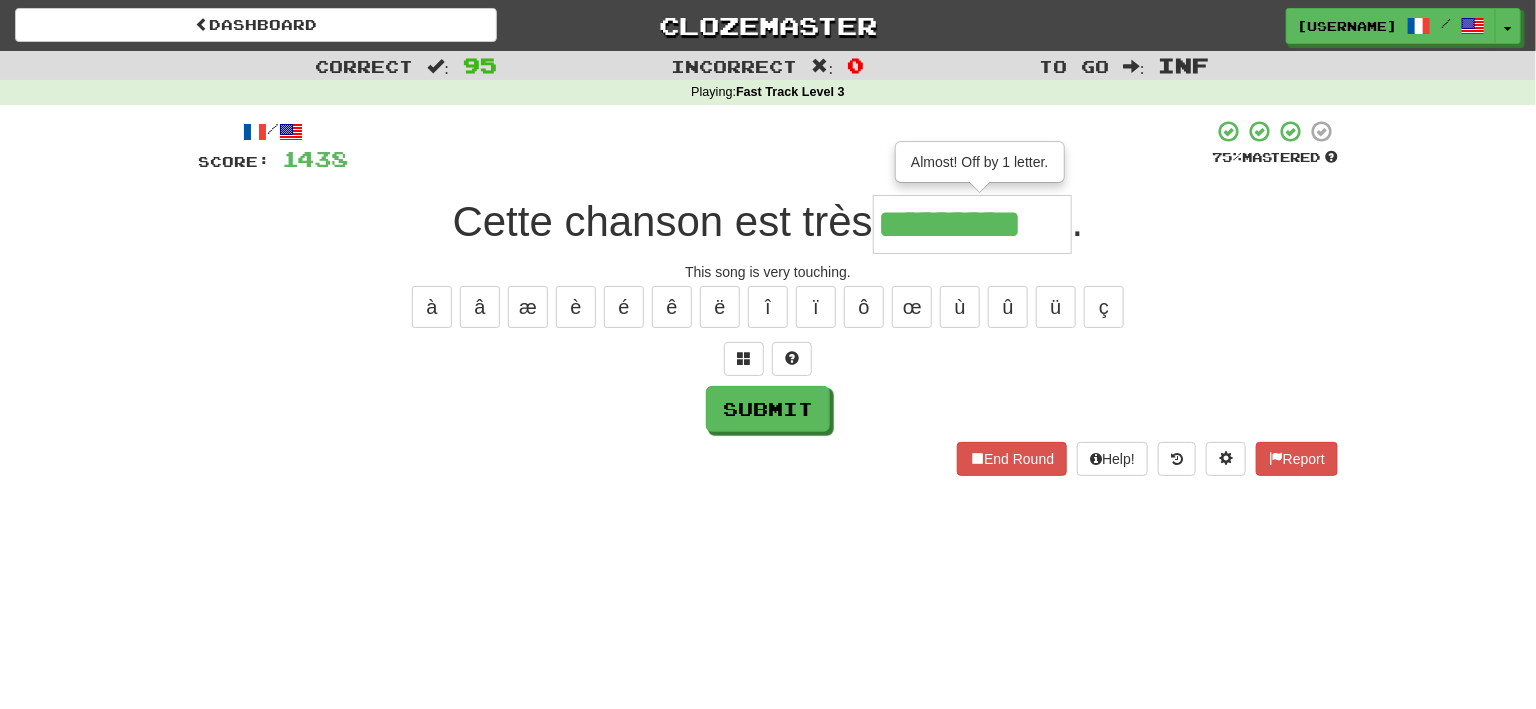 type on "*********" 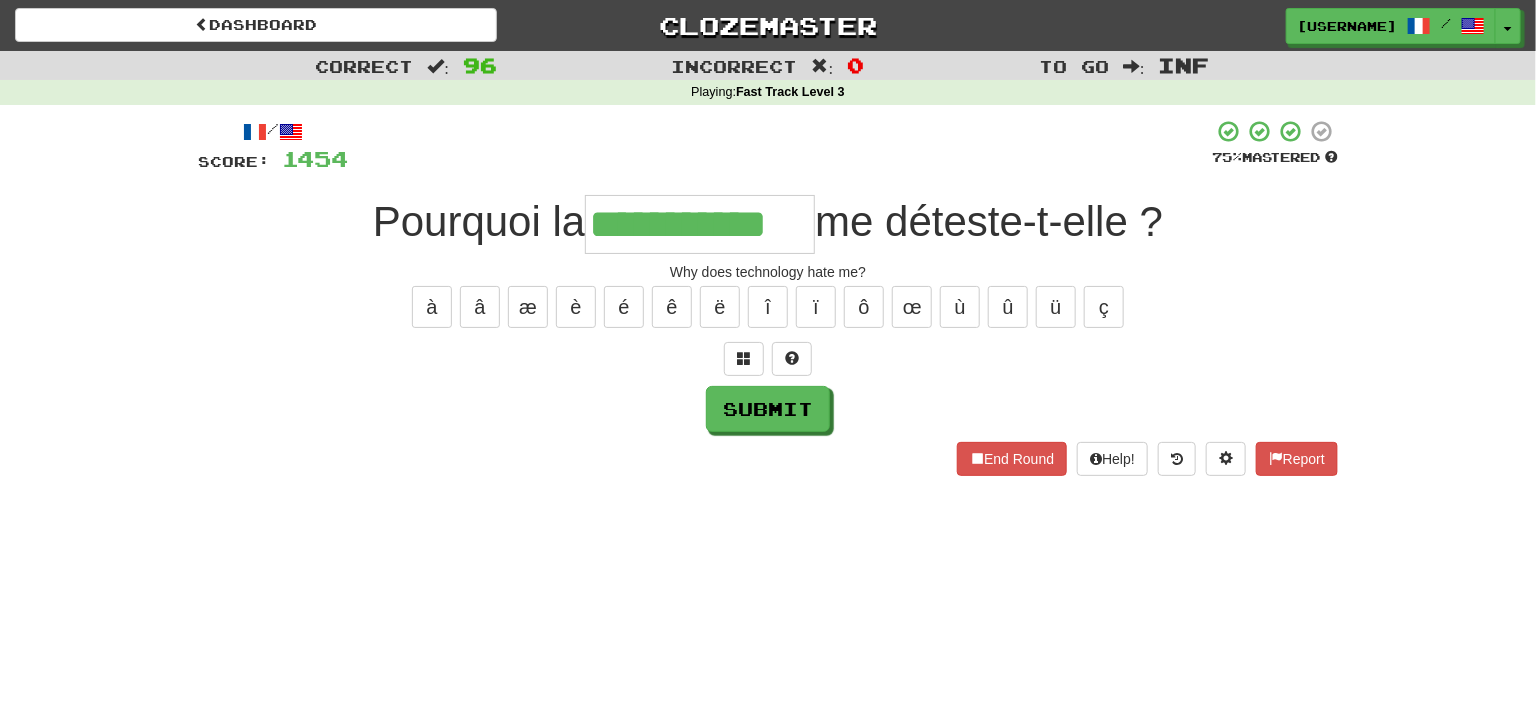 type on "**********" 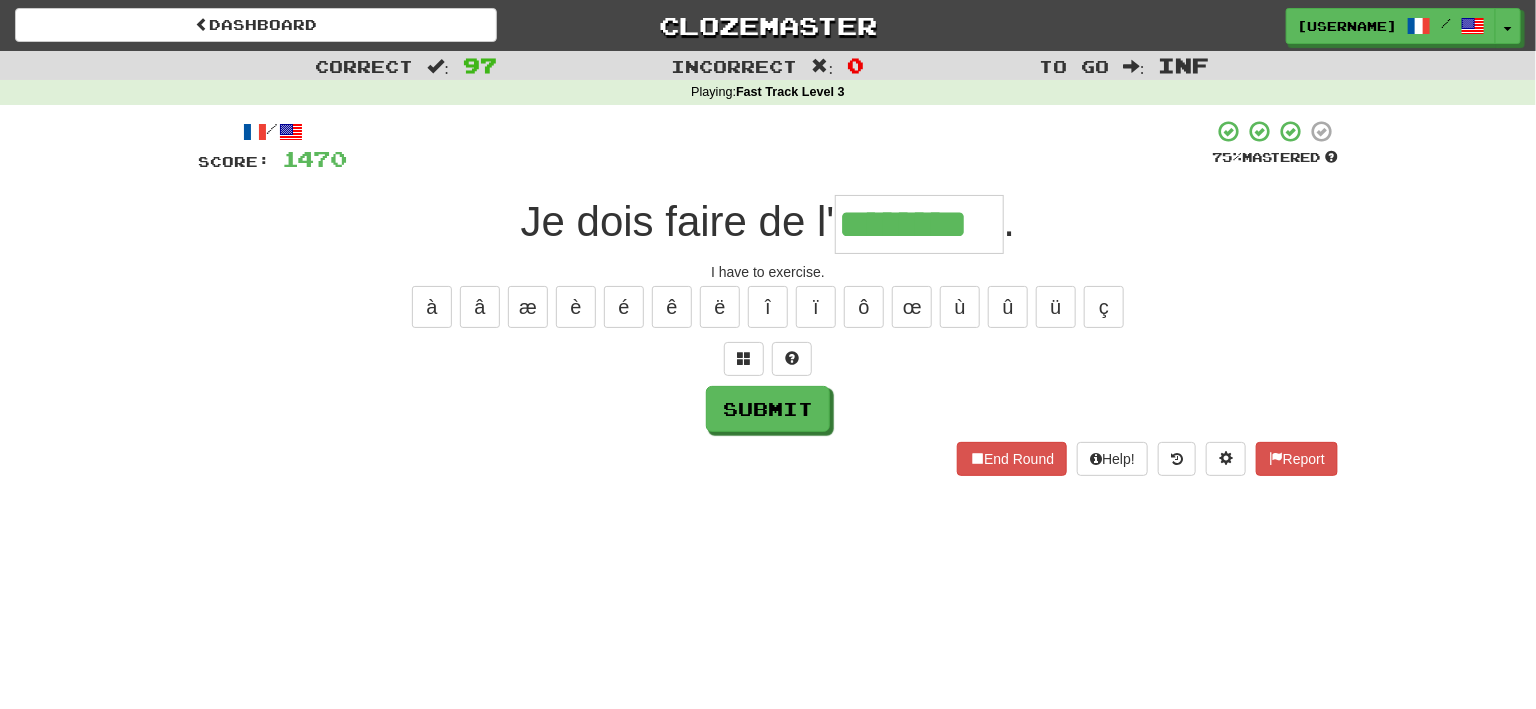type on "********" 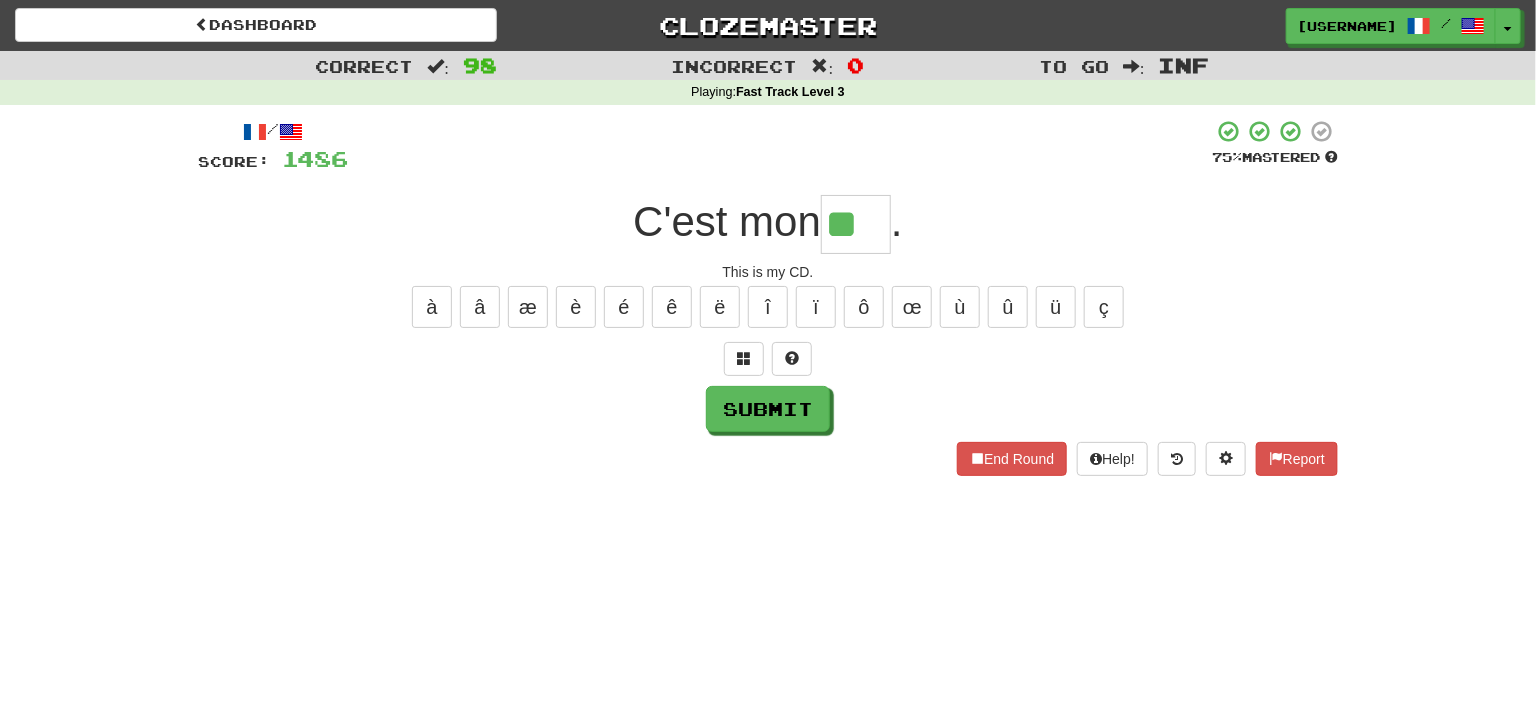 type on "**" 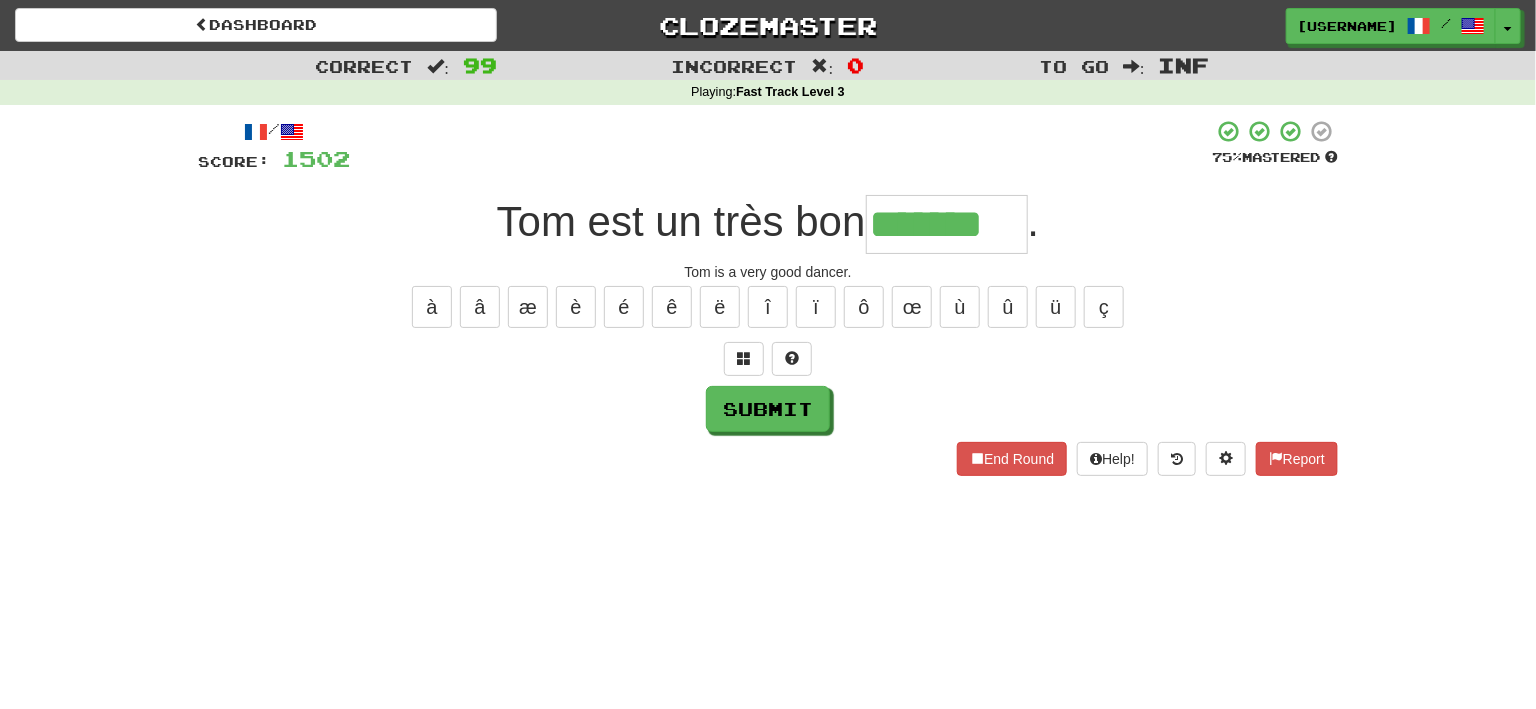 type on "*******" 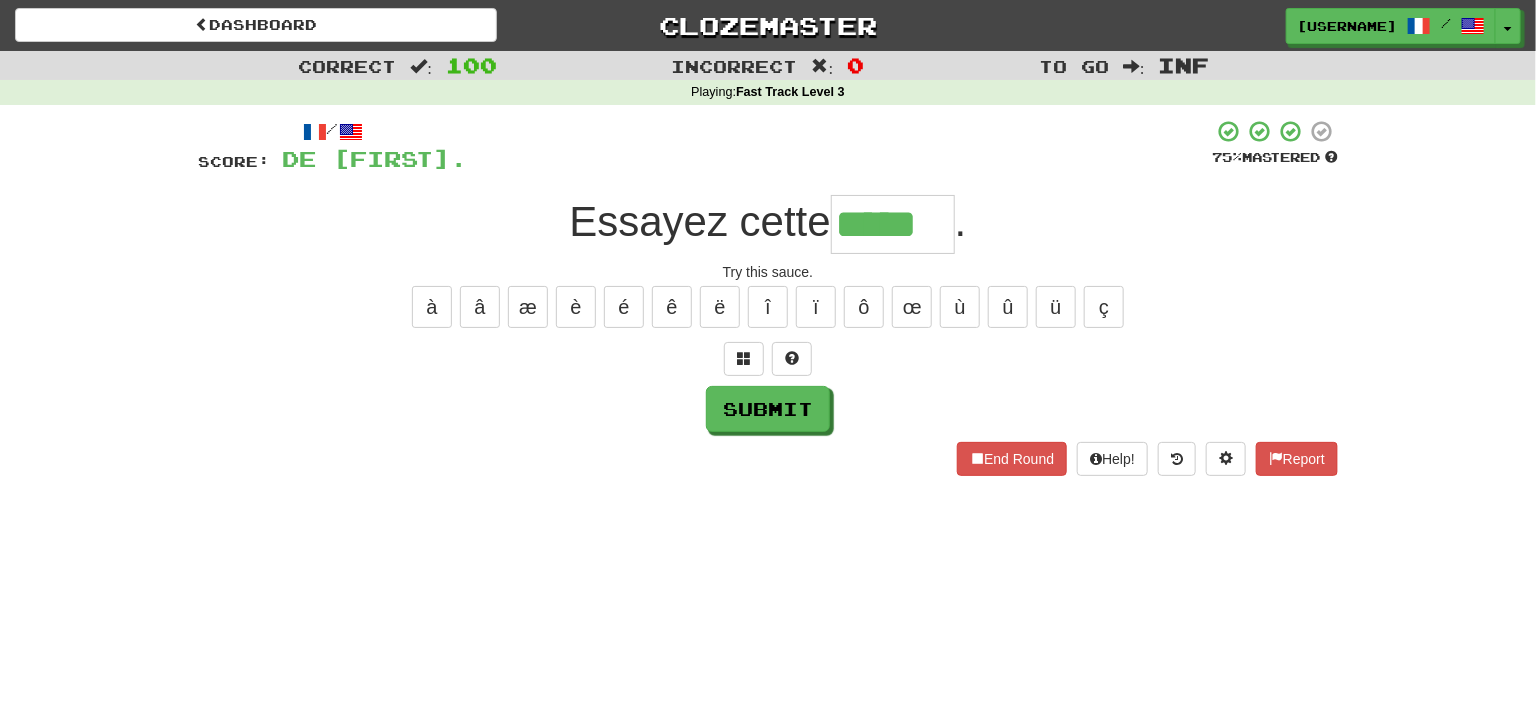 type on "*****" 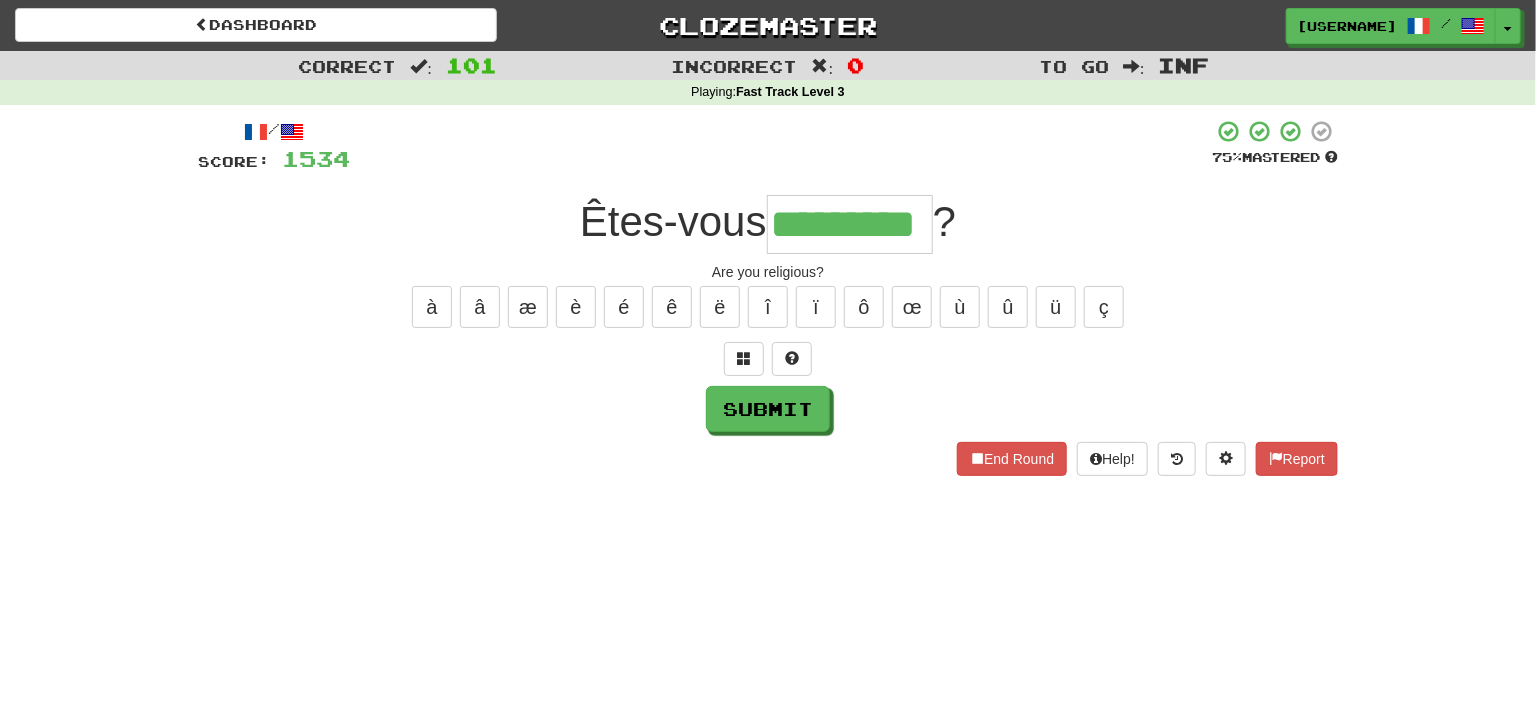 type on "*********" 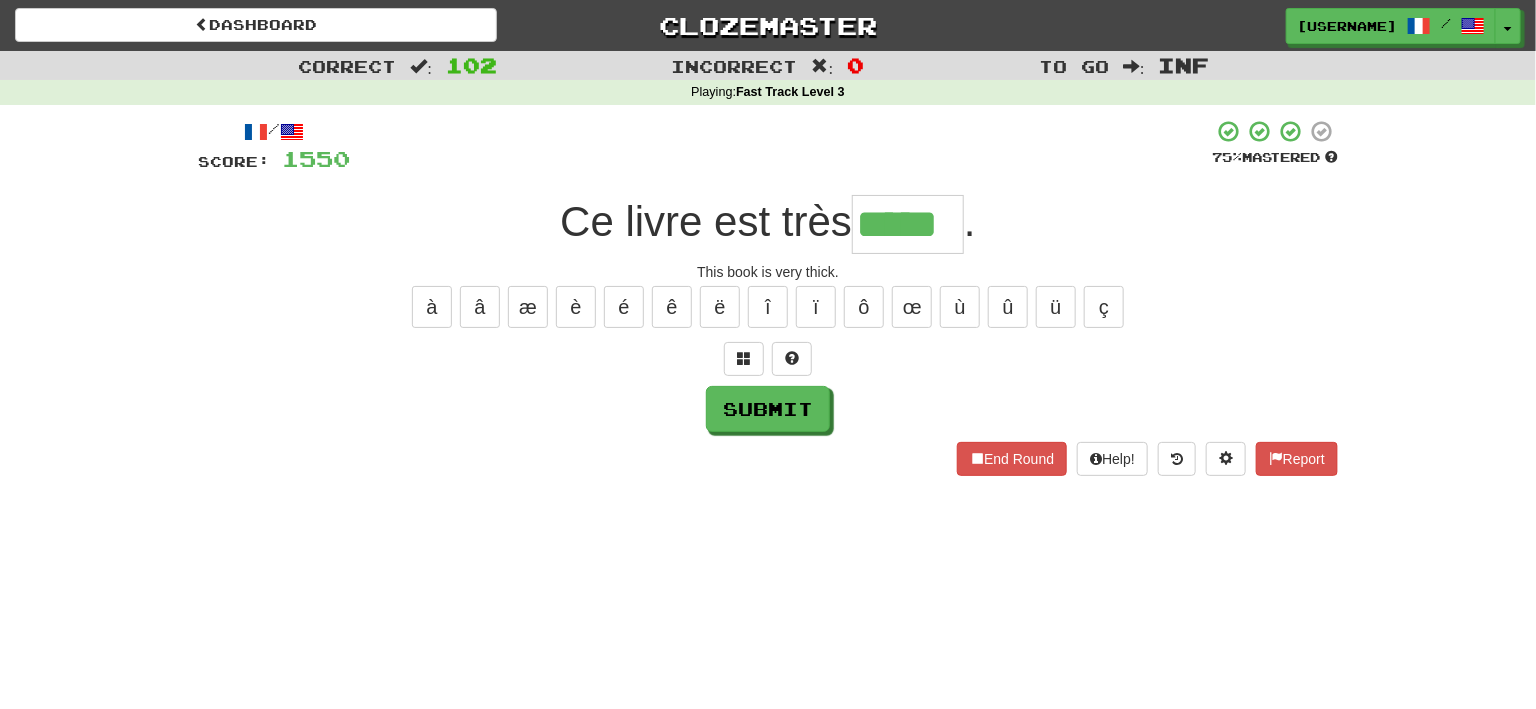 type on "*****" 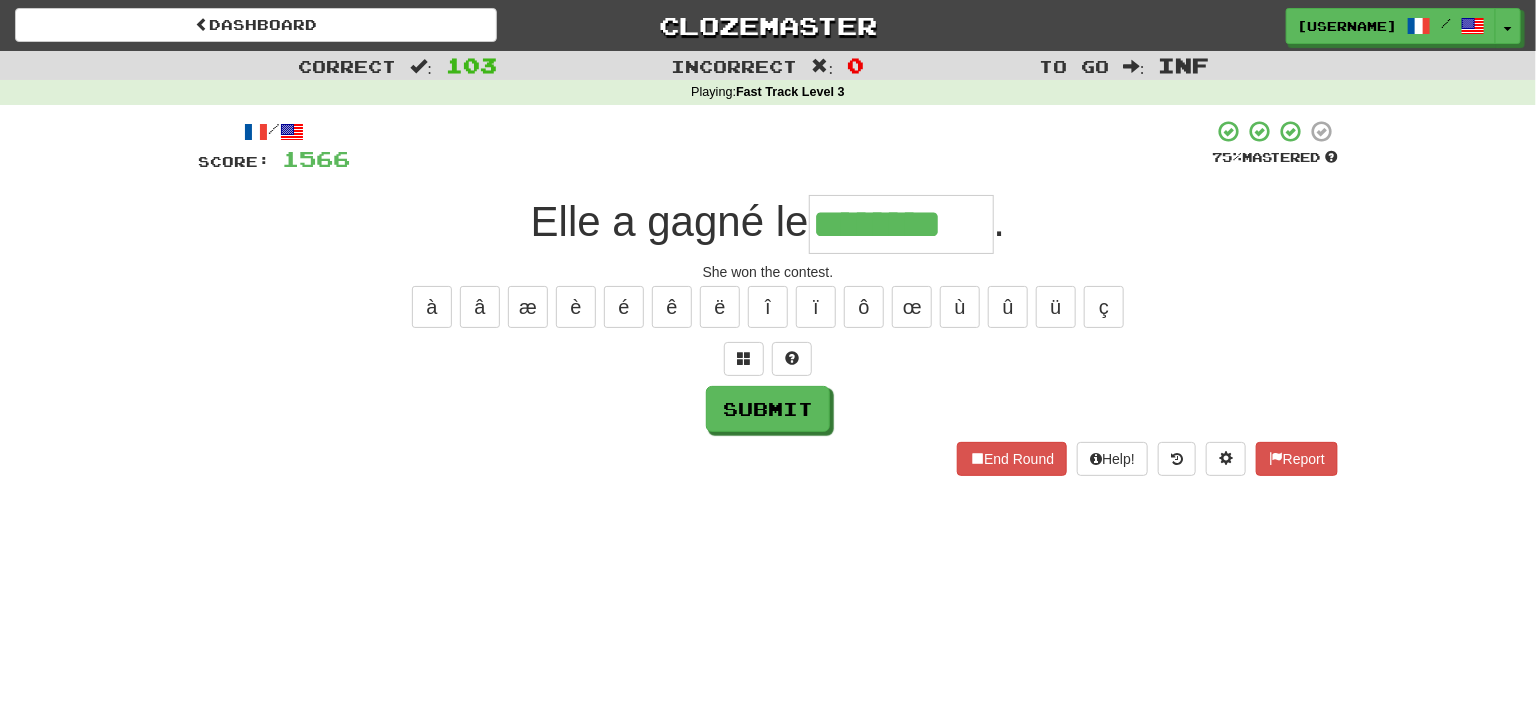 type on "********" 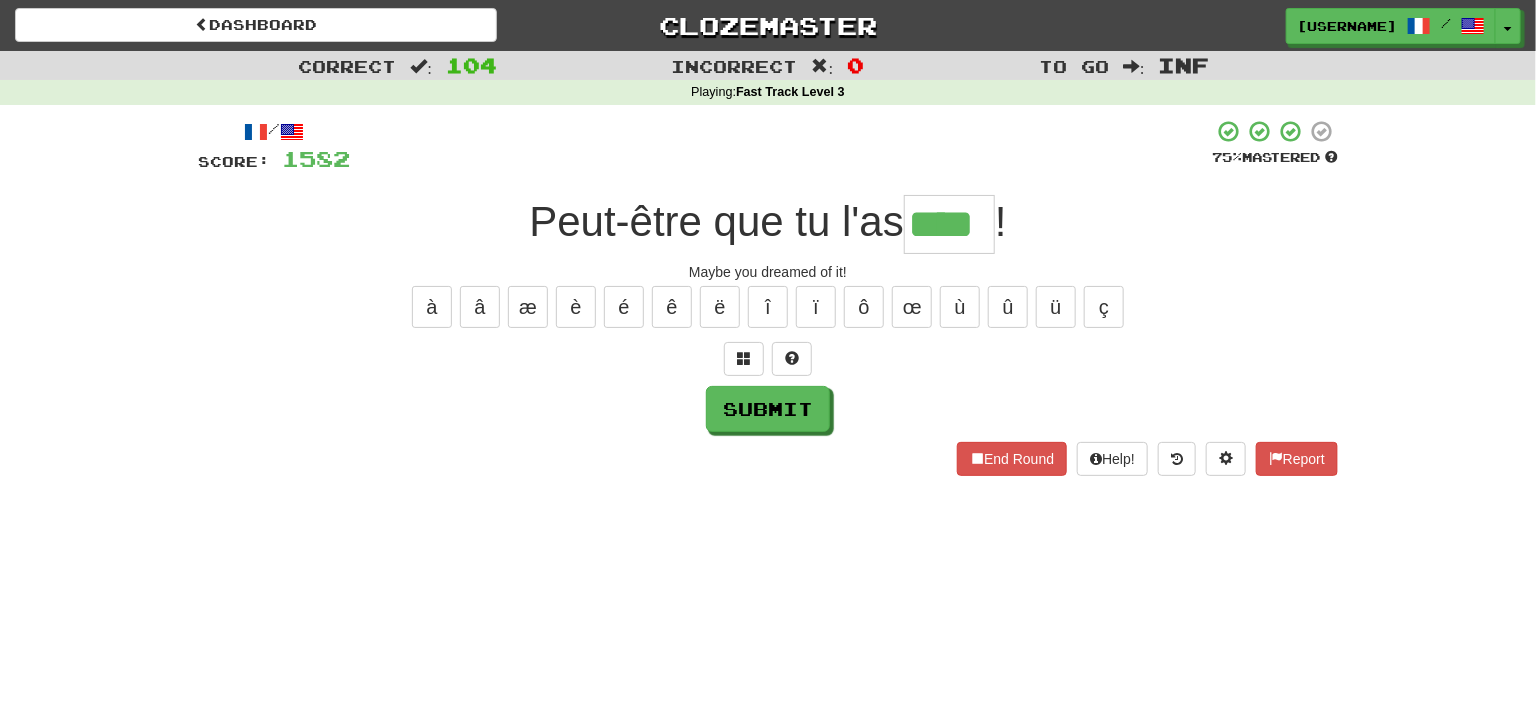 type on "****" 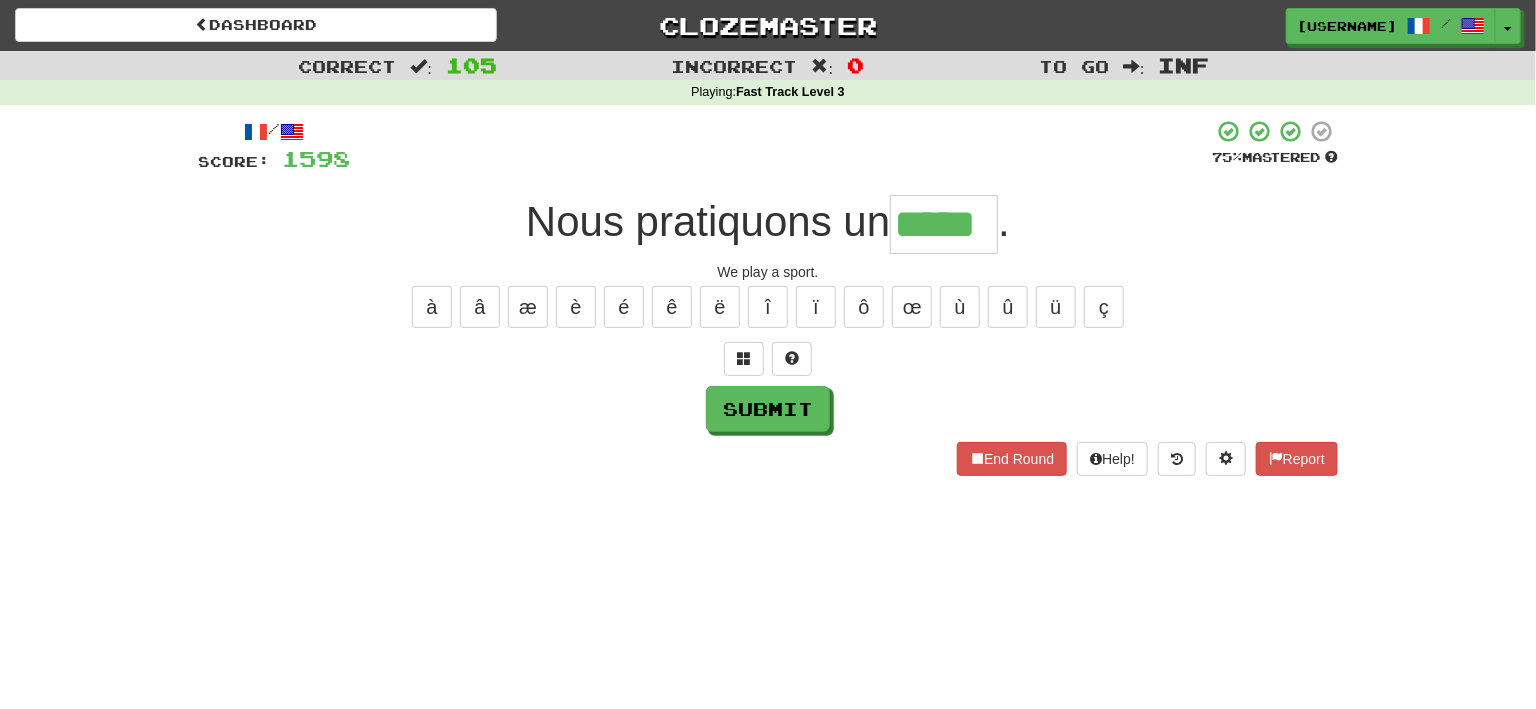 type on "*****" 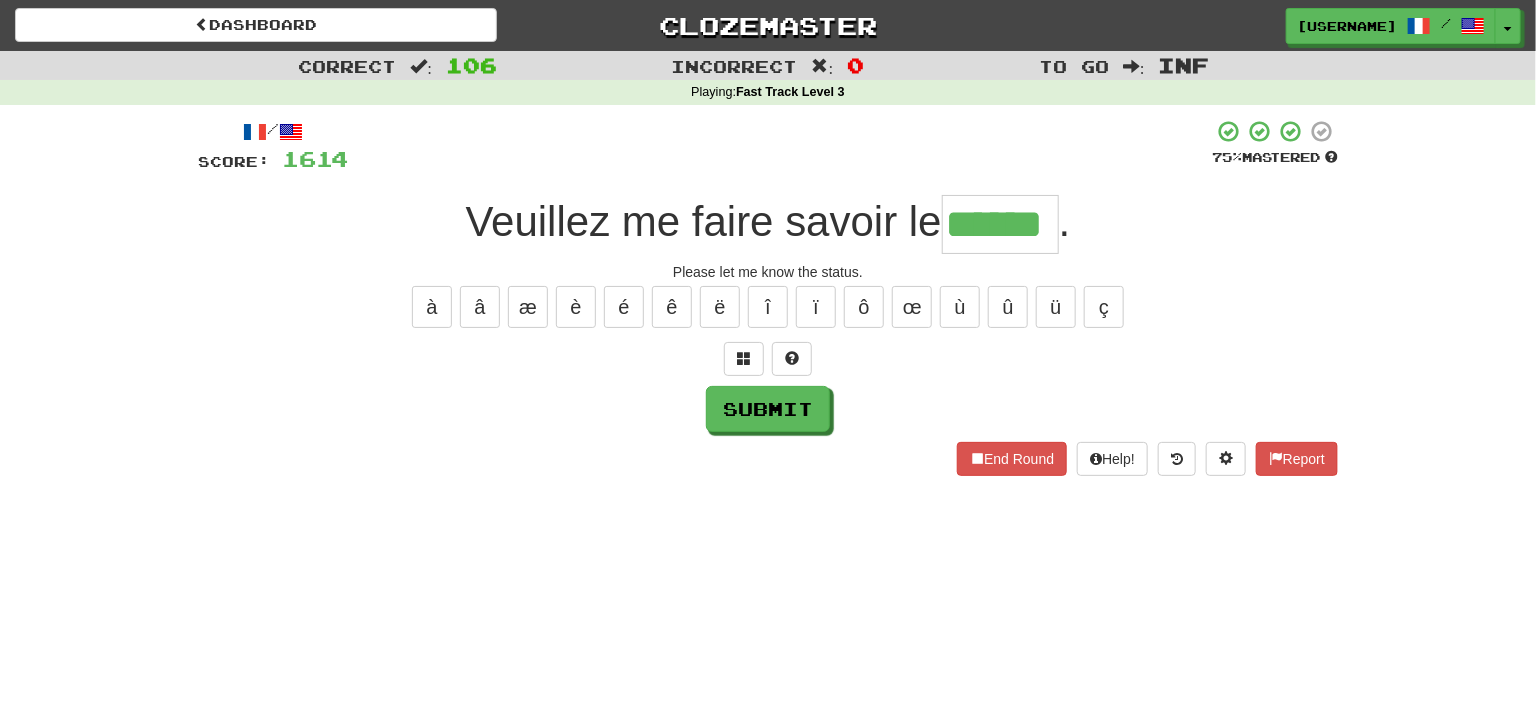 type on "******" 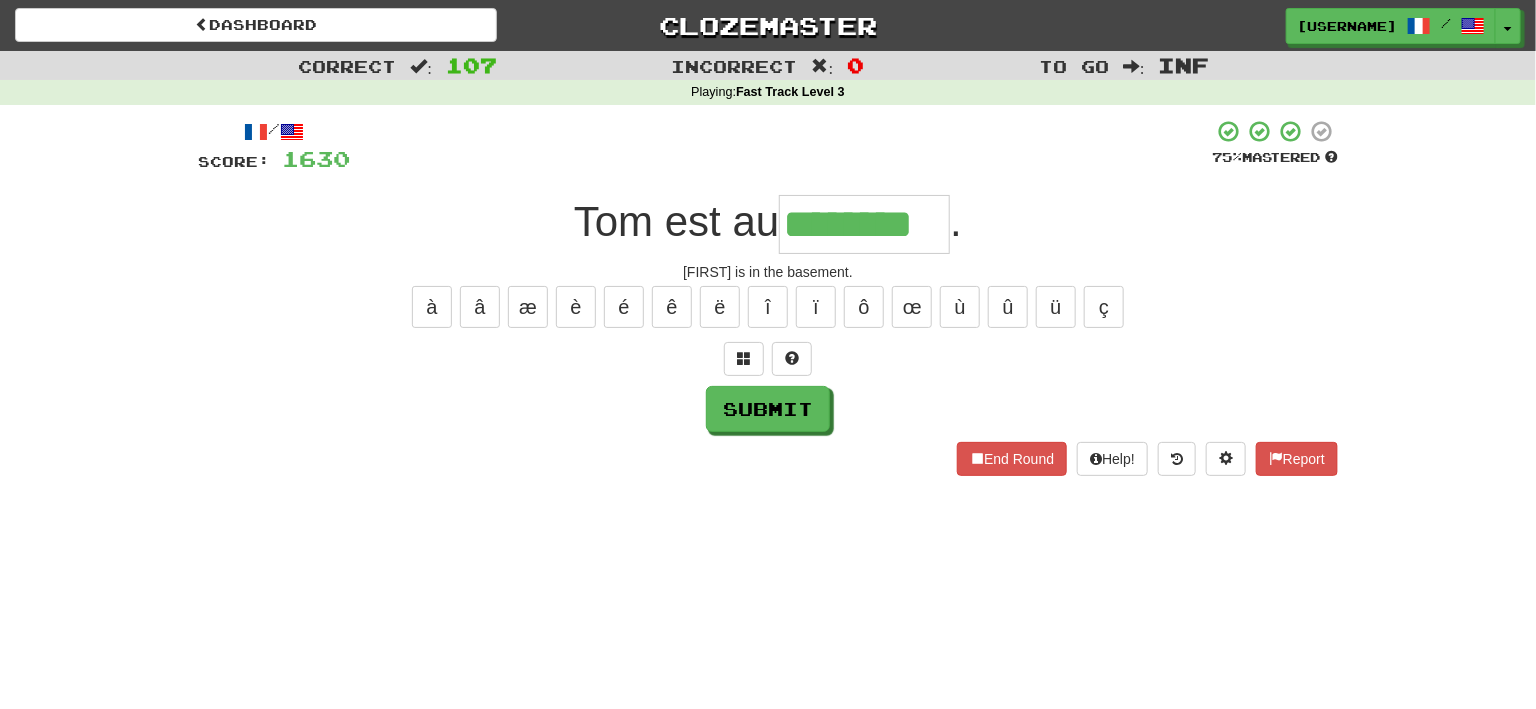 type on "********" 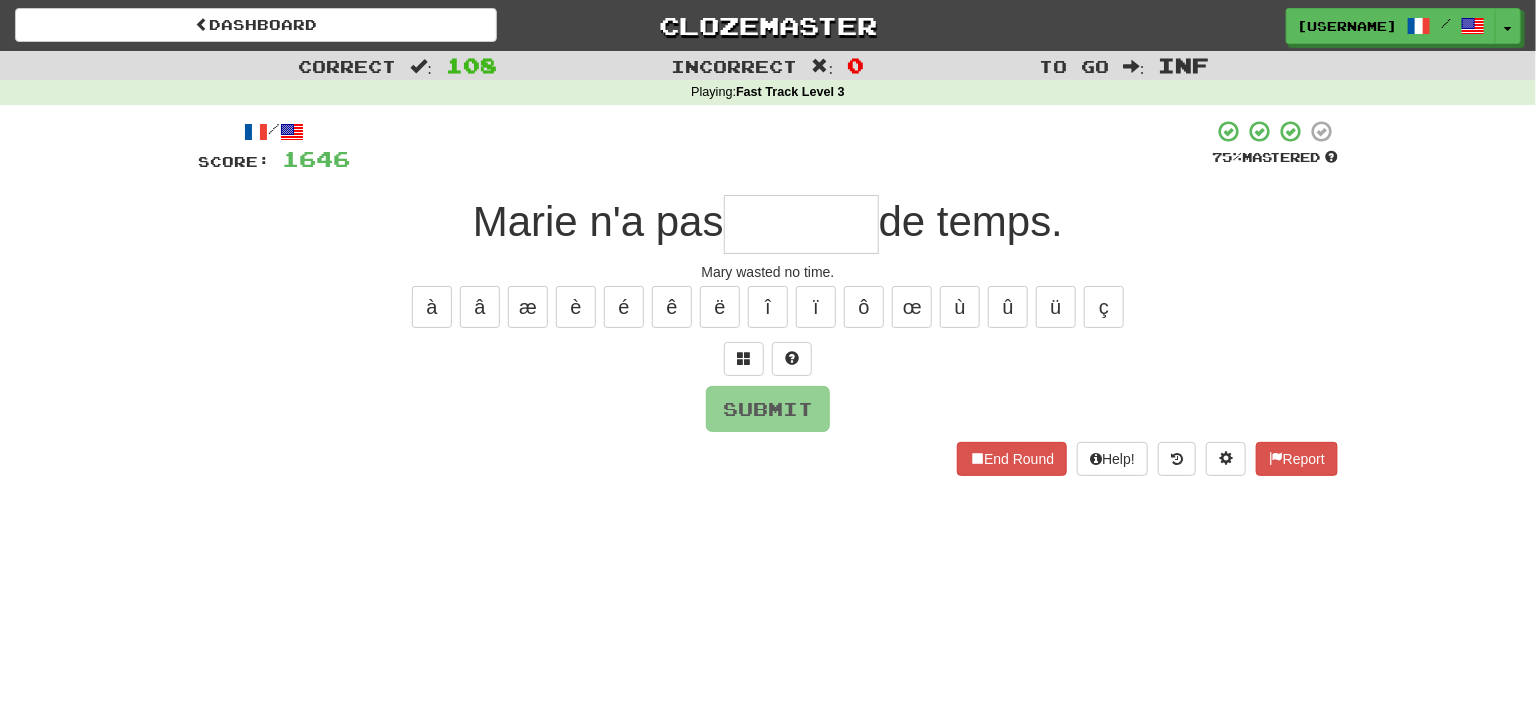 type on "*" 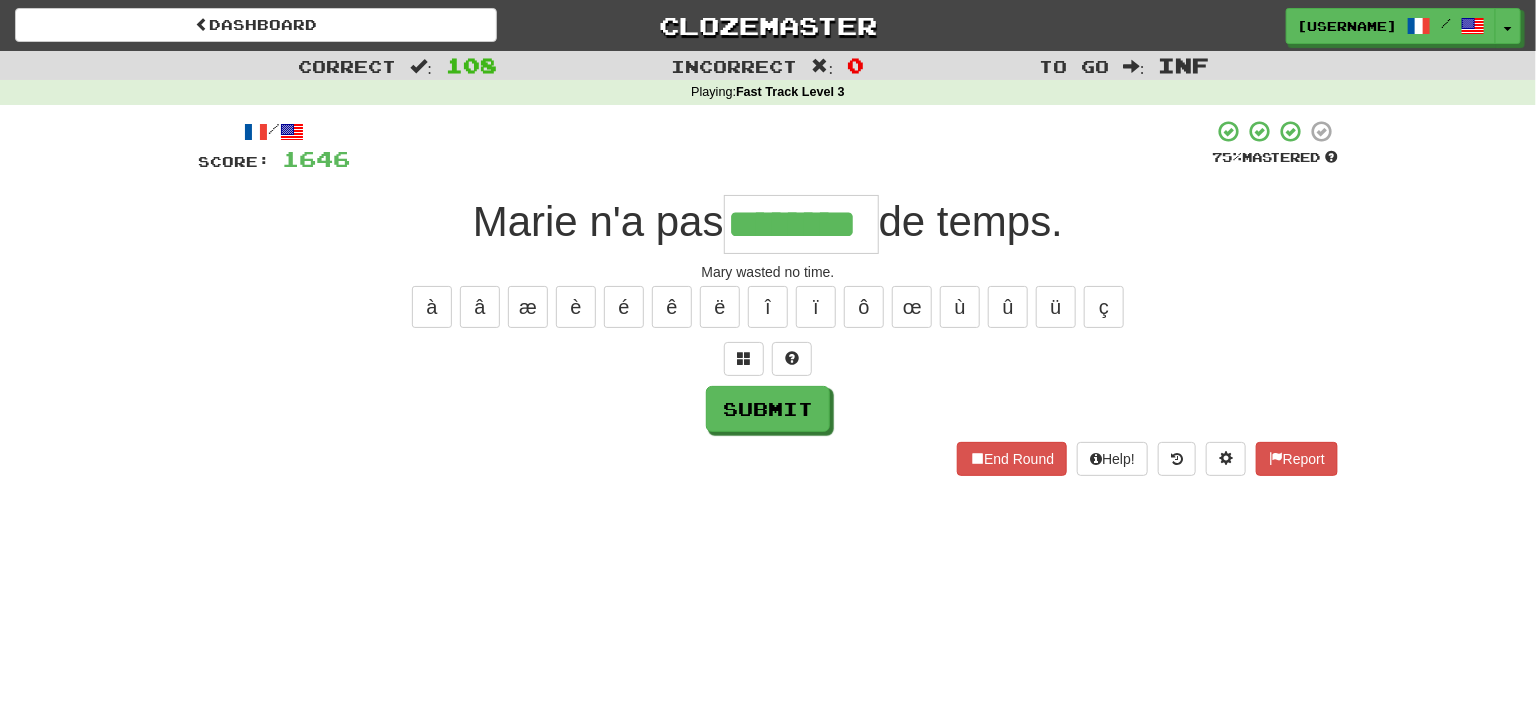 type on "********" 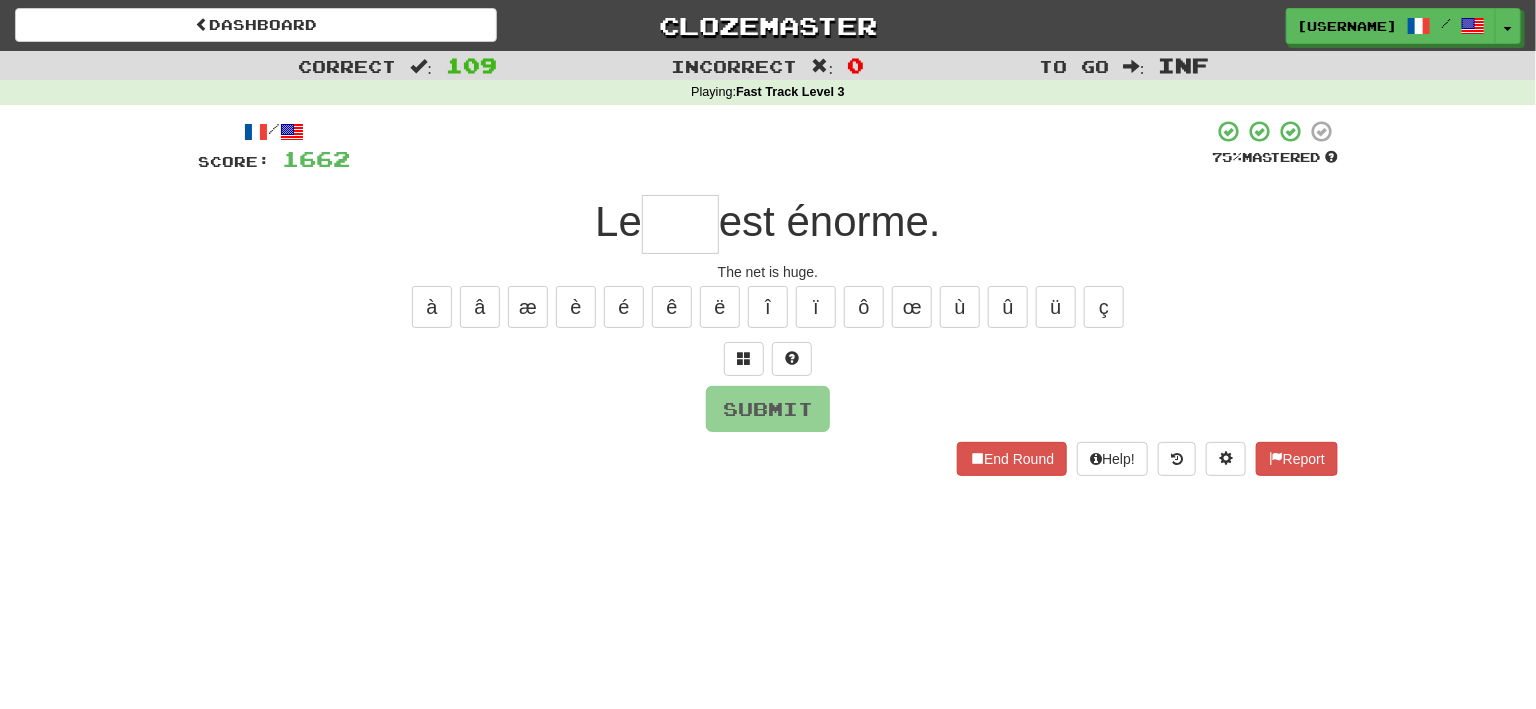 type on "*" 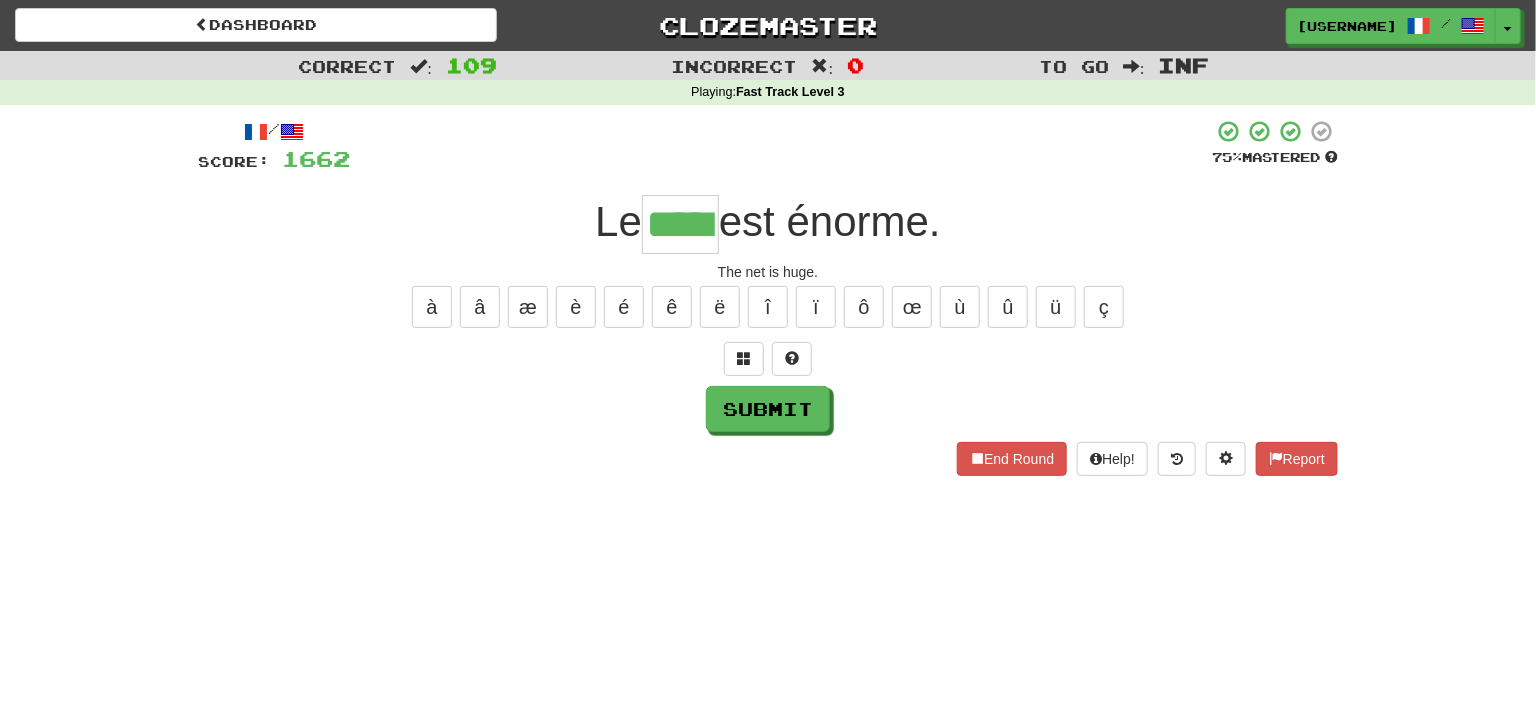 type on "*****" 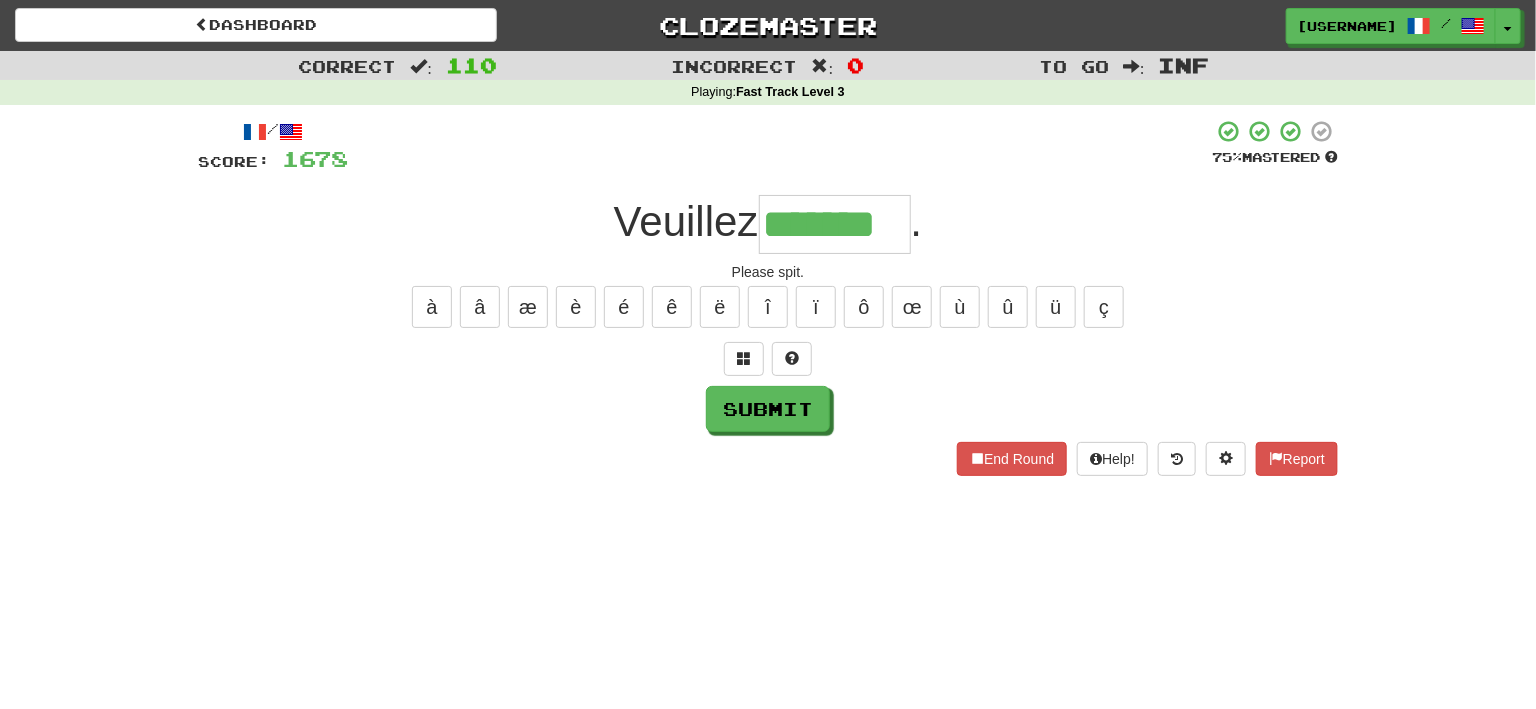 type on "*******" 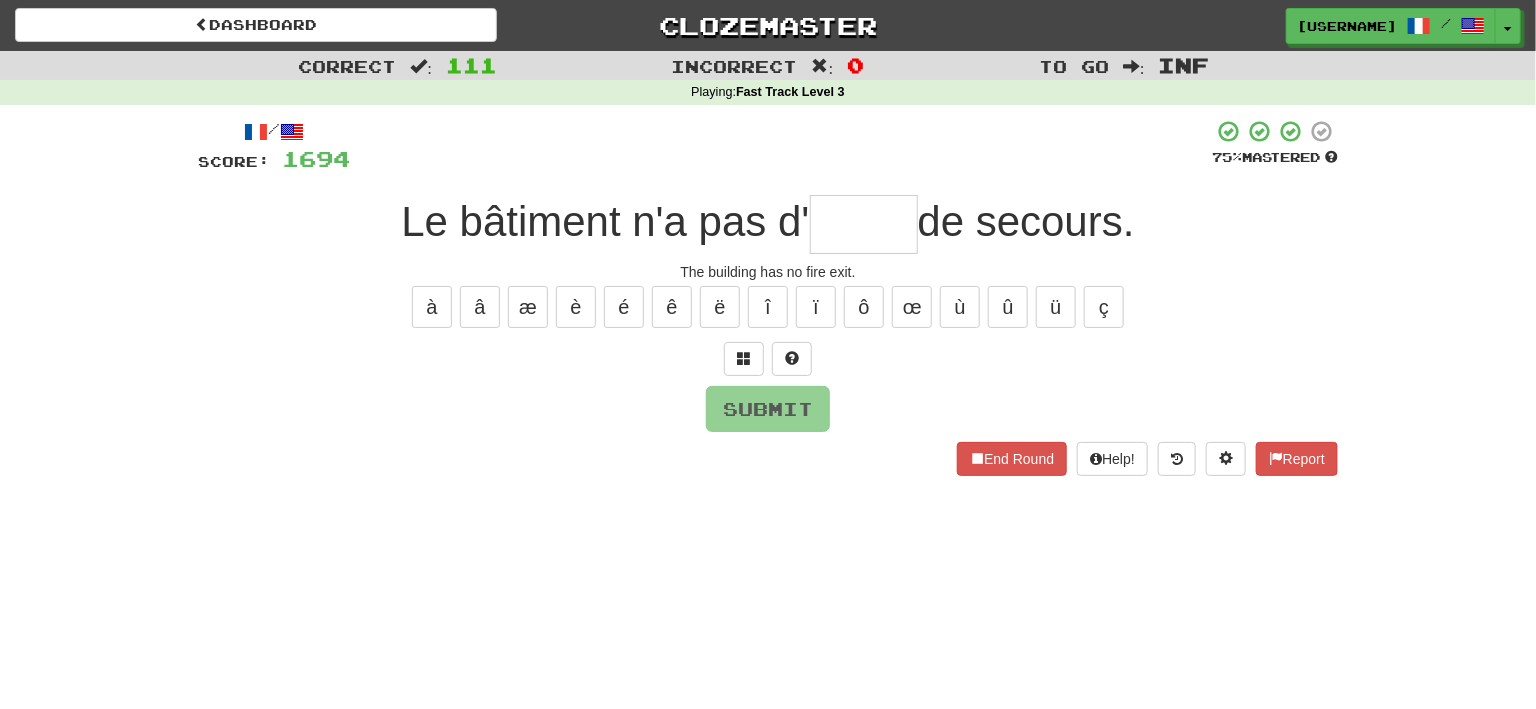 type on "*" 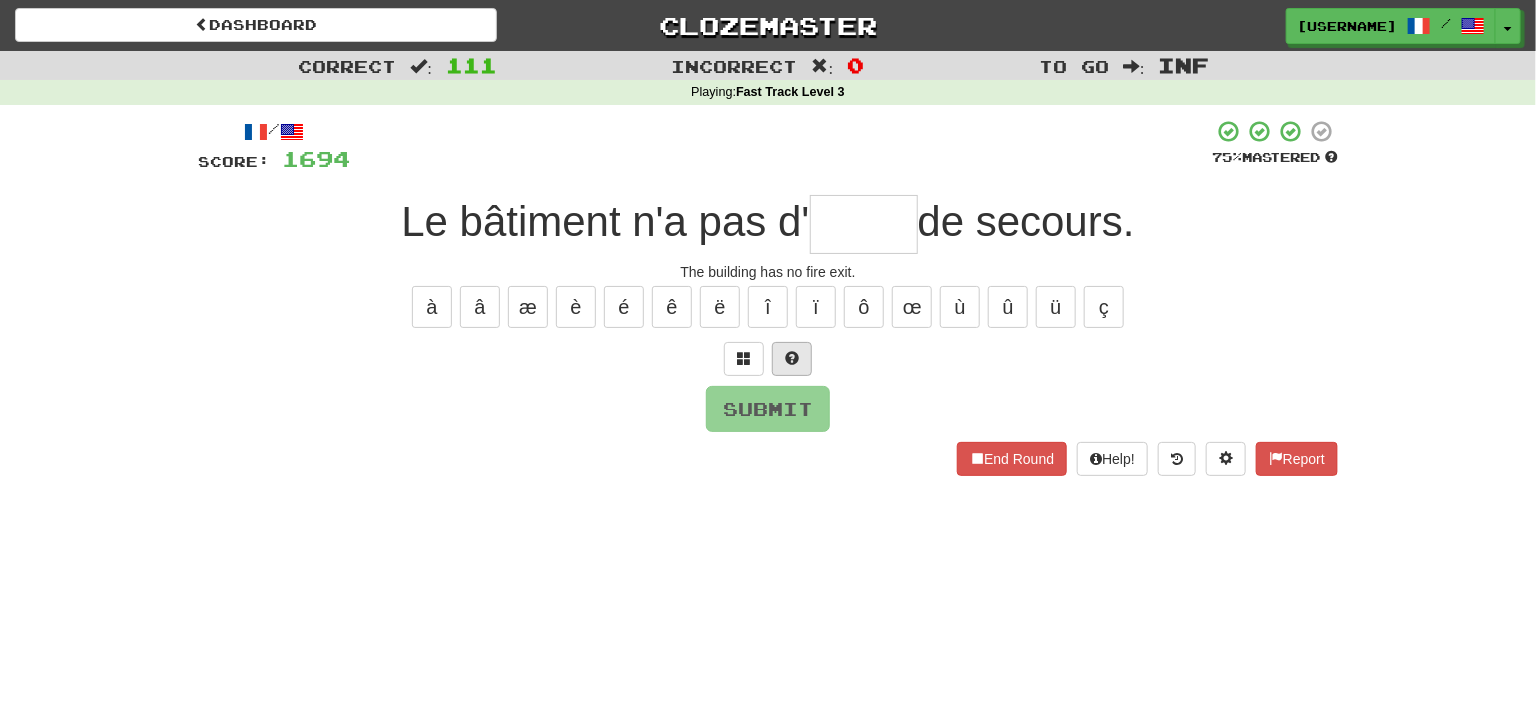 click at bounding box center (792, 358) 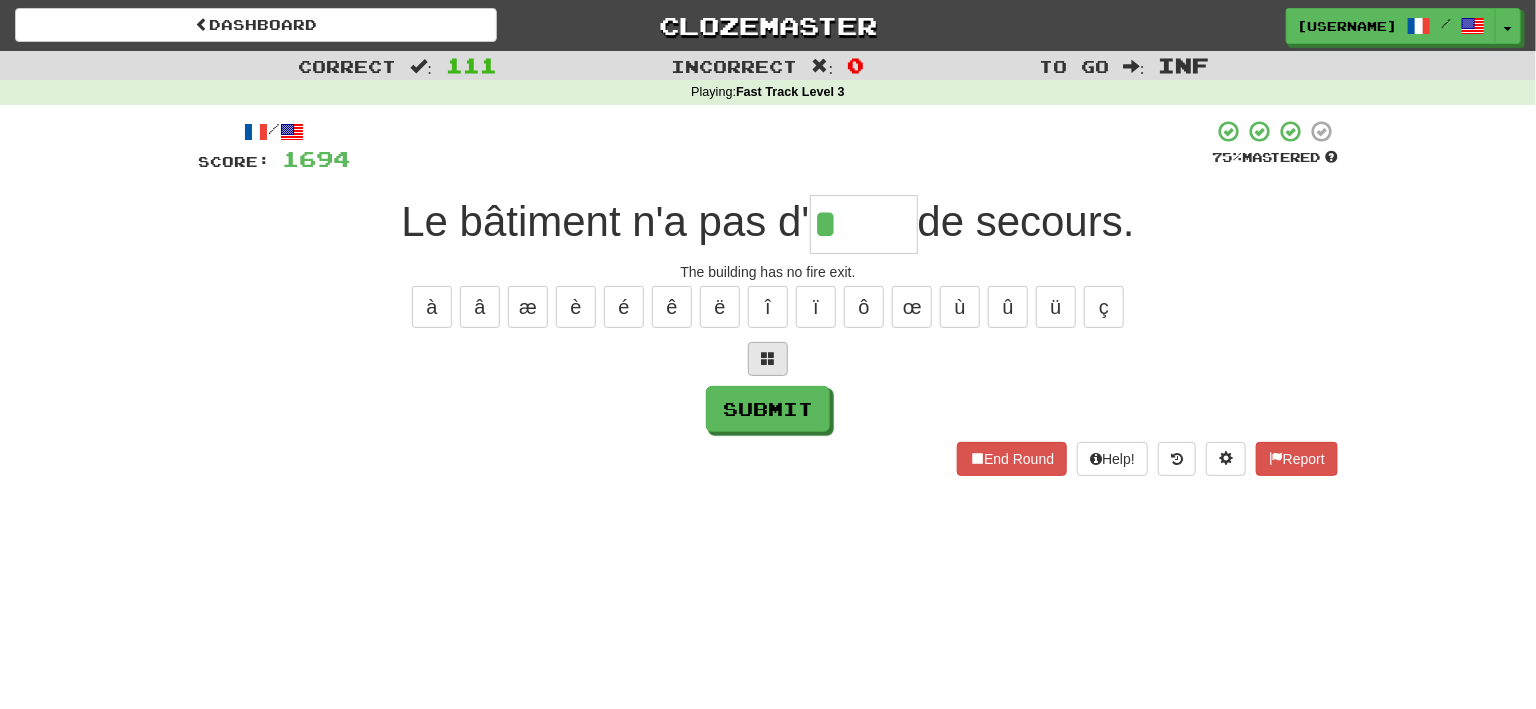 click at bounding box center (768, 359) 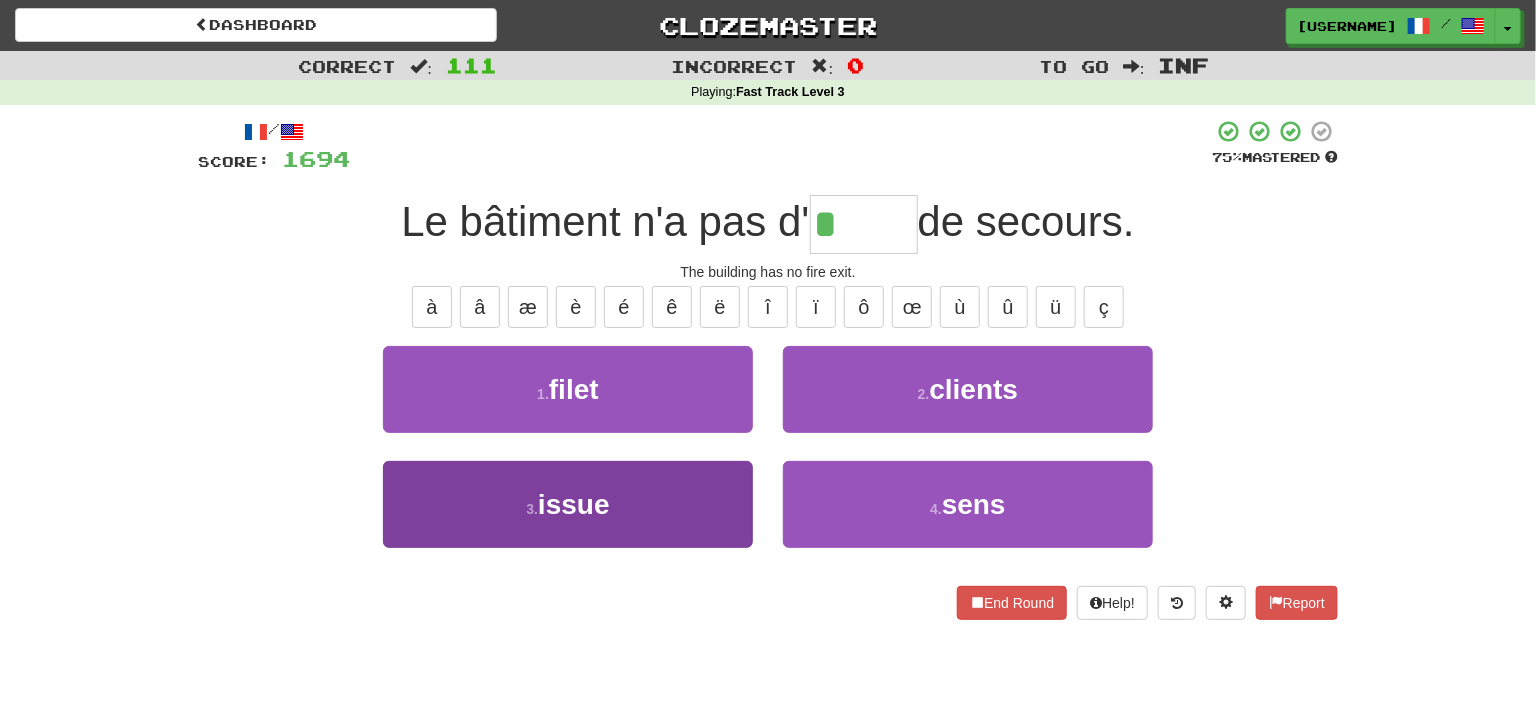 click on "3 .  issue" at bounding box center (568, 504) 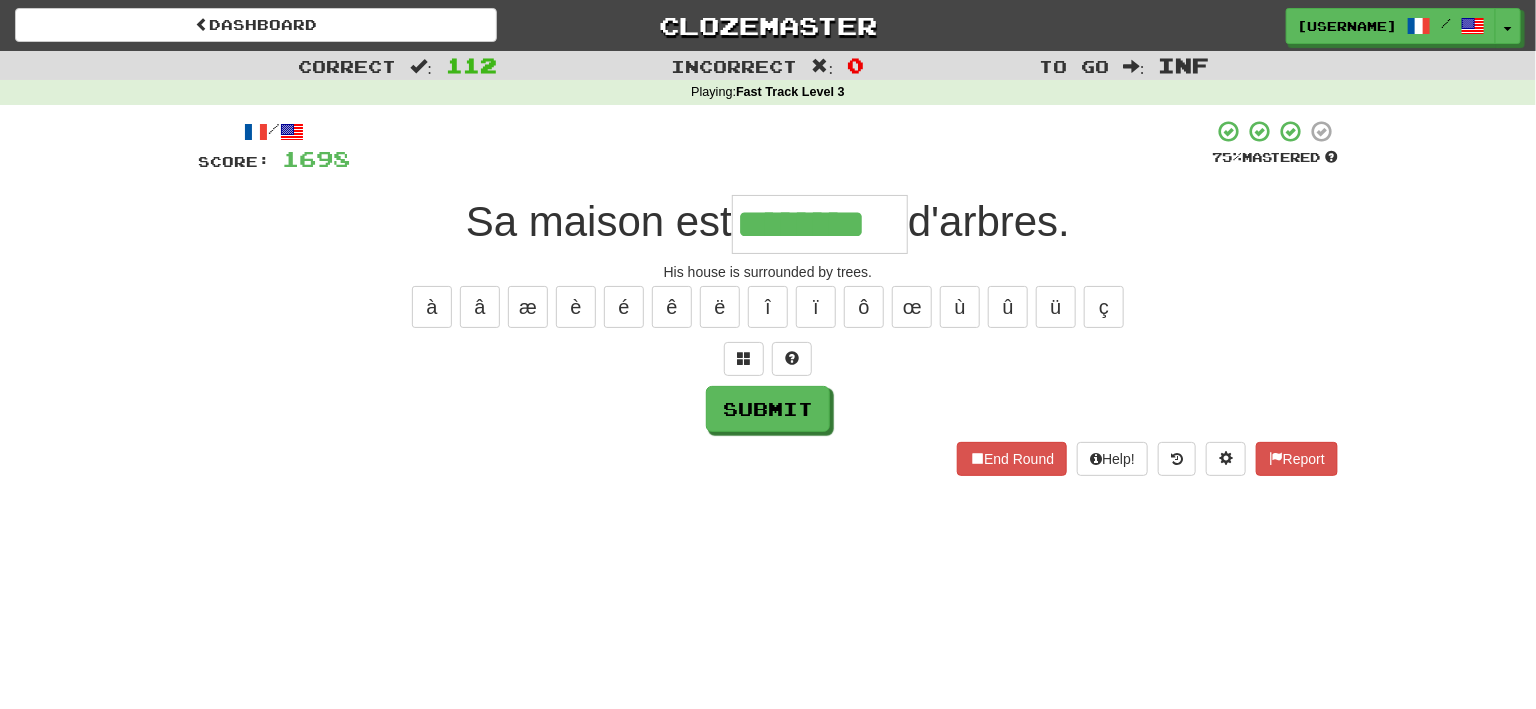type on "********" 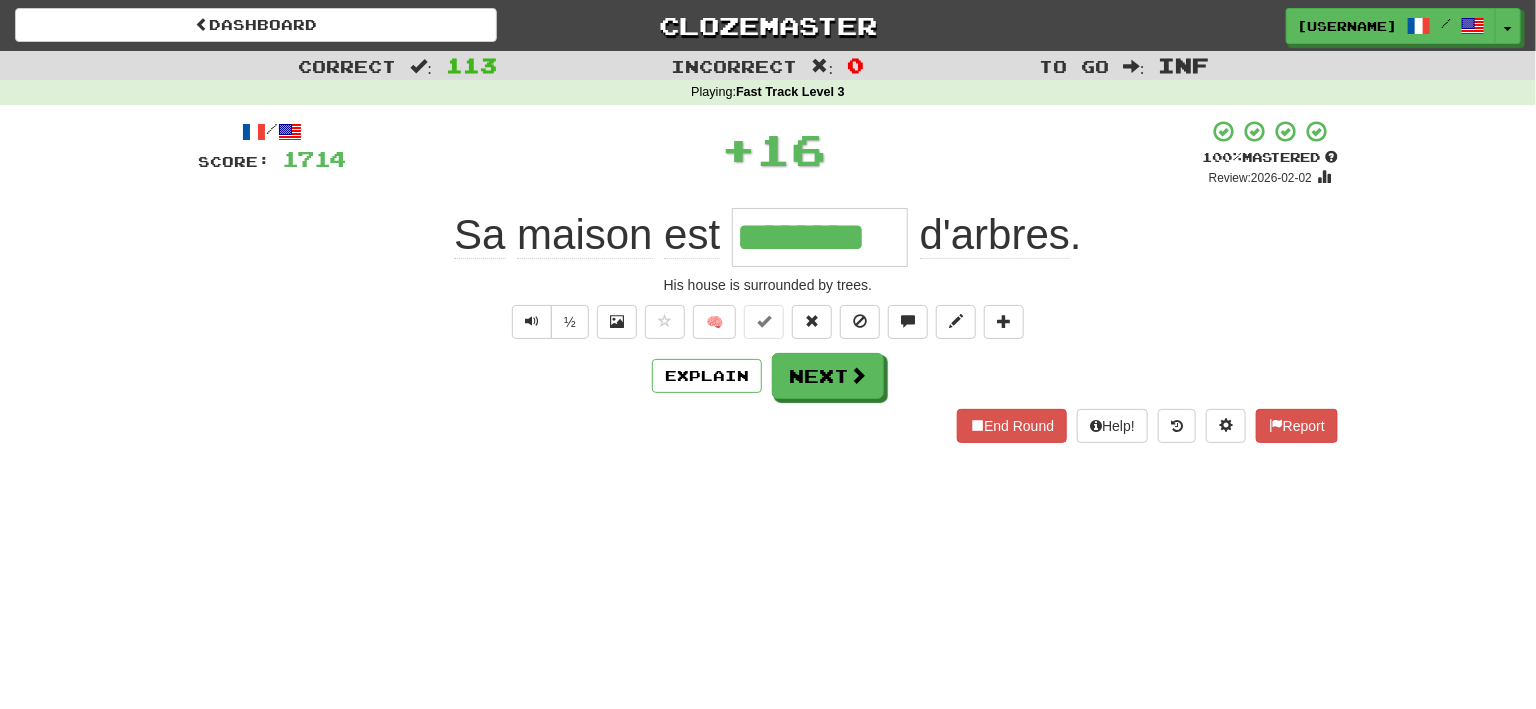 type 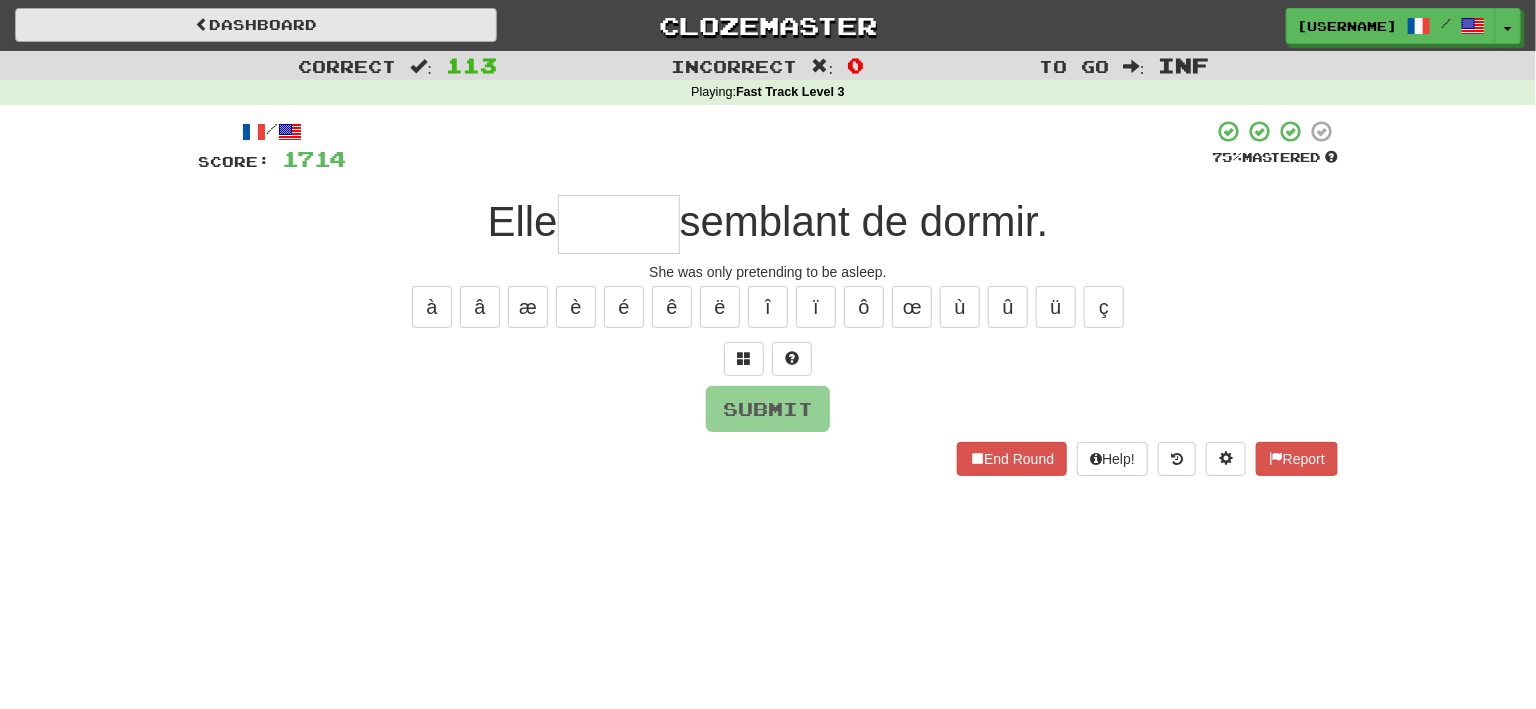 click on "Dashboard" at bounding box center (256, 25) 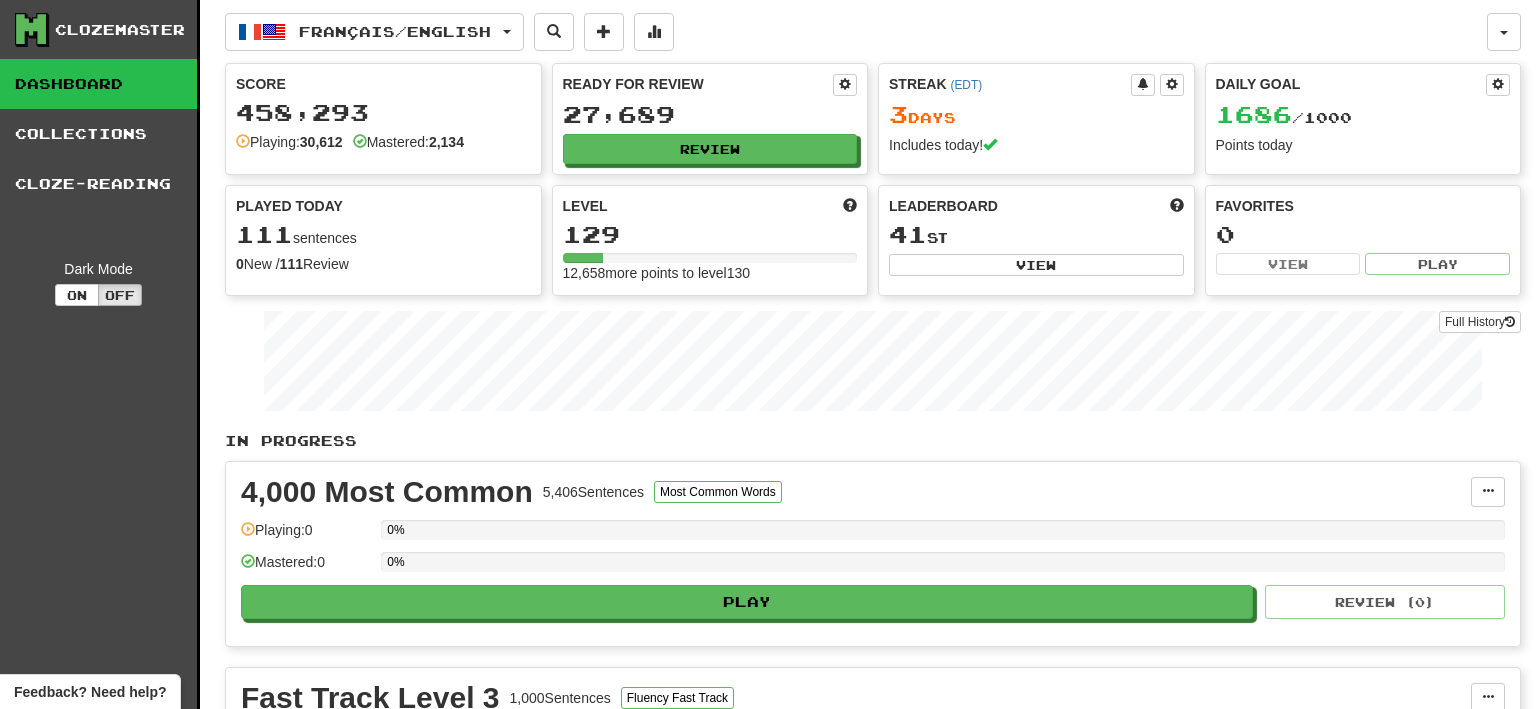 scroll, scrollTop: 0, scrollLeft: 0, axis: both 